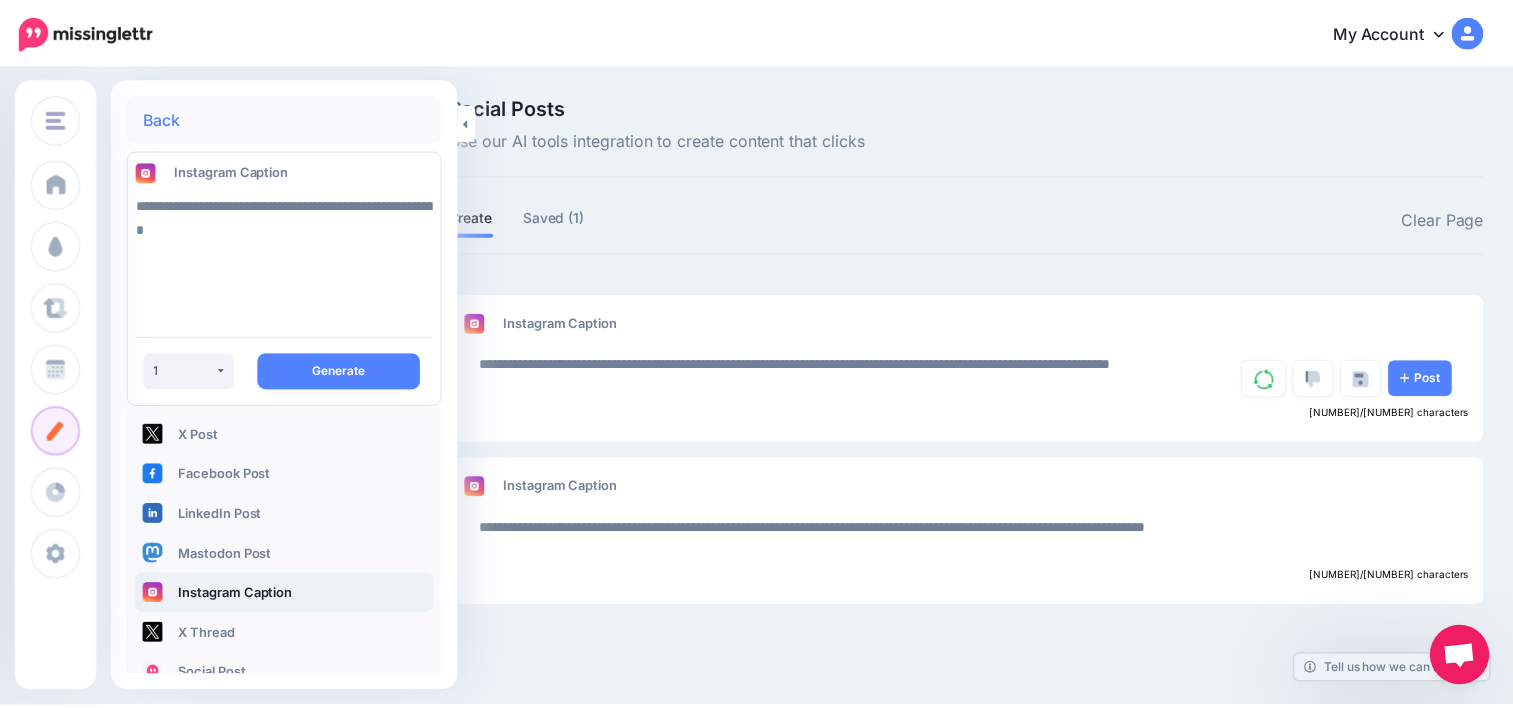 scroll, scrollTop: 0, scrollLeft: 0, axis: both 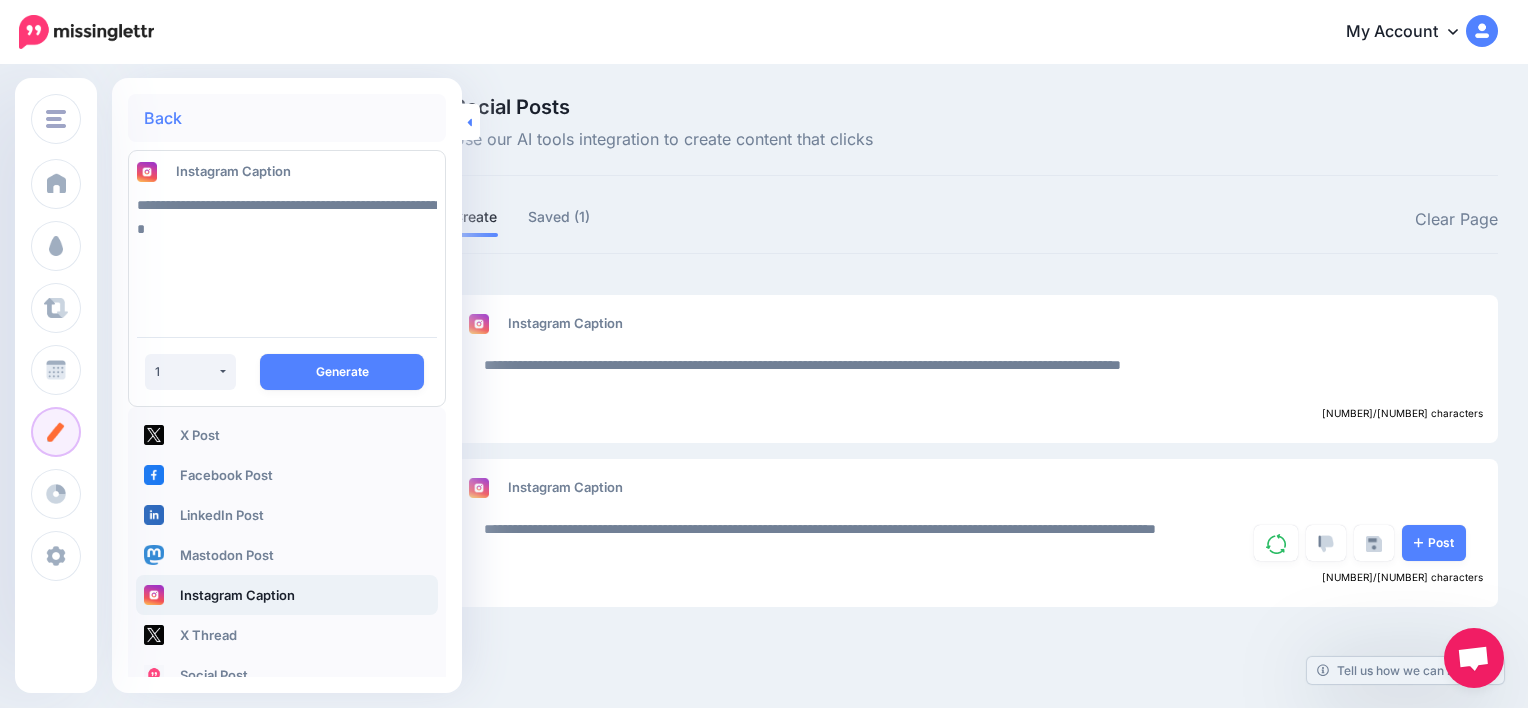 click at bounding box center (471, 122) 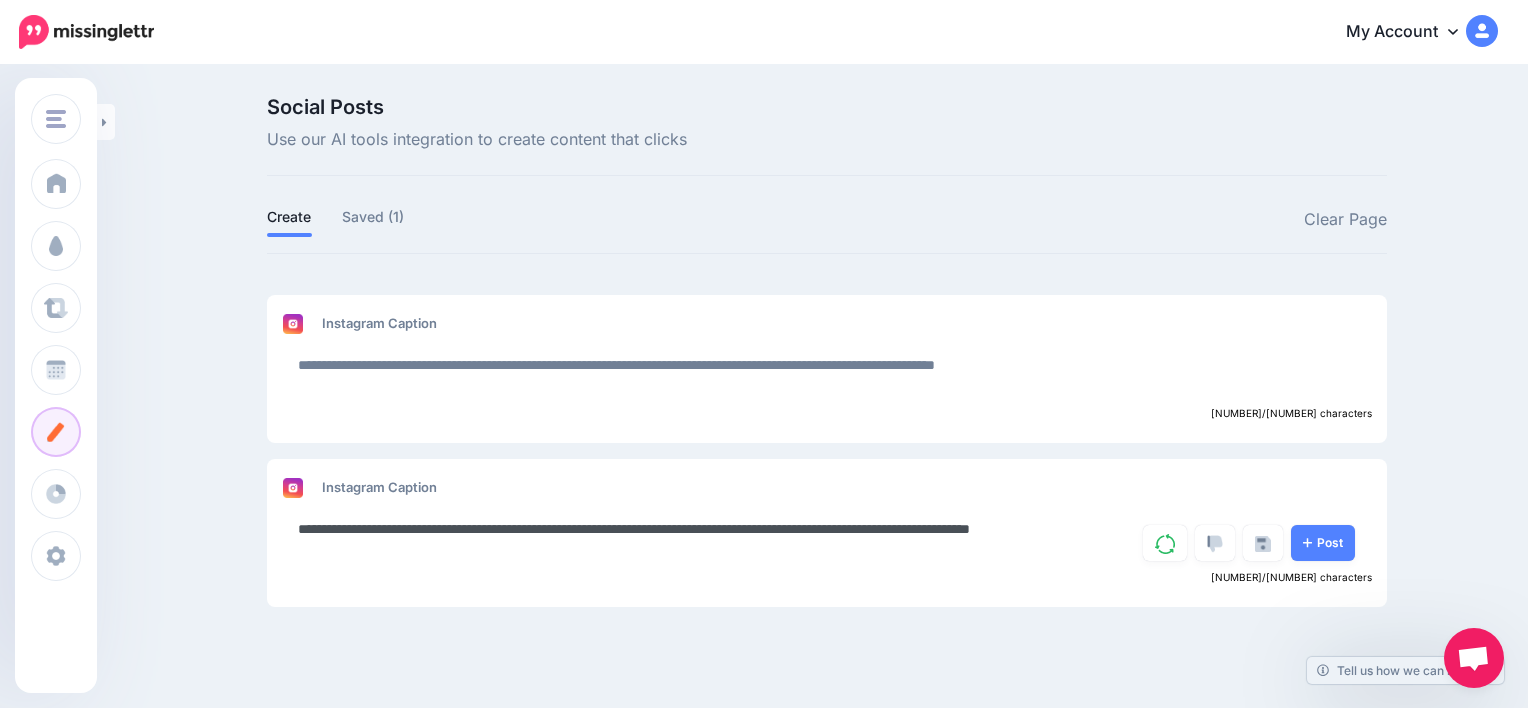 click on "**********" at bounding box center (685, 541) 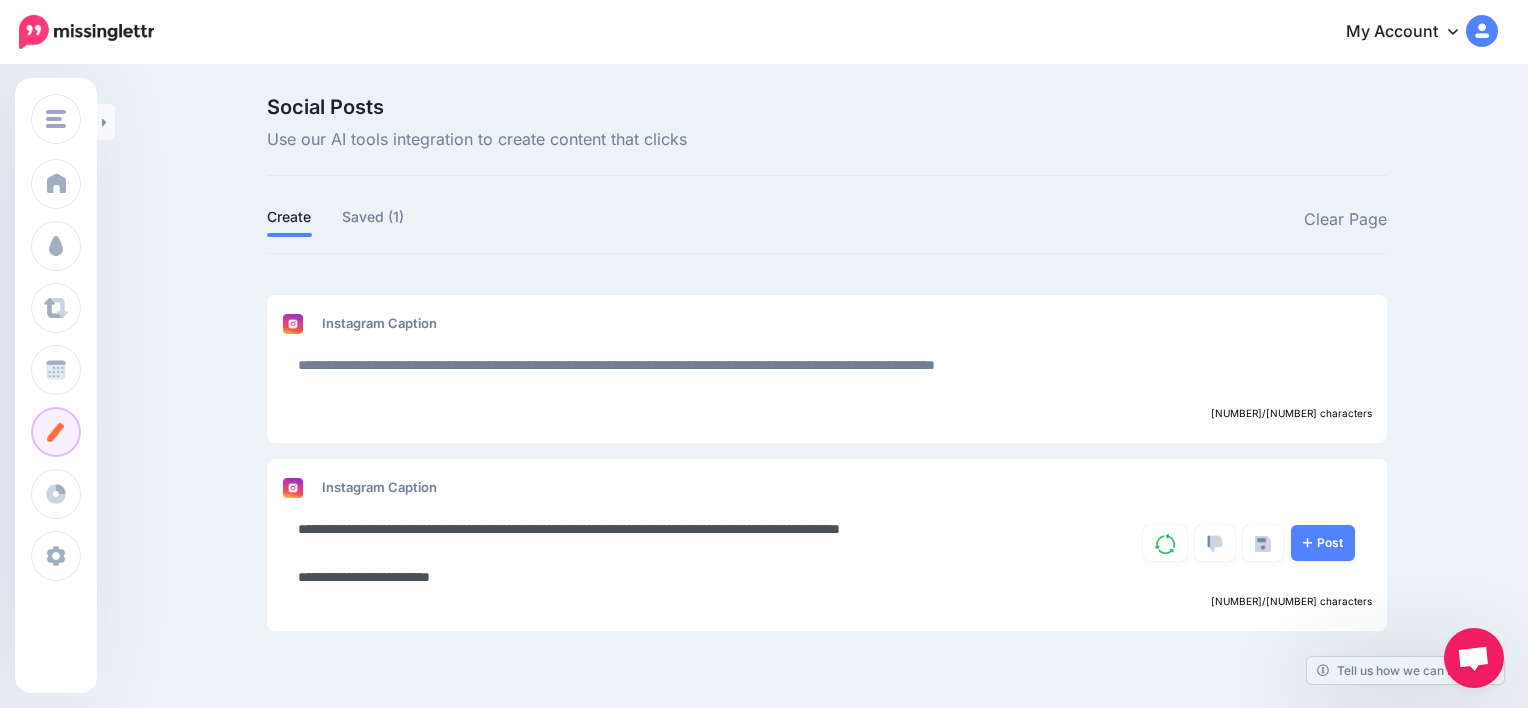 click on "**********" at bounding box center [685, 553] 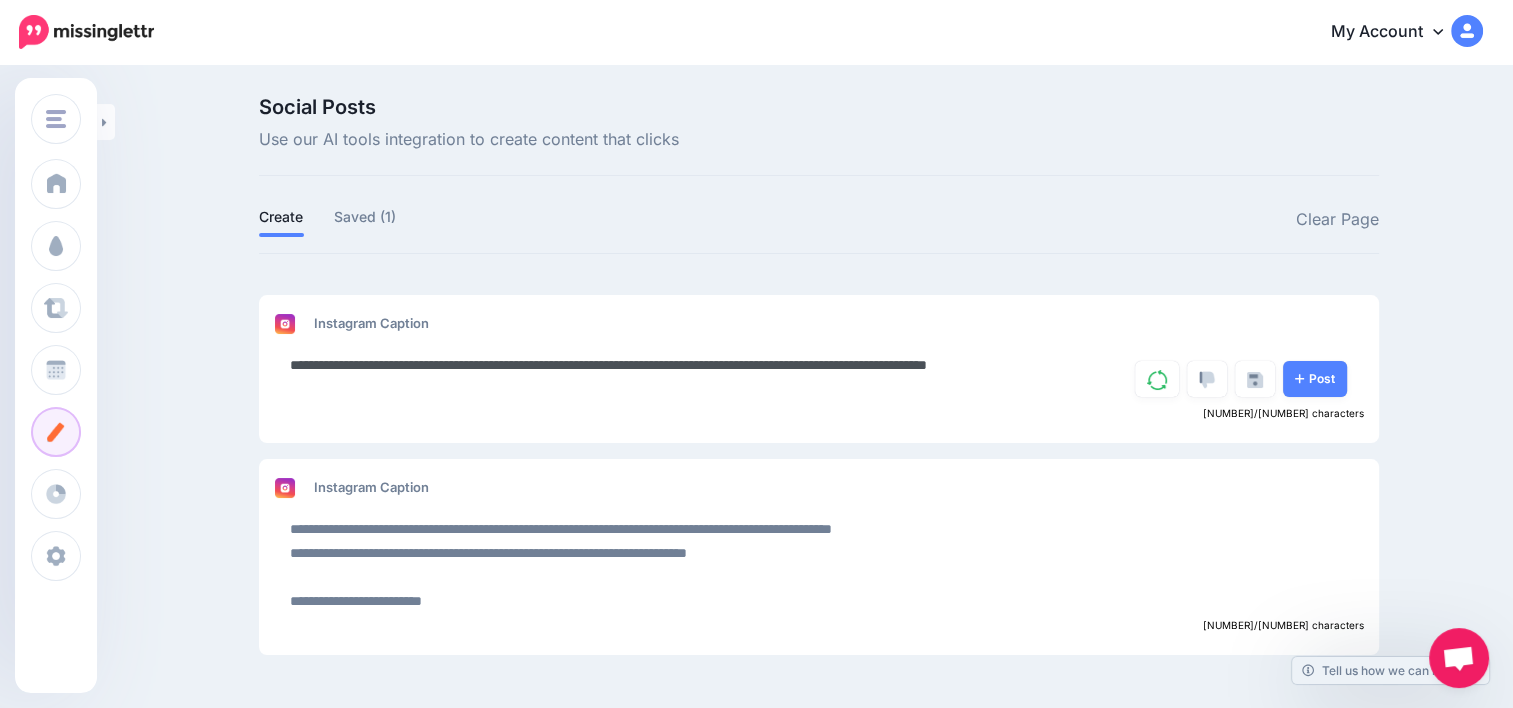 drag, startPoint x: 424, startPoint y: 391, endPoint x: 956, endPoint y: 356, distance: 533.1501 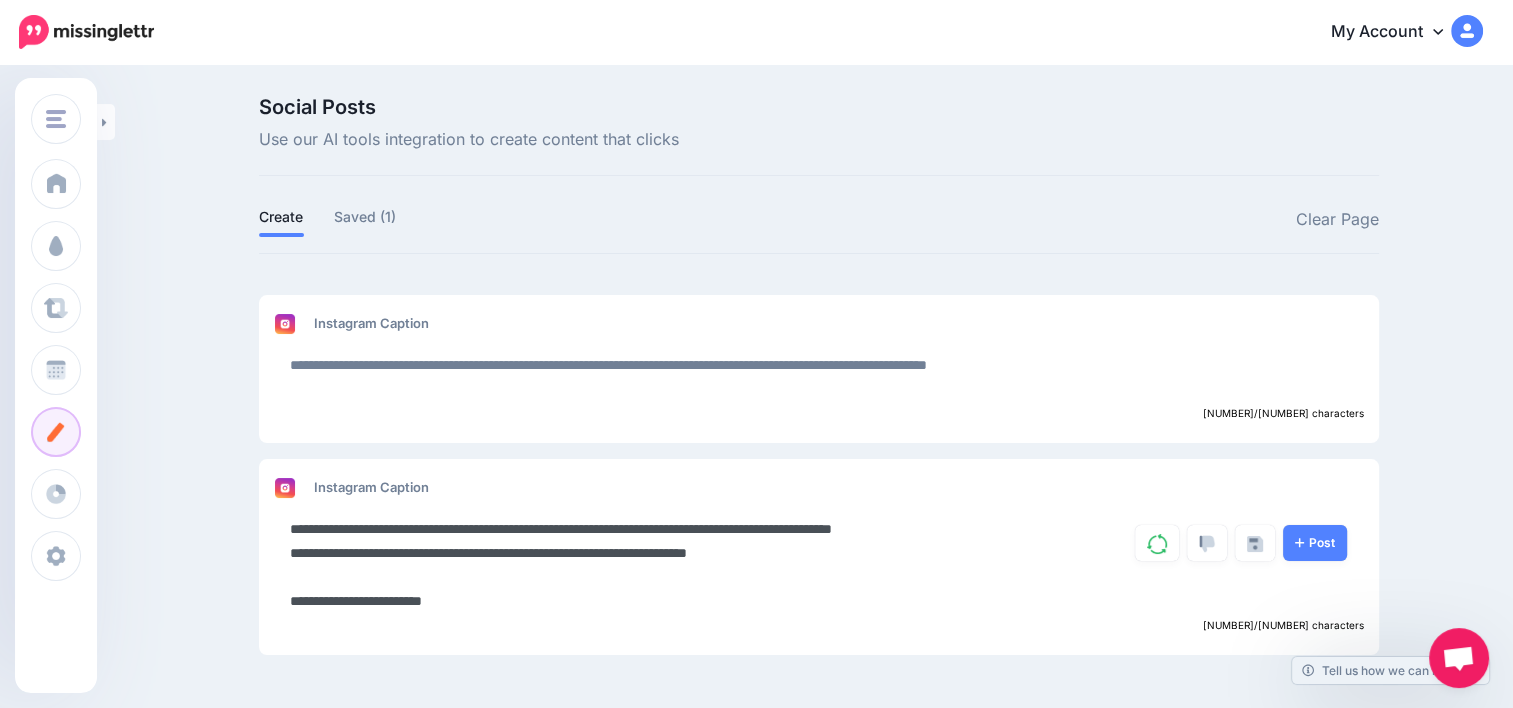click on "**********" at bounding box center [677, 565] 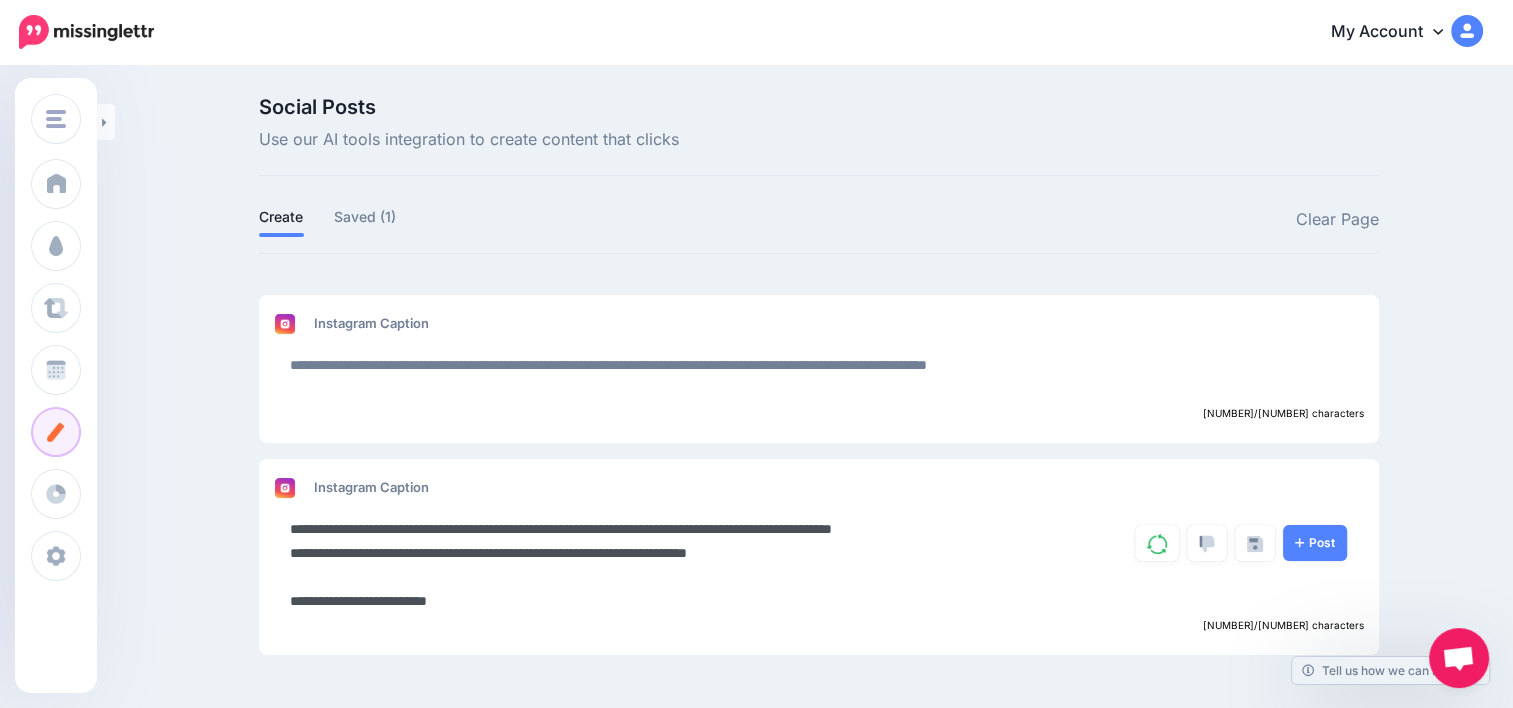 paste on "**********" 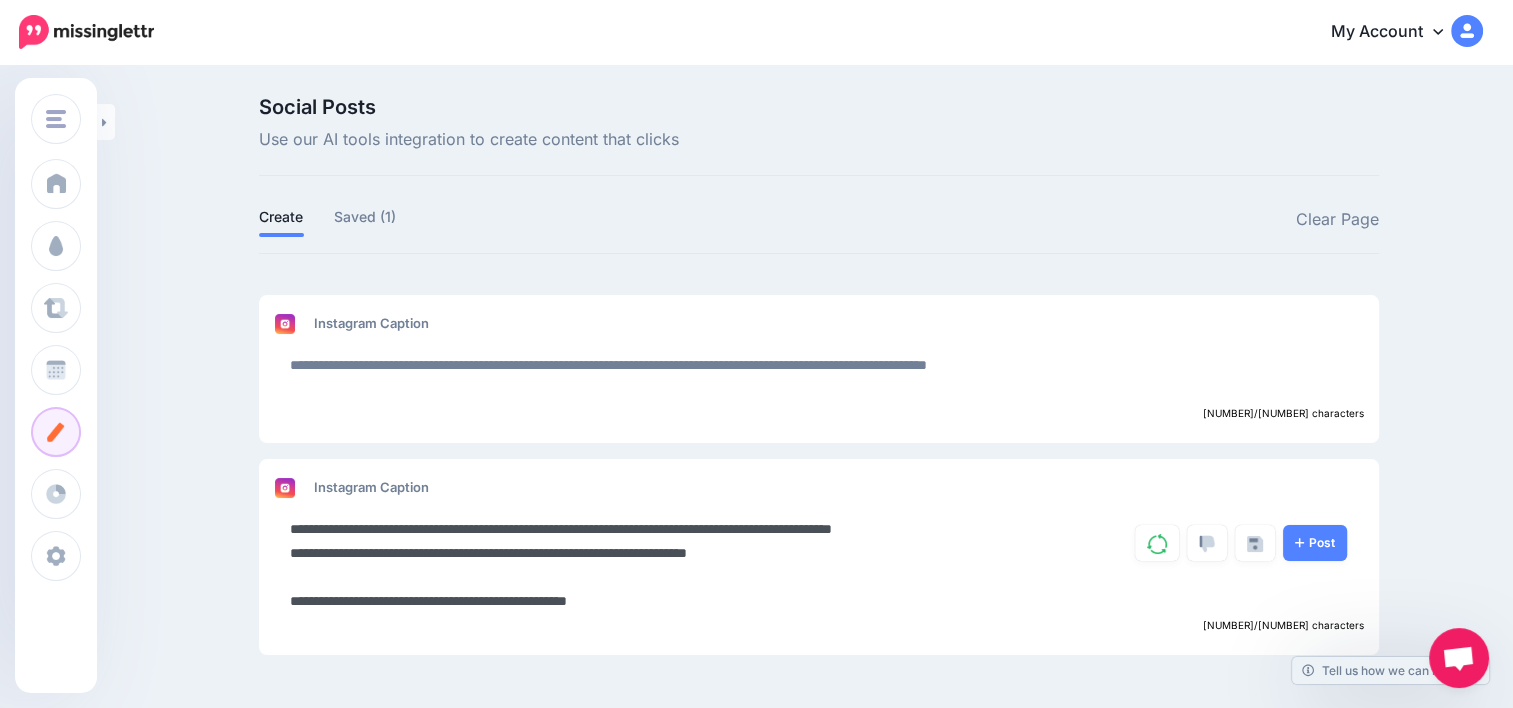 click on "**********" at bounding box center [677, 565] 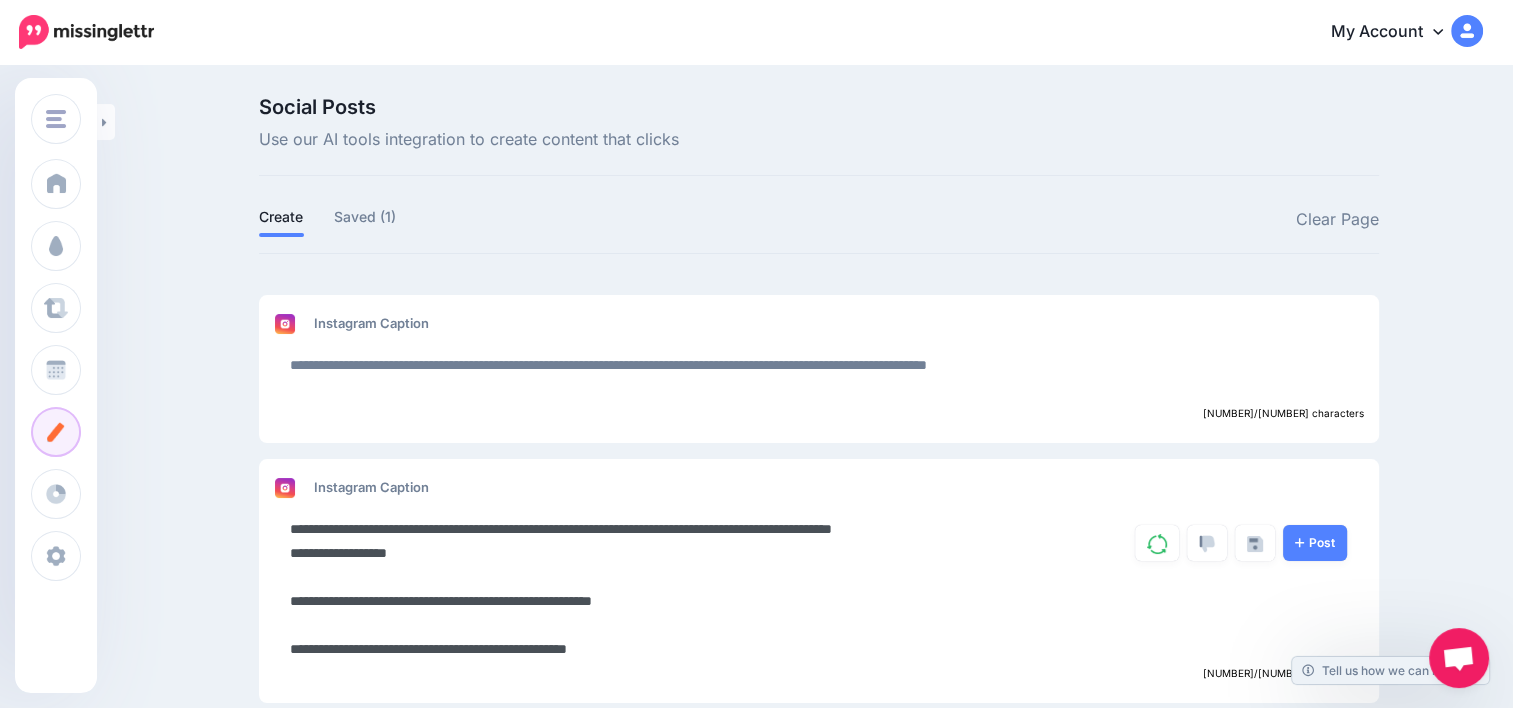 click on "**********" at bounding box center [677, 589] 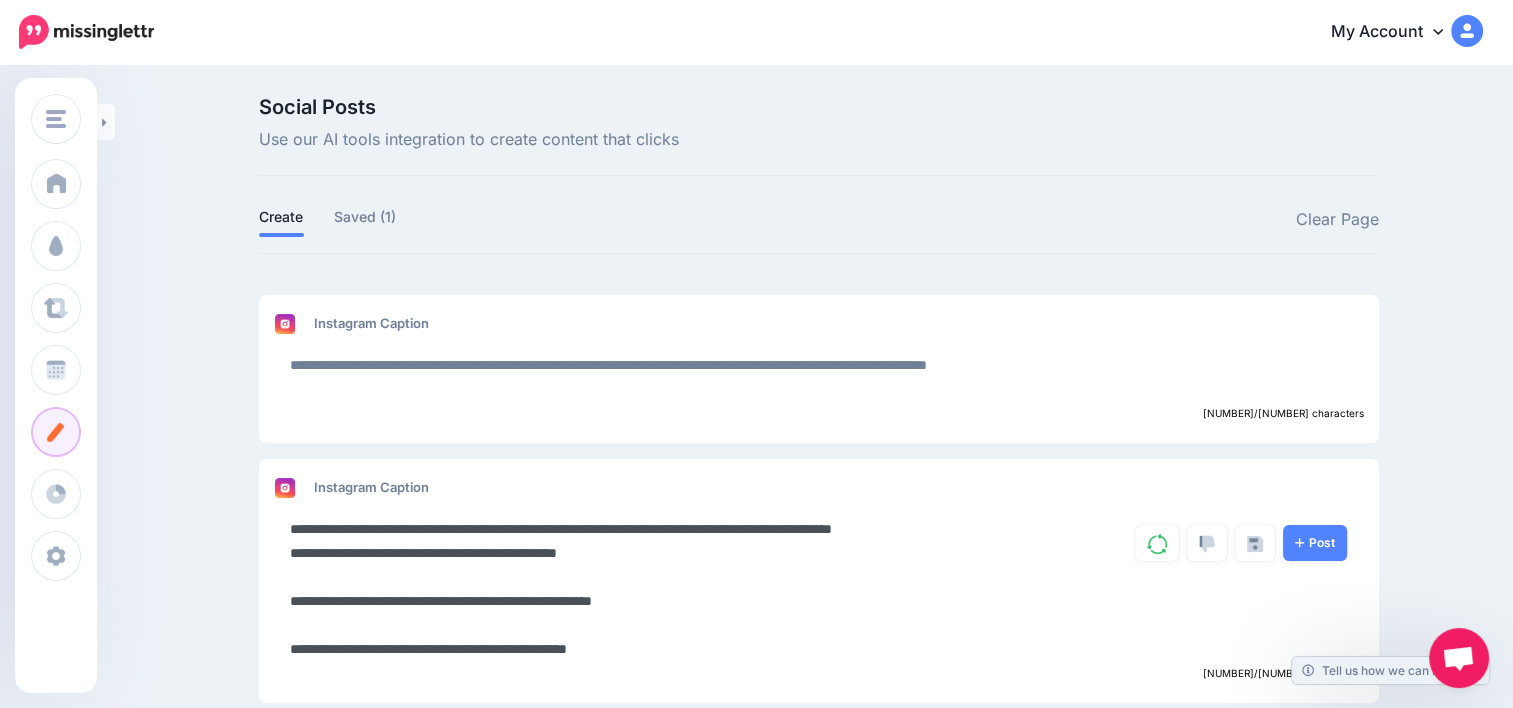 drag, startPoint x: 724, startPoint y: 645, endPoint x: 256, endPoint y: 524, distance: 483.38907 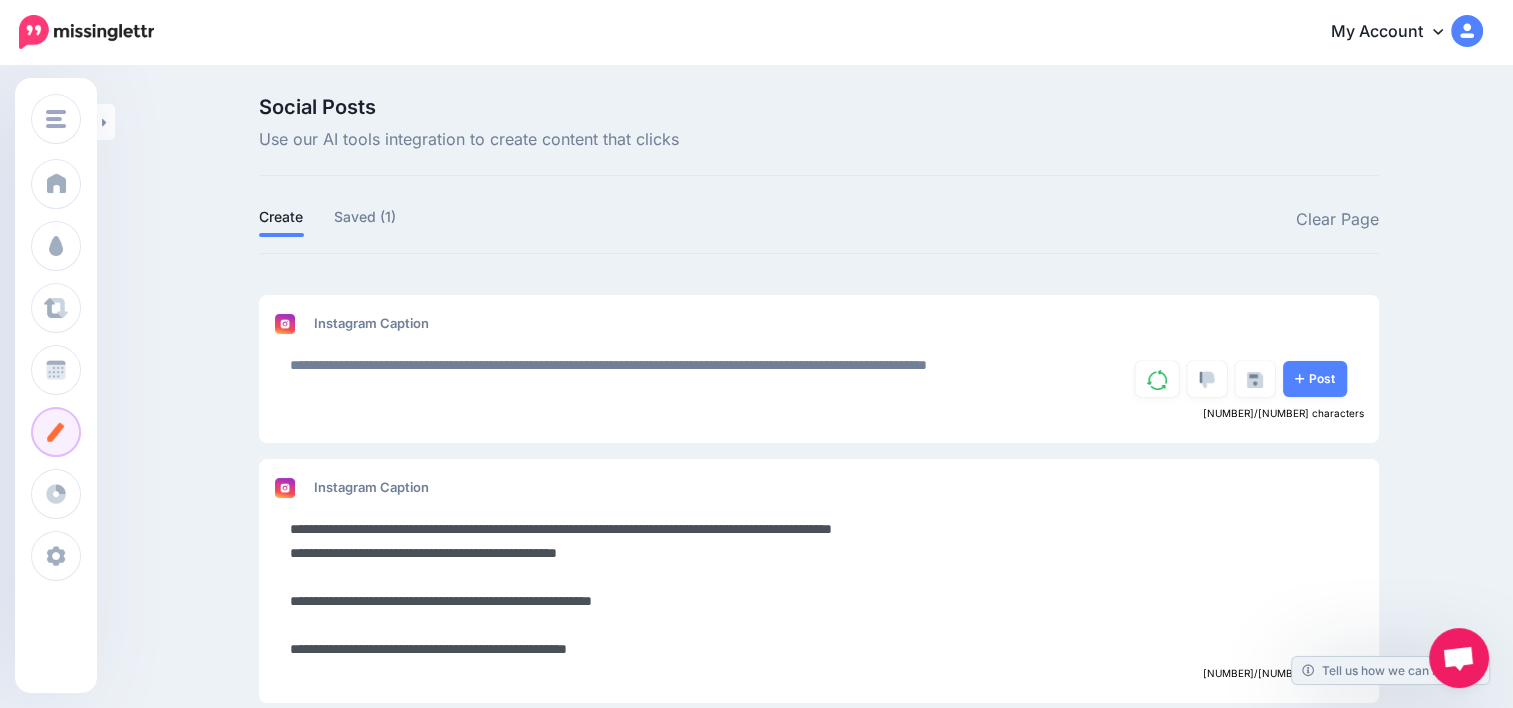 type on "**********" 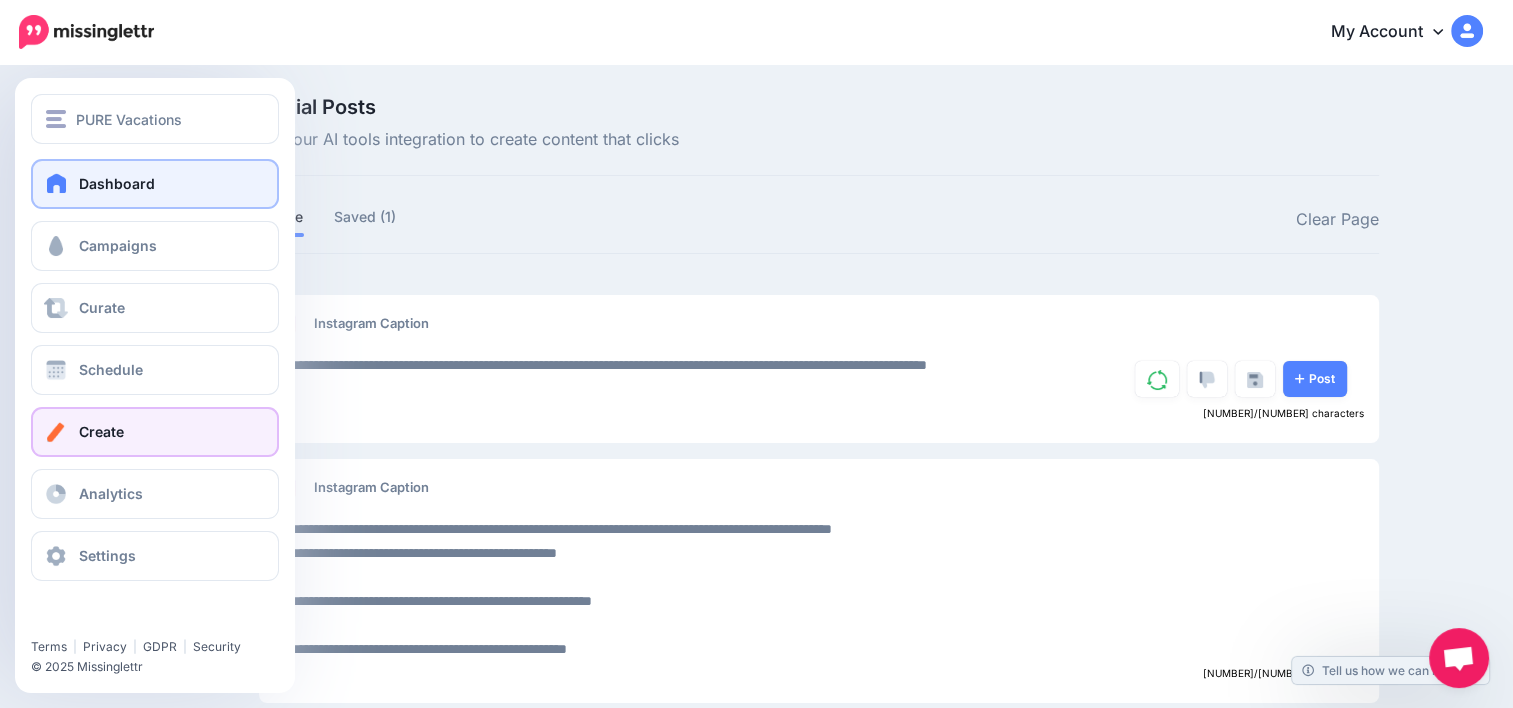 click at bounding box center (57, 183) 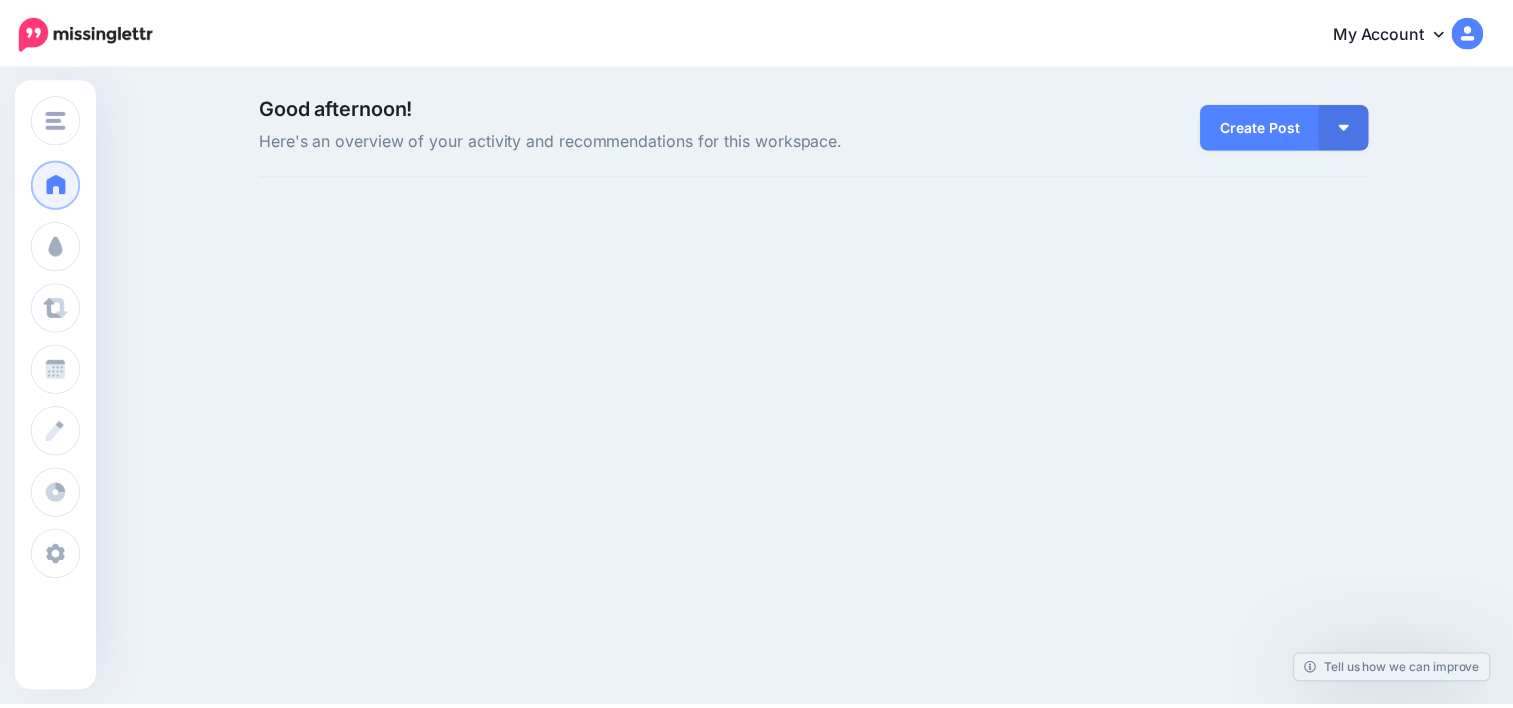 scroll, scrollTop: 0, scrollLeft: 0, axis: both 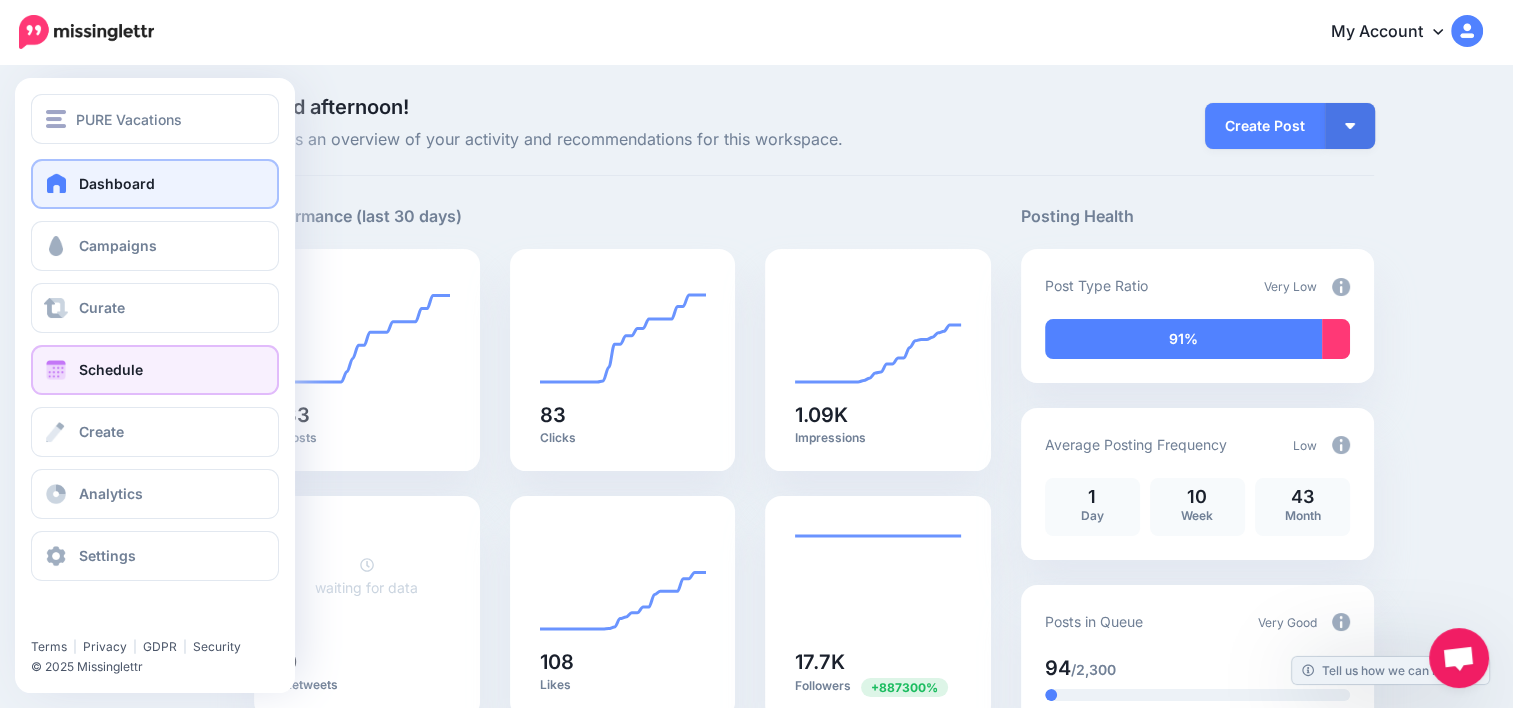 click on "Schedule" at bounding box center [155, 370] 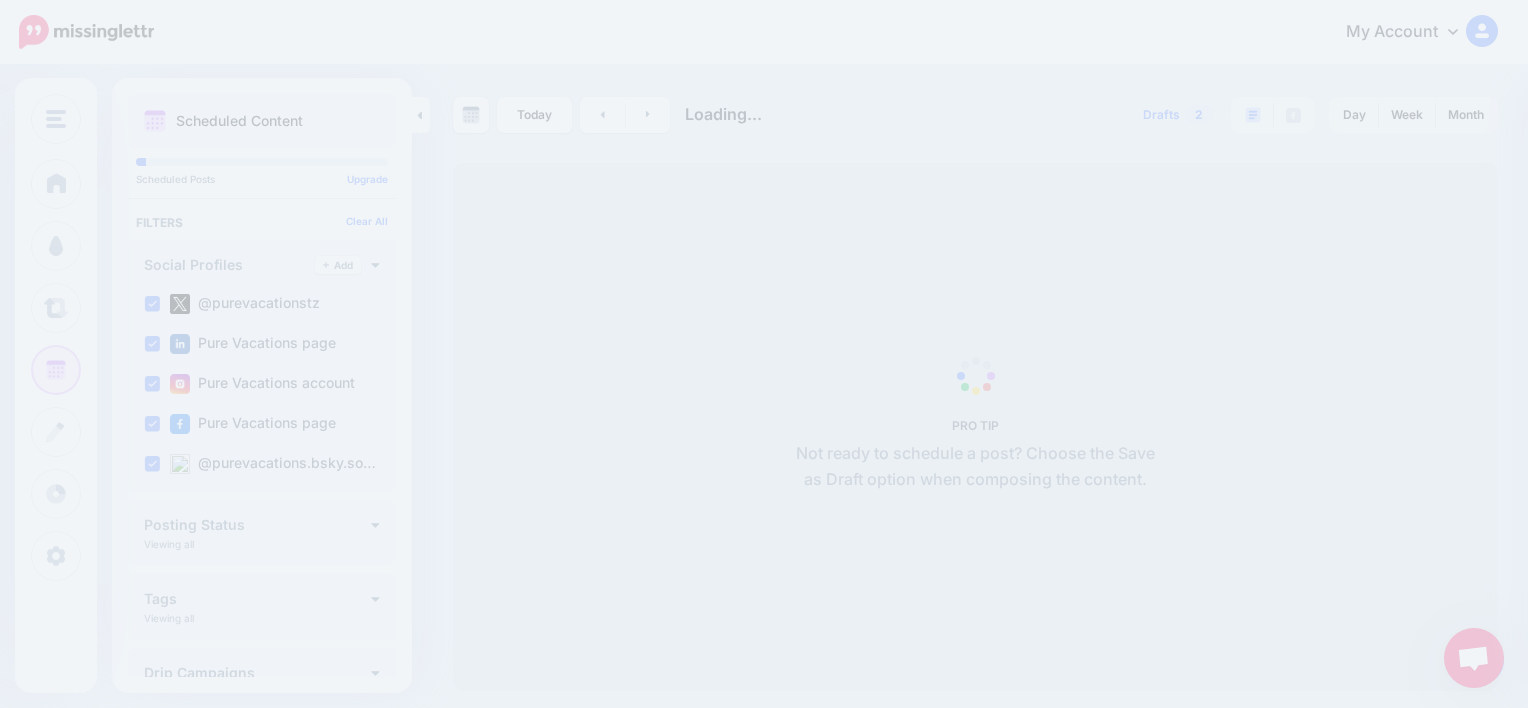 scroll, scrollTop: 0, scrollLeft: 0, axis: both 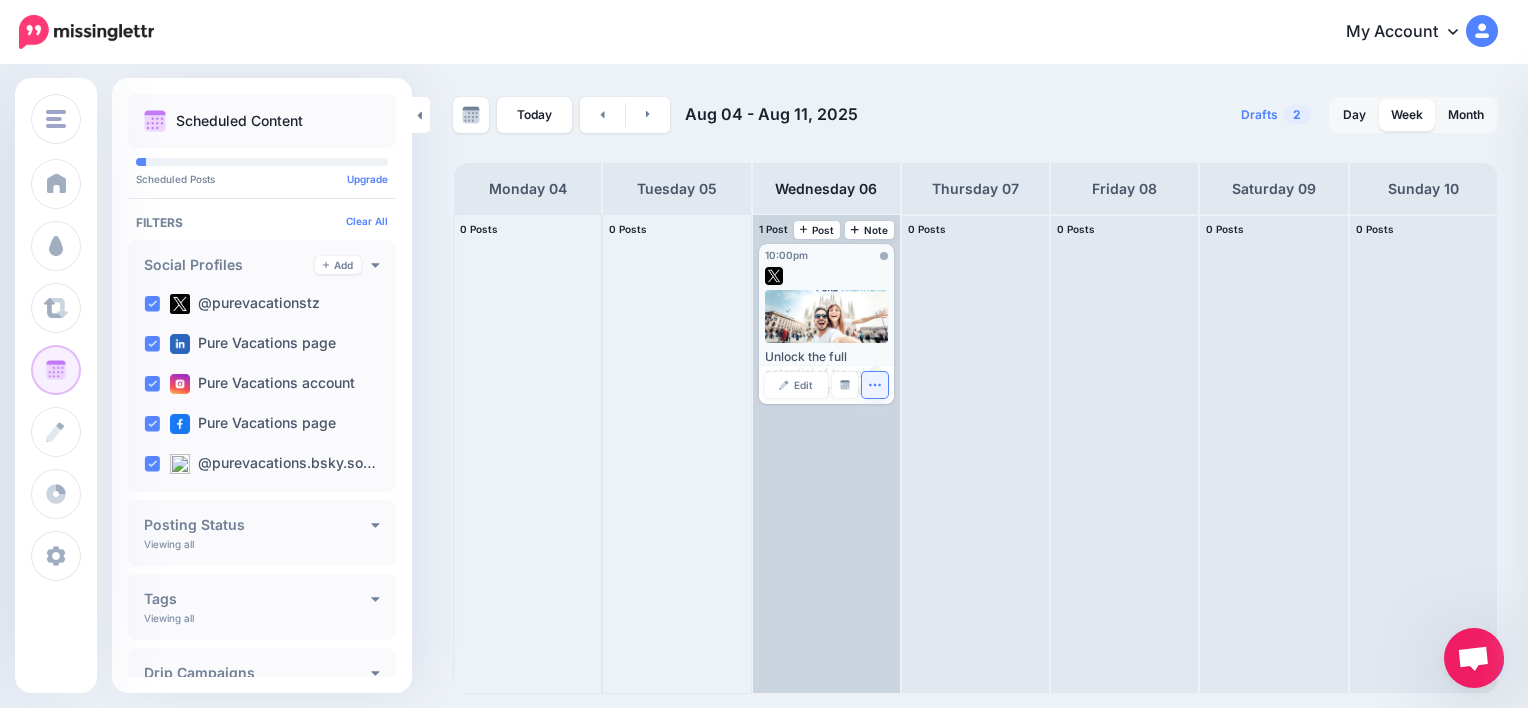 click at bounding box center [875, 385] 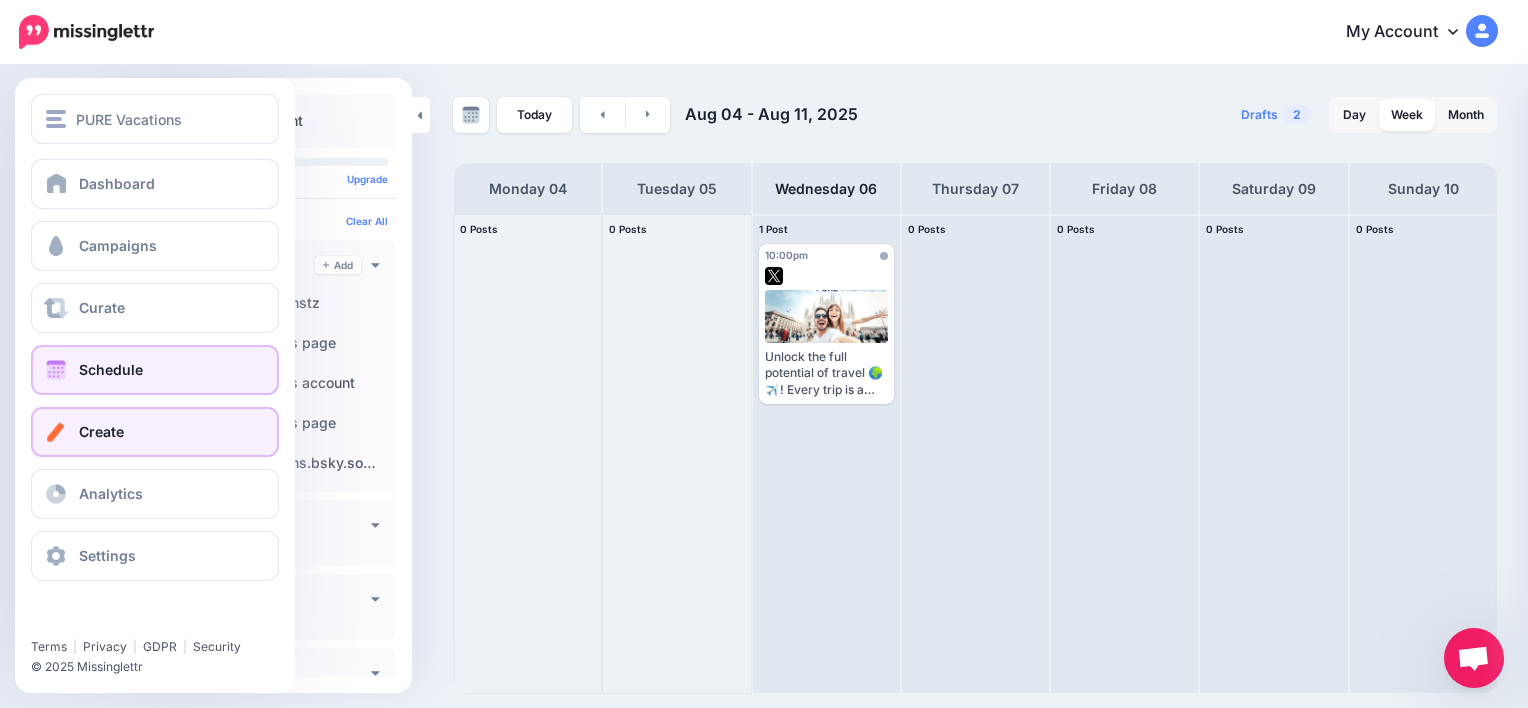 click on "Create" at bounding box center [155, 432] 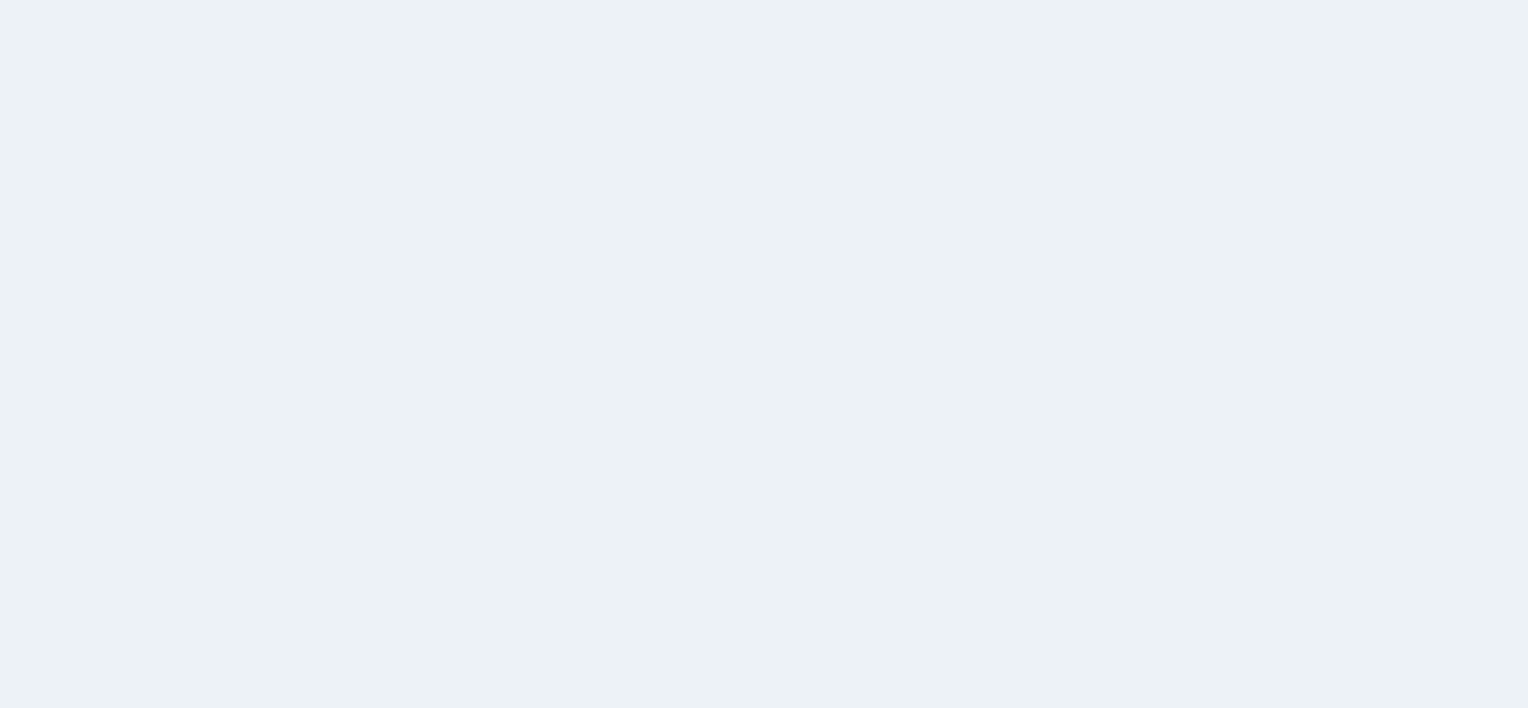 scroll, scrollTop: 0, scrollLeft: 0, axis: both 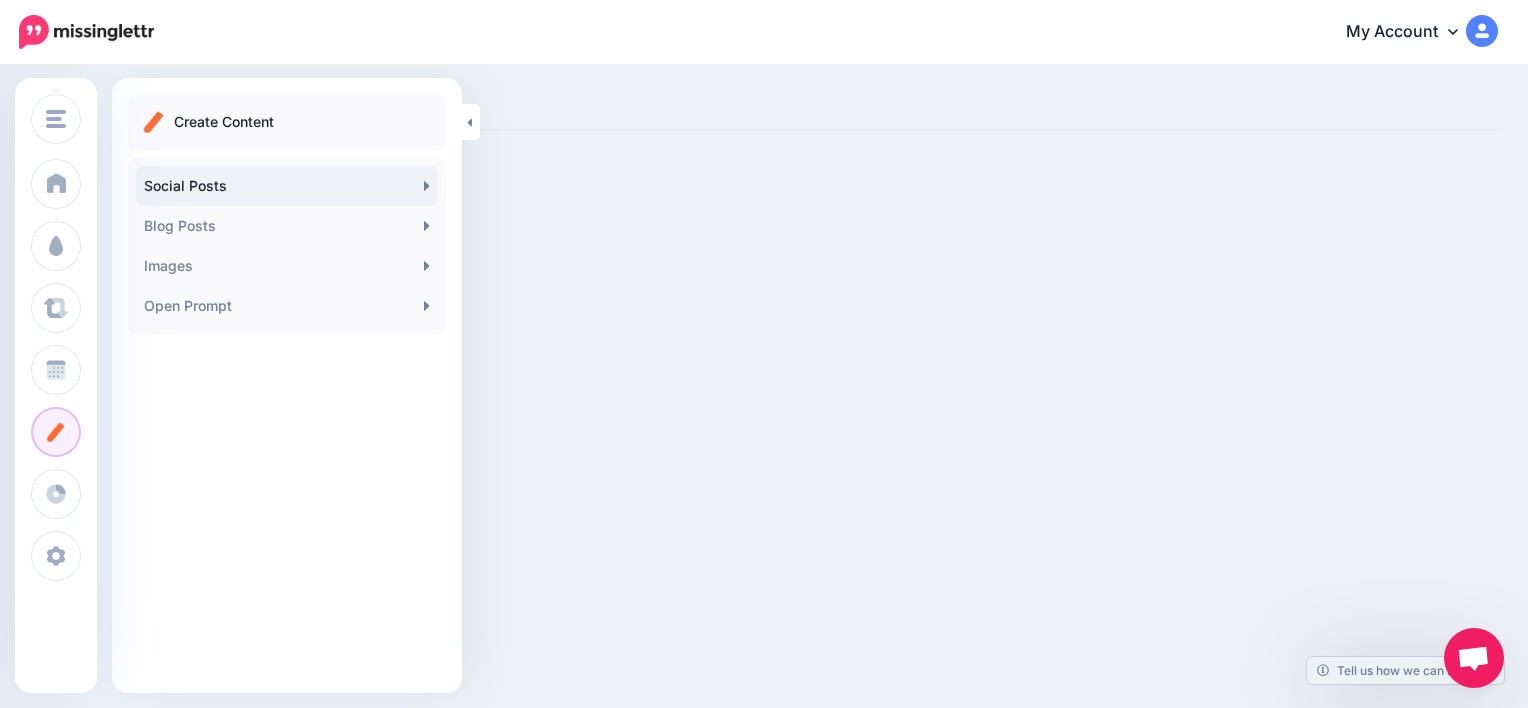 click on "Social Posts" at bounding box center (287, 186) 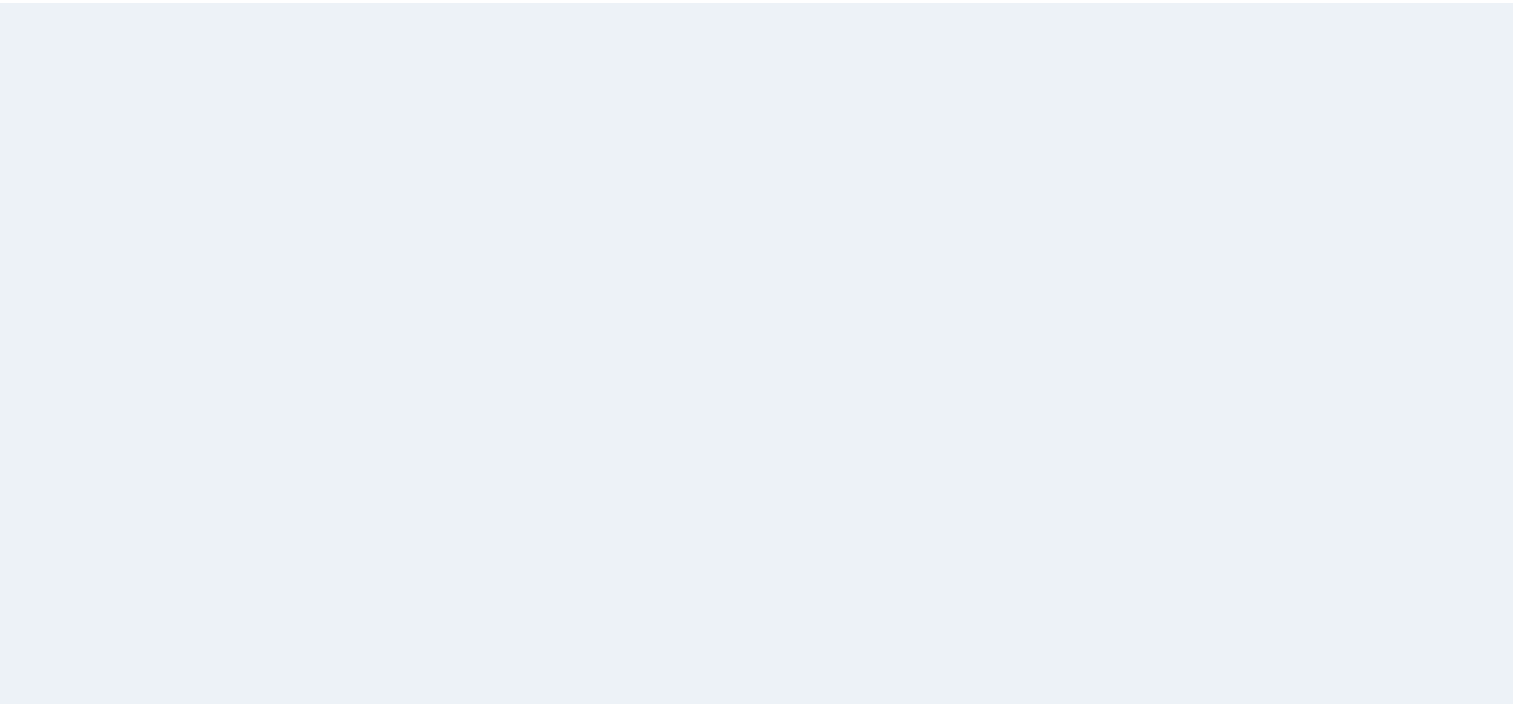scroll, scrollTop: 0, scrollLeft: 0, axis: both 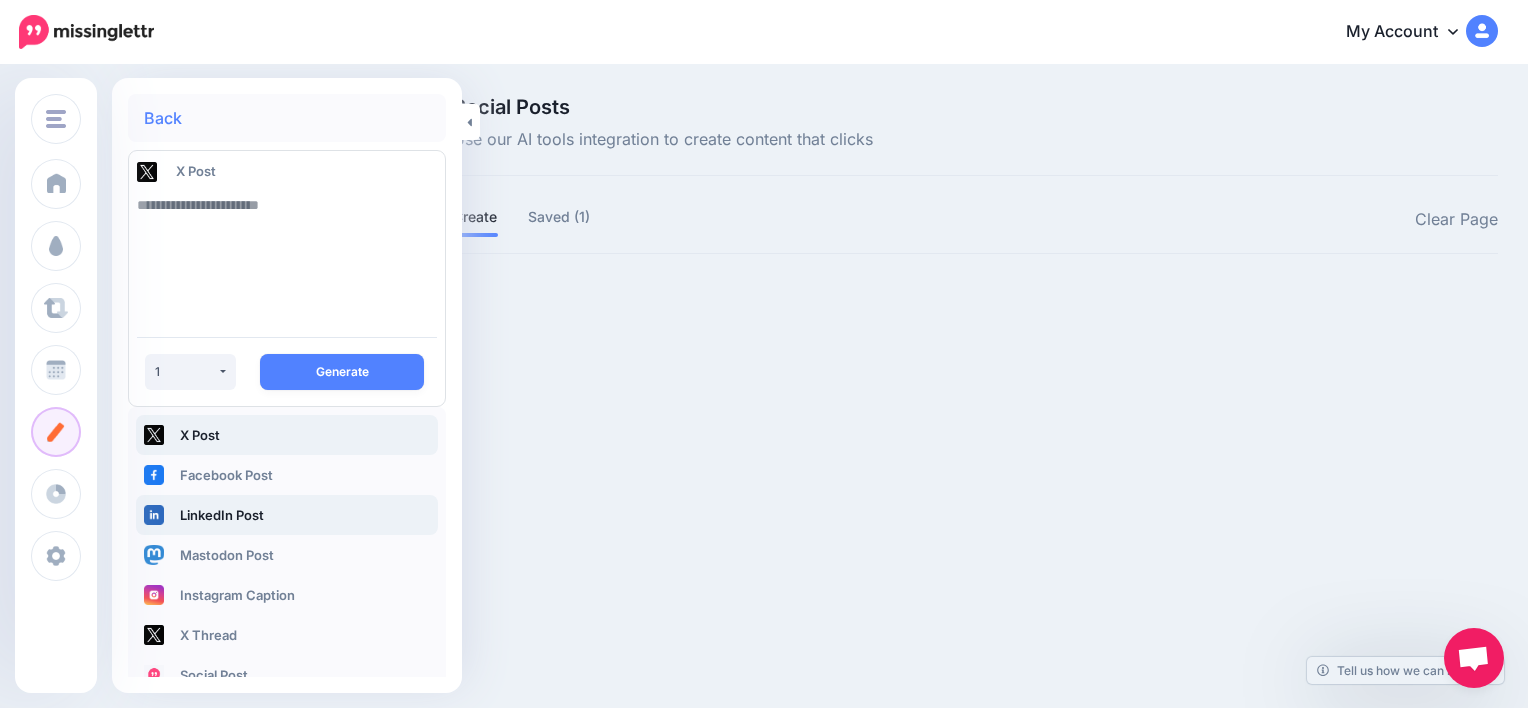 click on "LinkedIn Post" at bounding box center [287, 515] 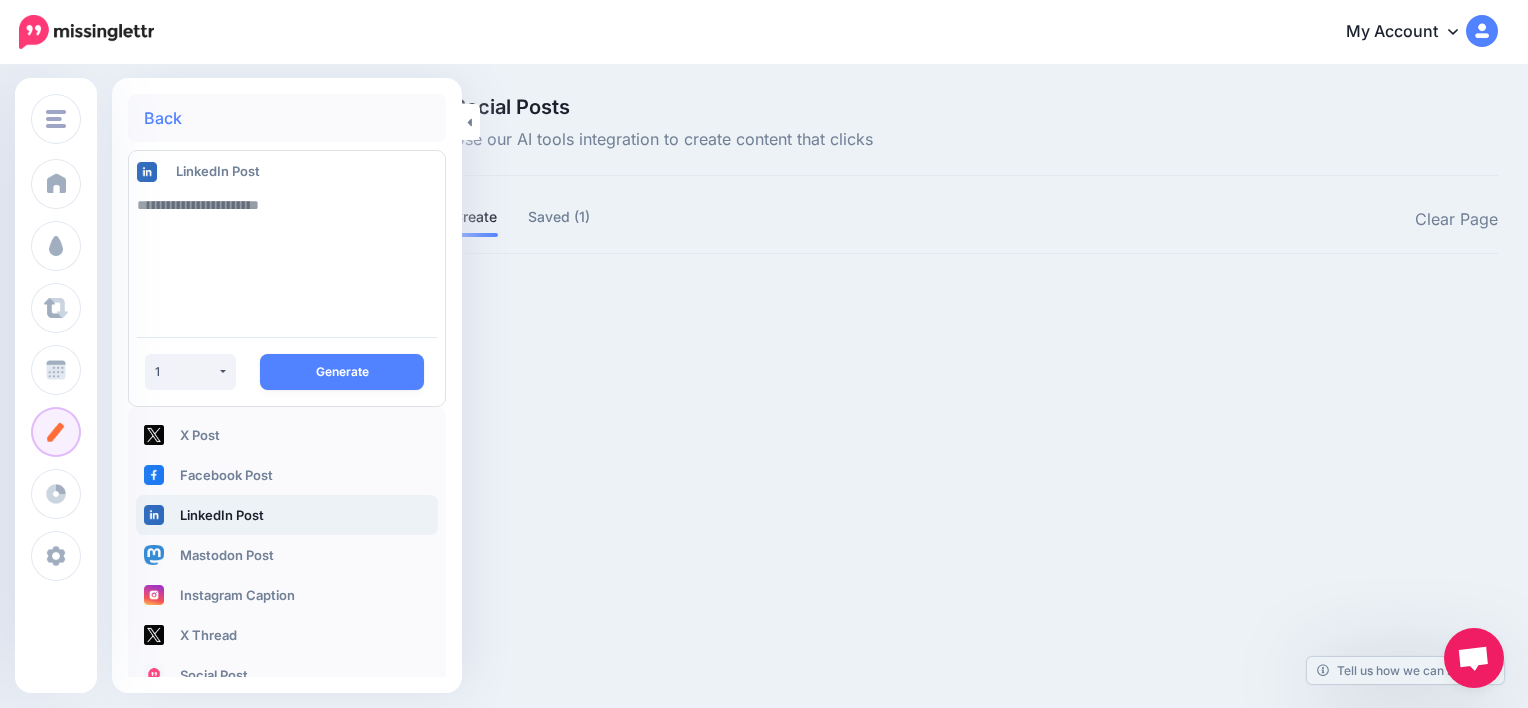 click at bounding box center [287, 253] 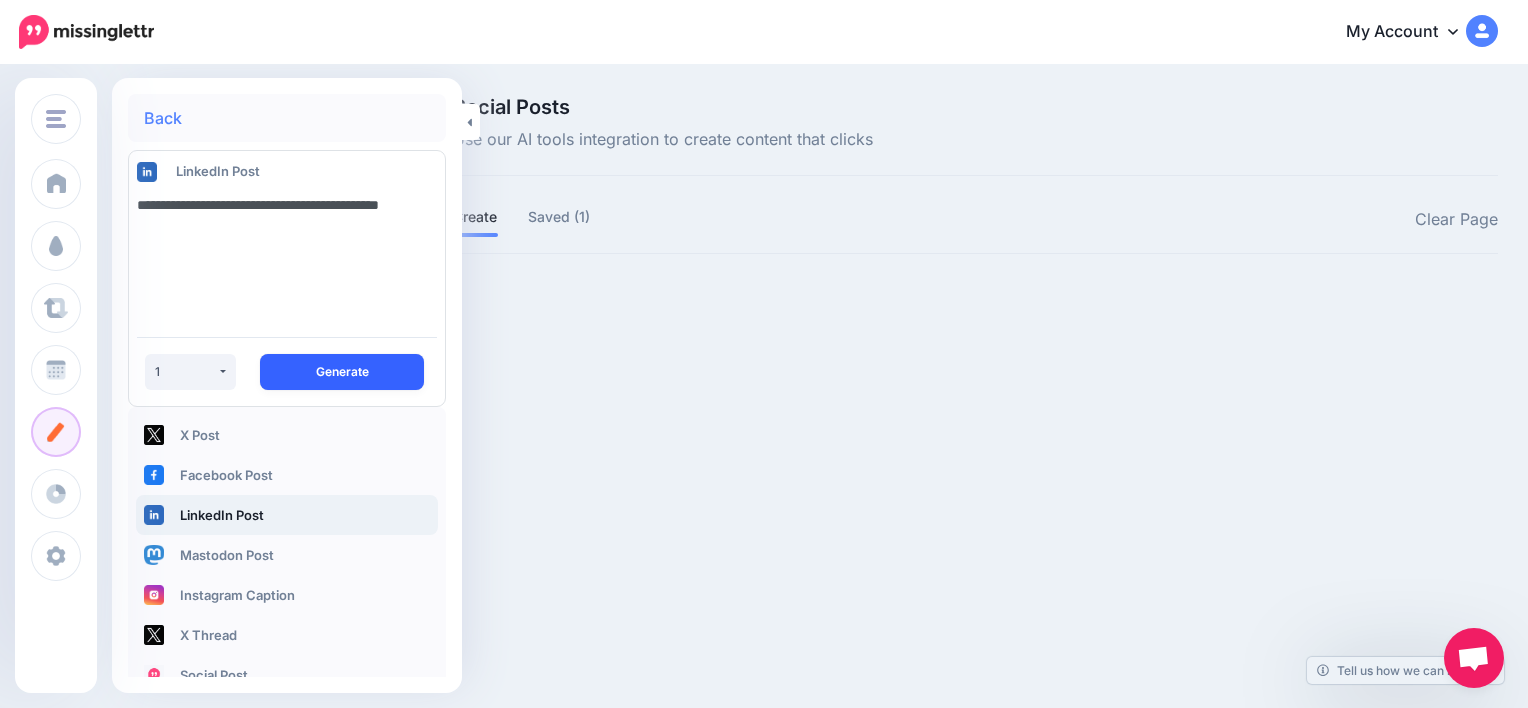 type on "**********" 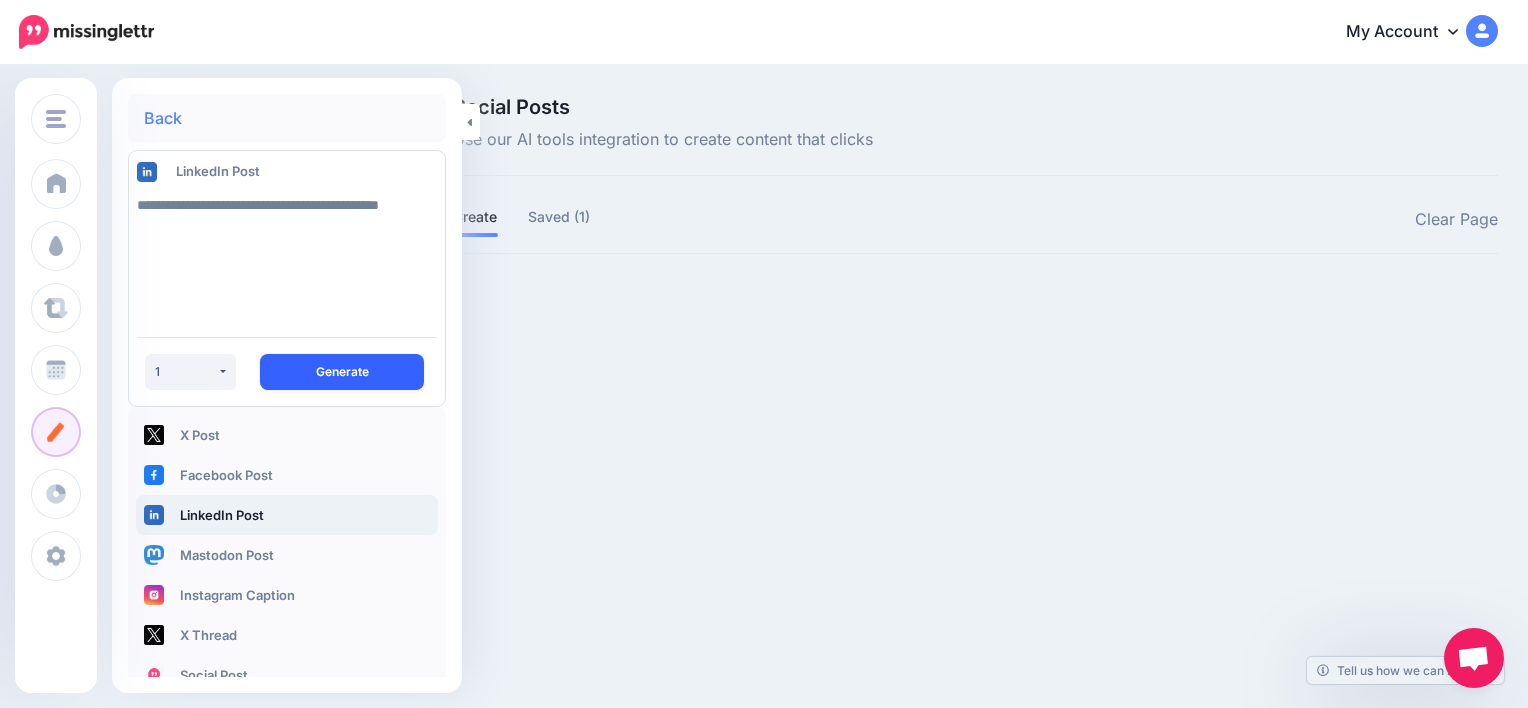 click on "Generate" at bounding box center (342, 372) 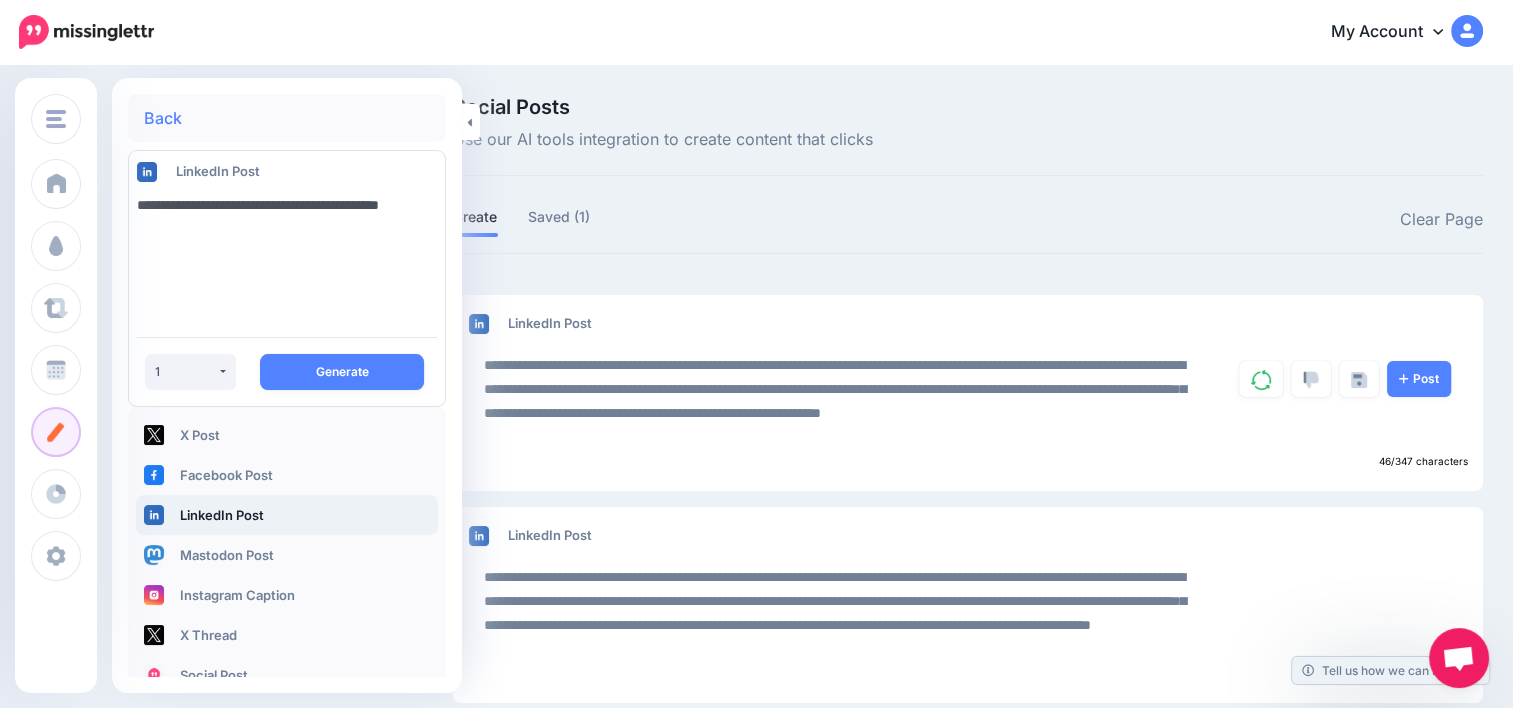 click on "**********" at bounding box center [287, 253] 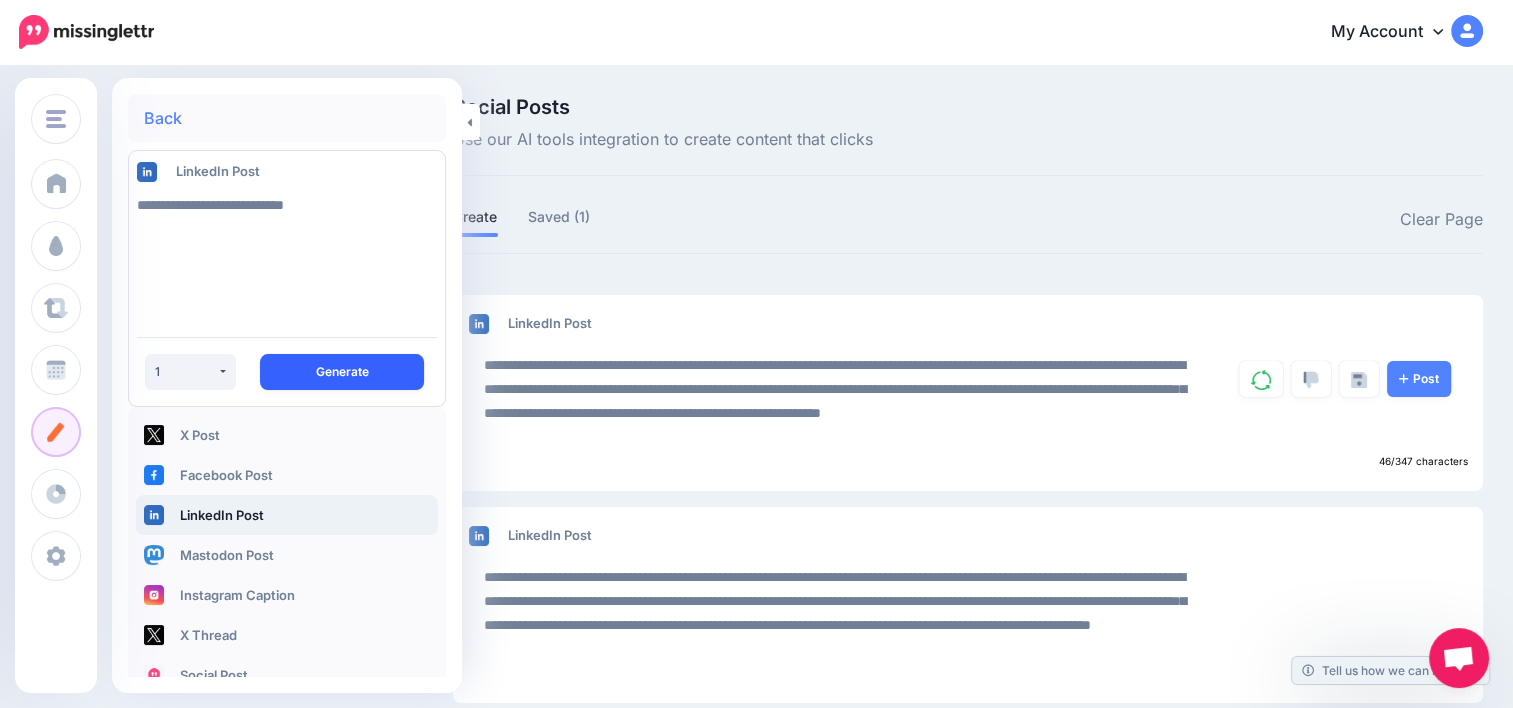 click on "Generate" at bounding box center (342, 372) 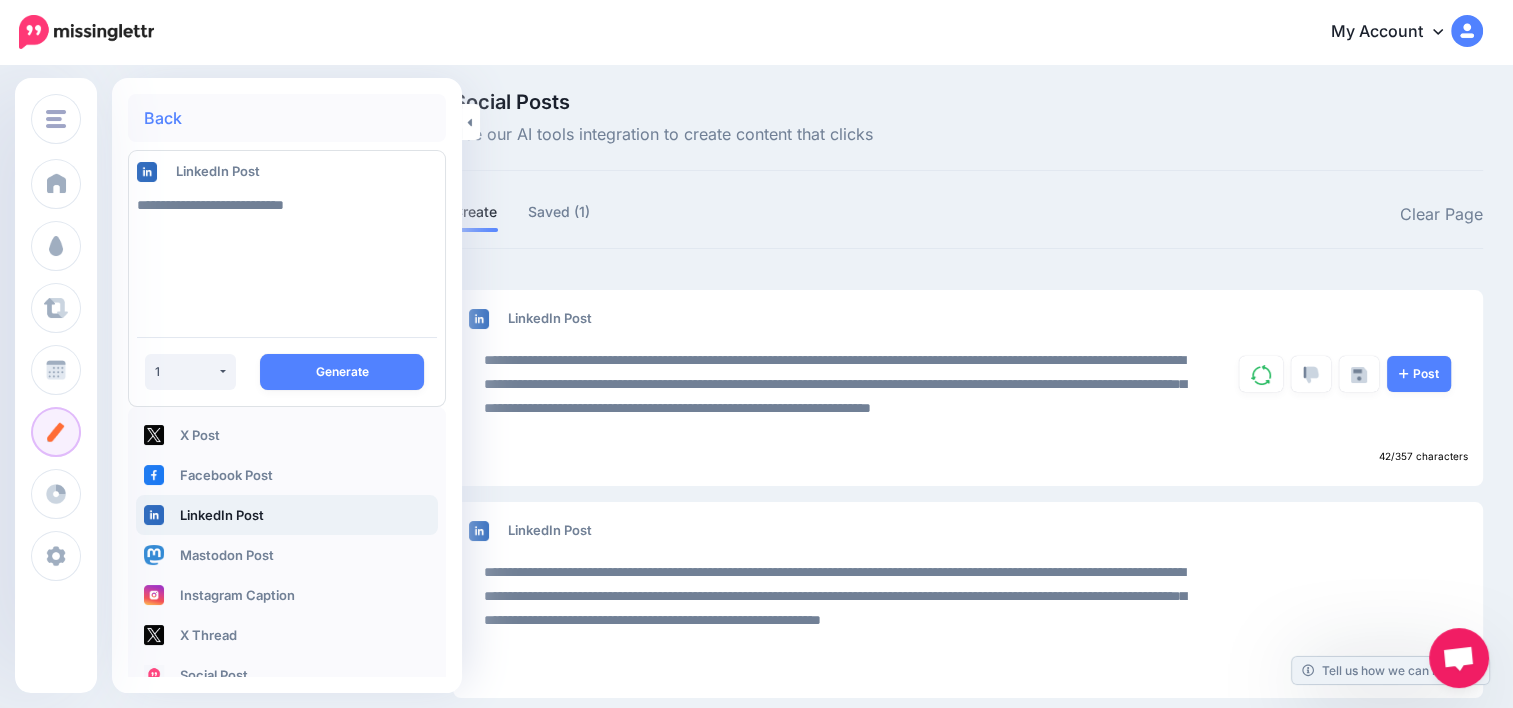 scroll, scrollTop: 0, scrollLeft: 0, axis: both 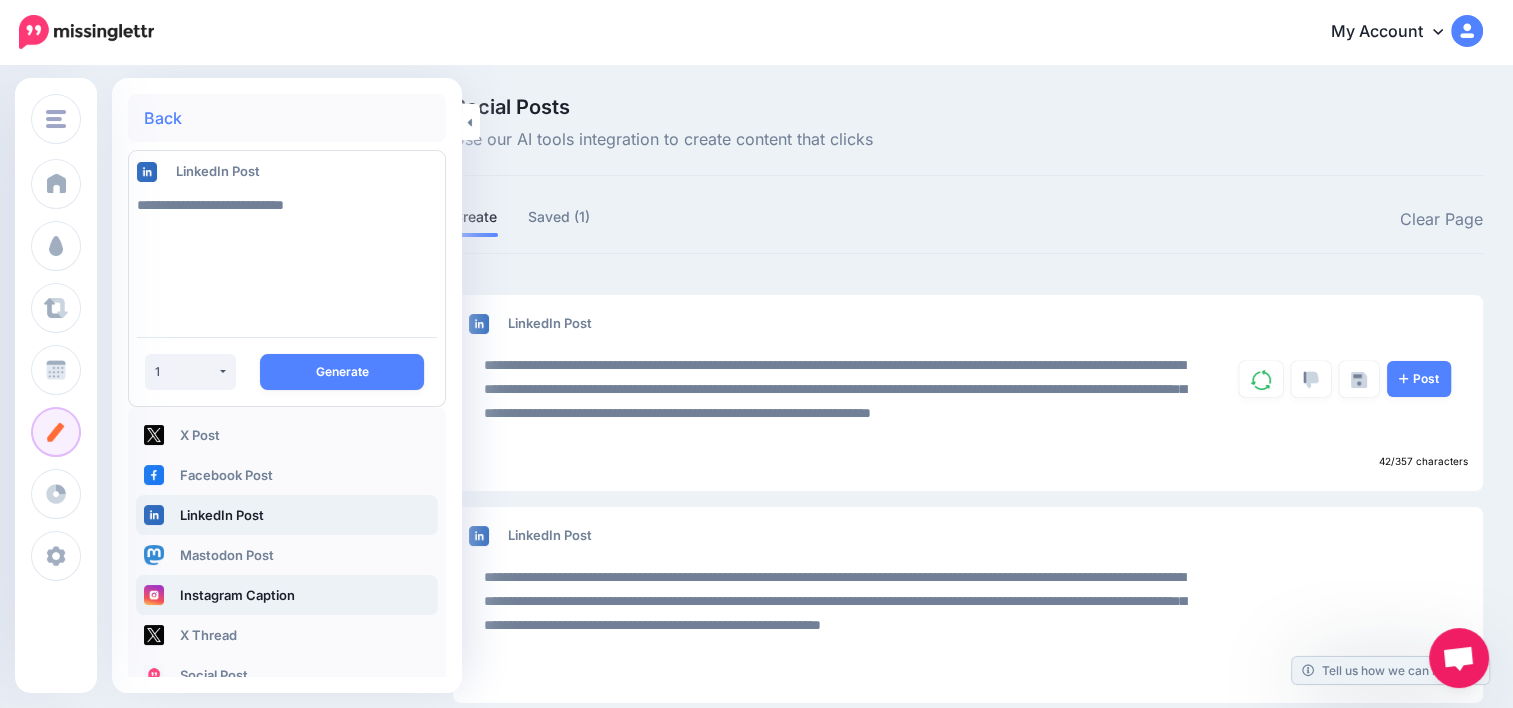 click on "Instagram Caption" at bounding box center [287, 595] 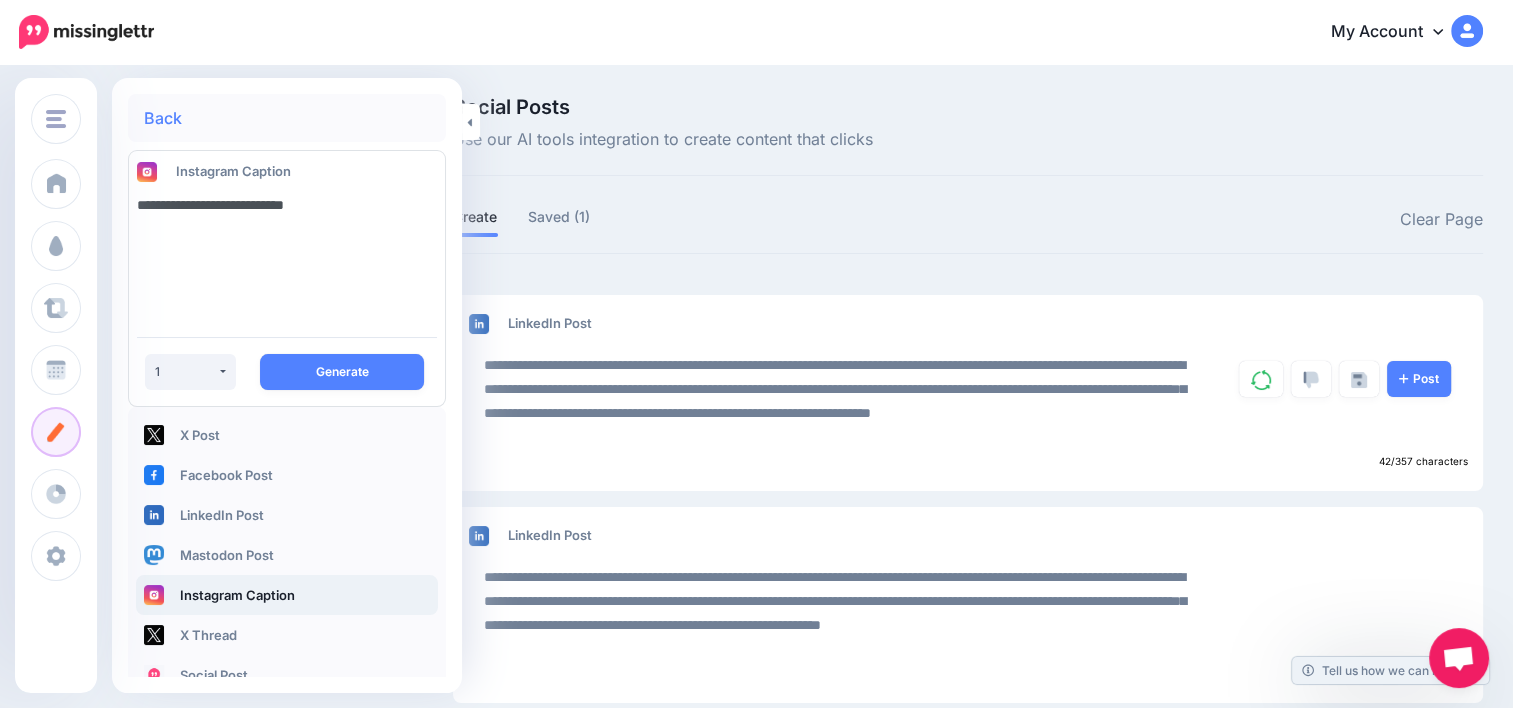 click on "**********" at bounding box center (287, 253) 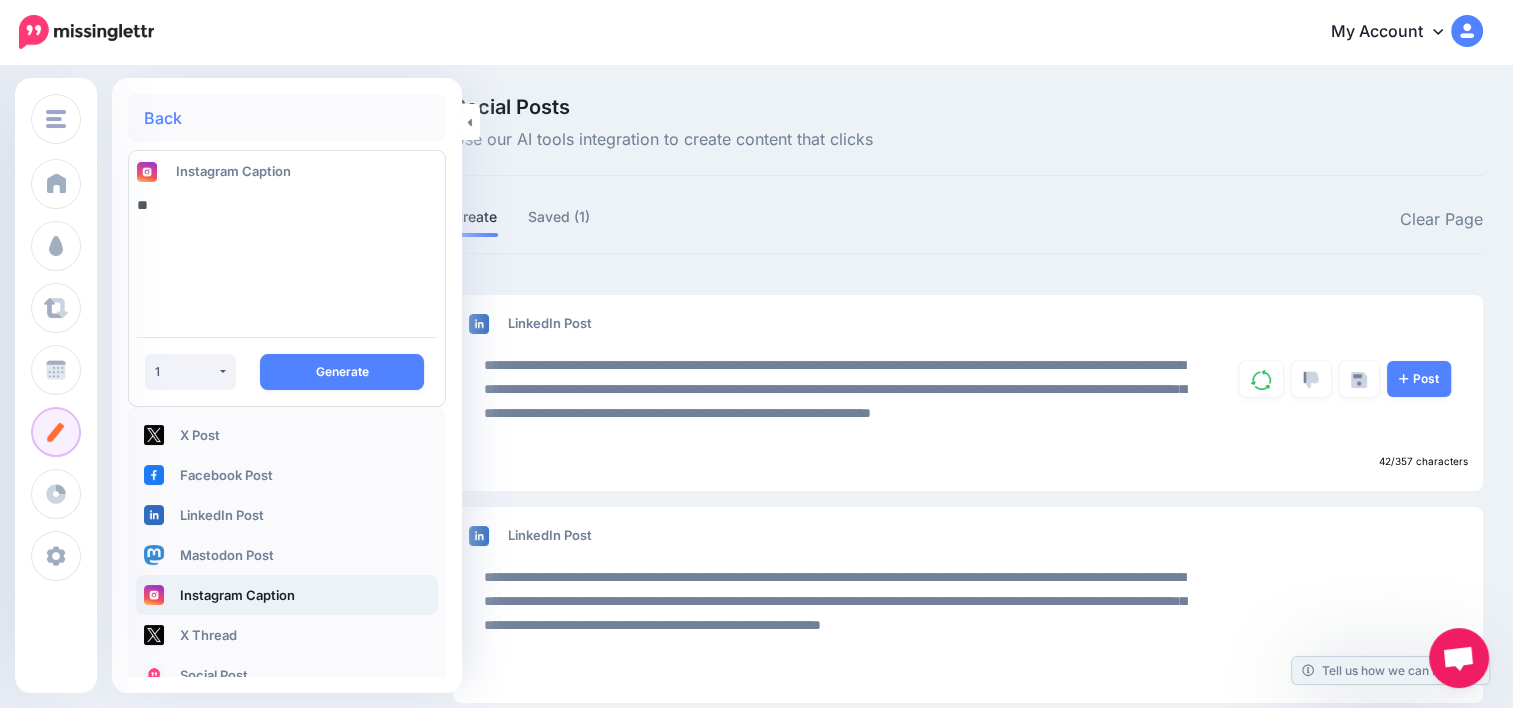 type on "*" 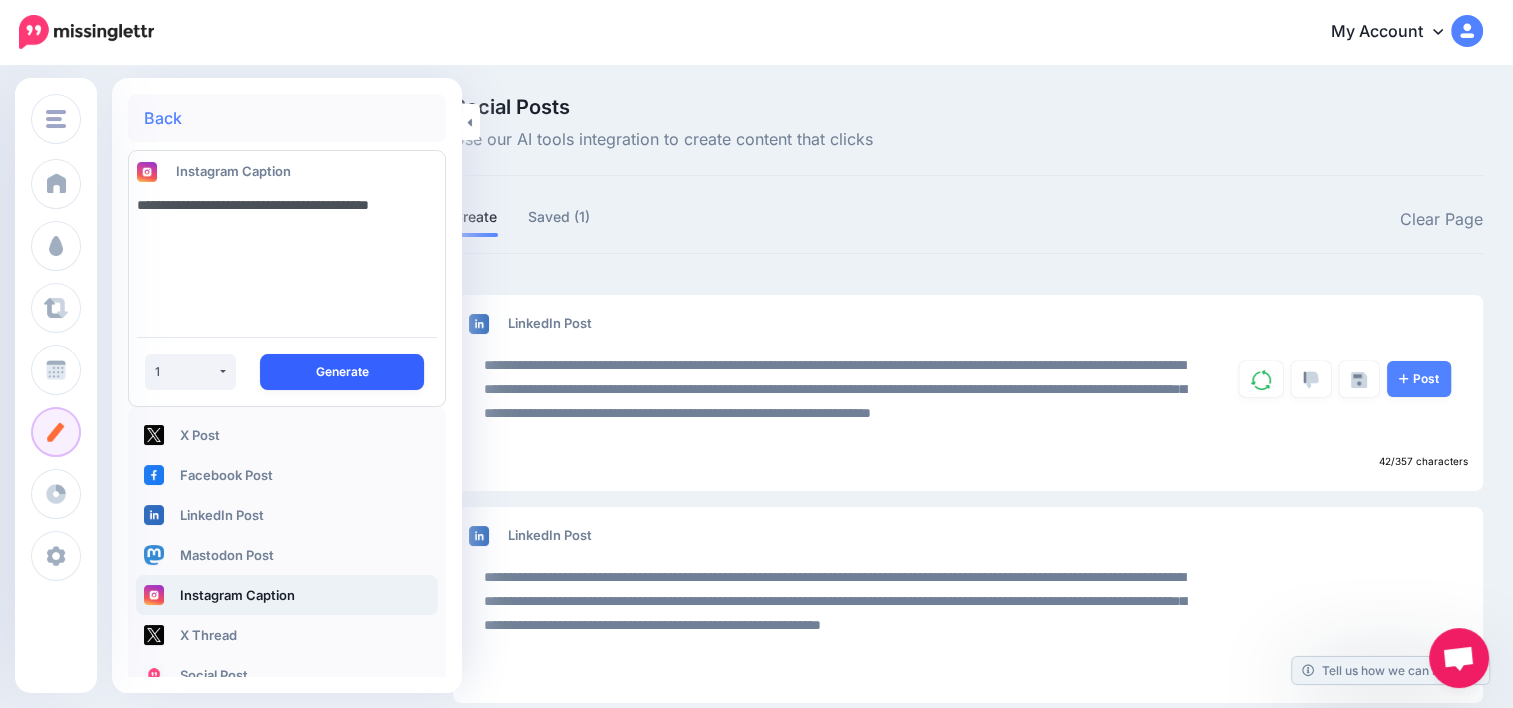 type on "**********" 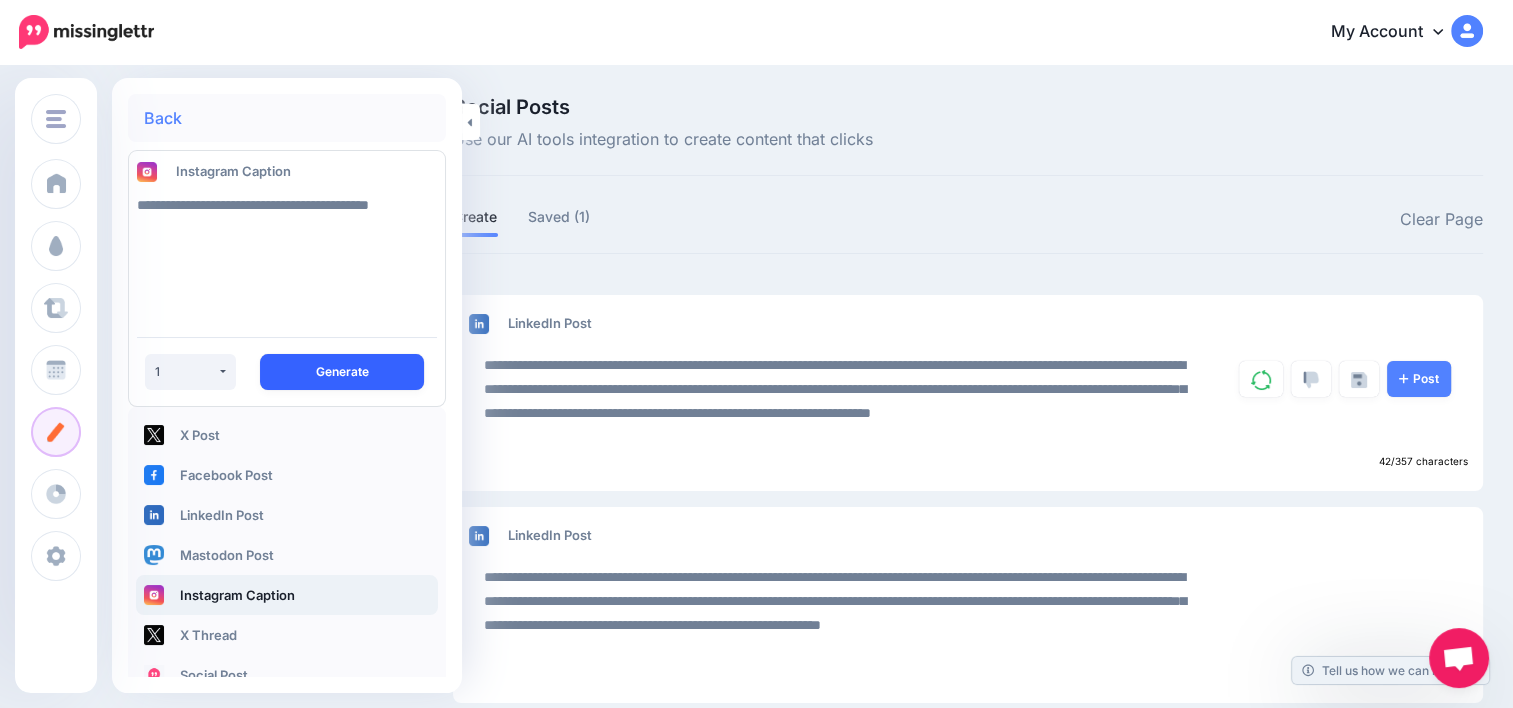 click on "Generate" at bounding box center (342, 372) 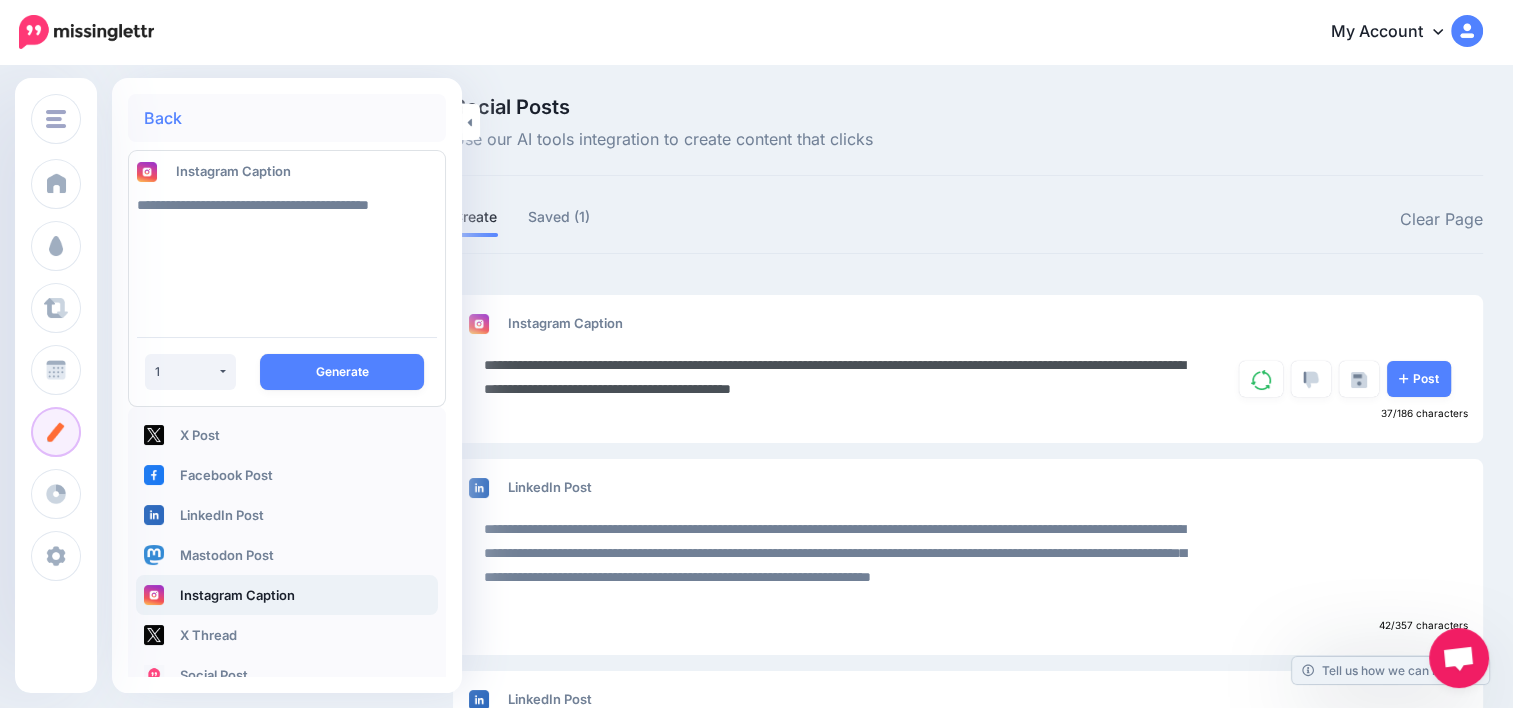 click on "**********" at bounding box center (843, 377) 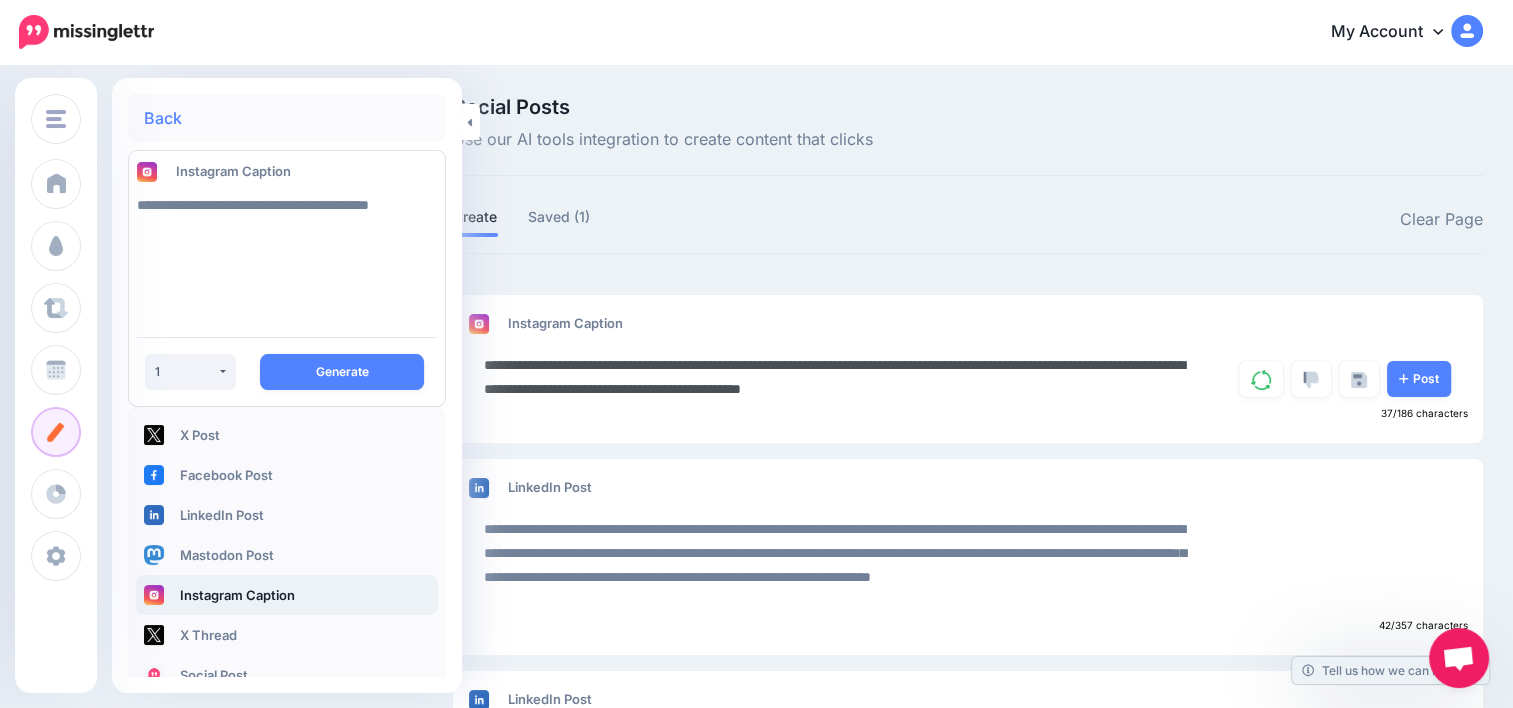 click on "**********" at bounding box center (843, 377) 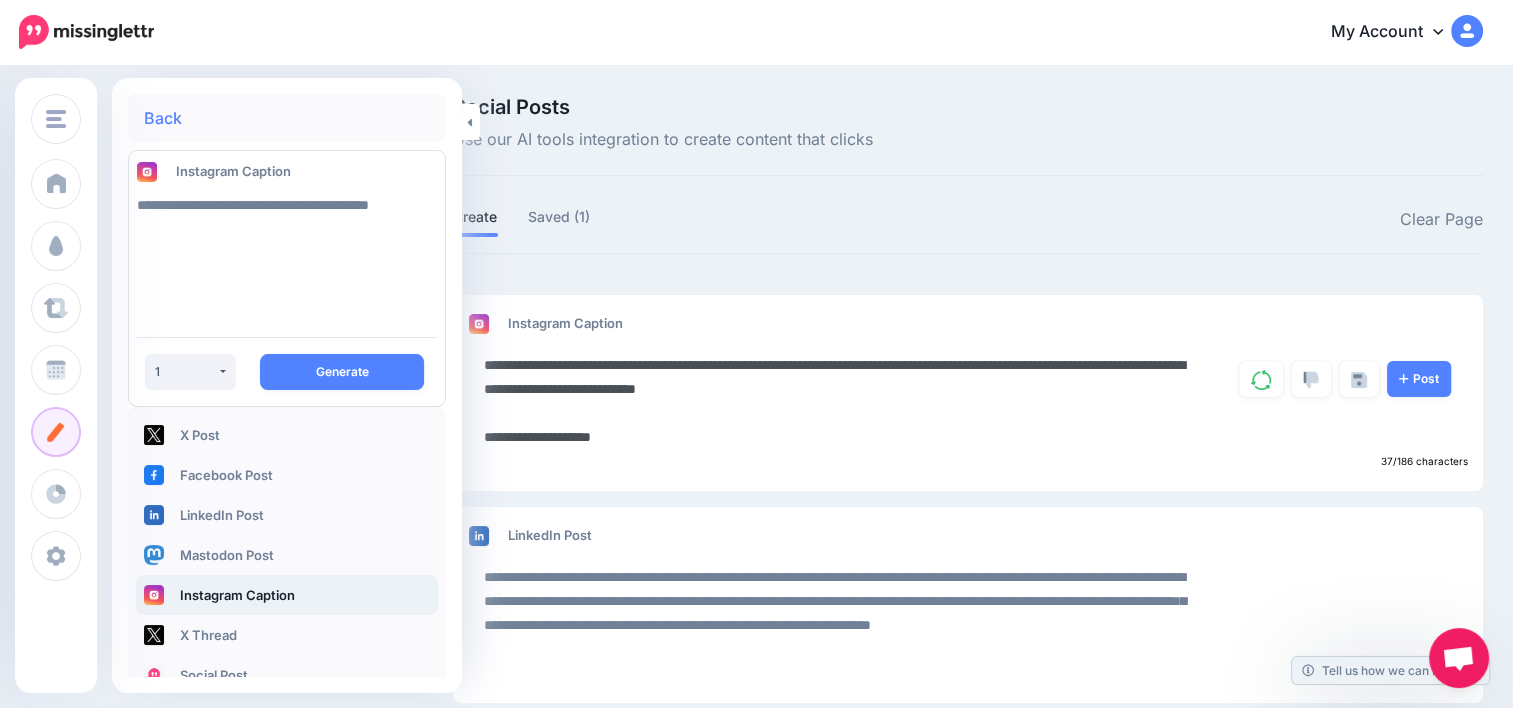 click on "**********" at bounding box center (843, 401) 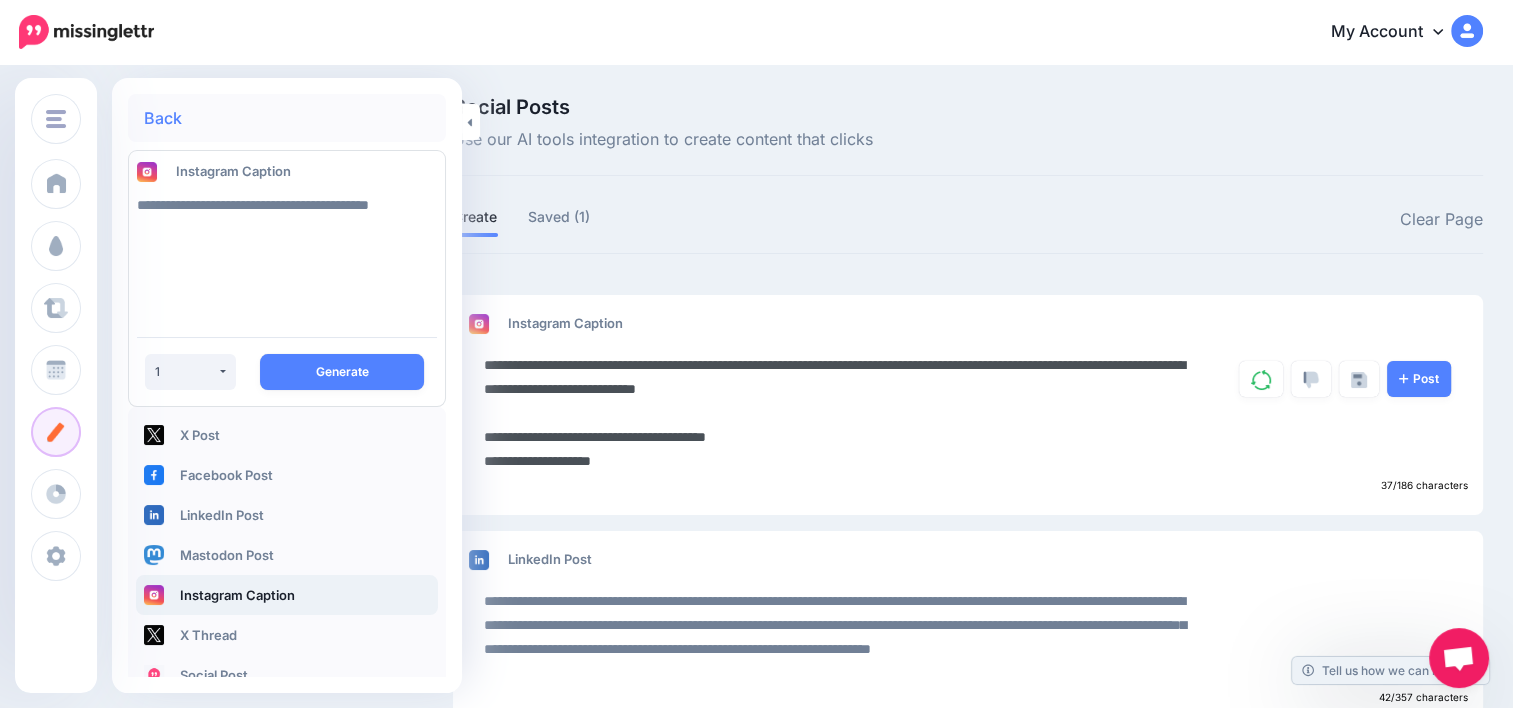 click on "**********" at bounding box center [843, 413] 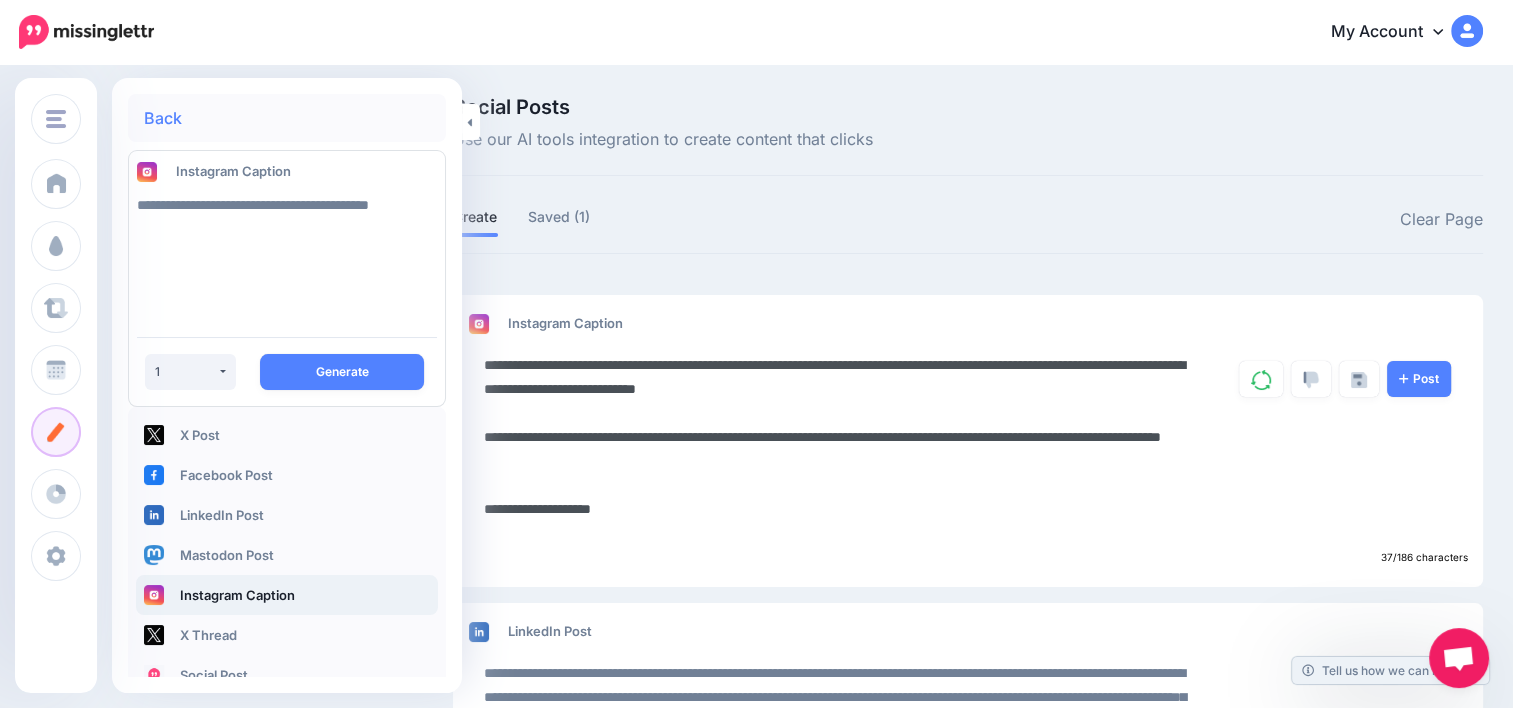 paste on "**********" 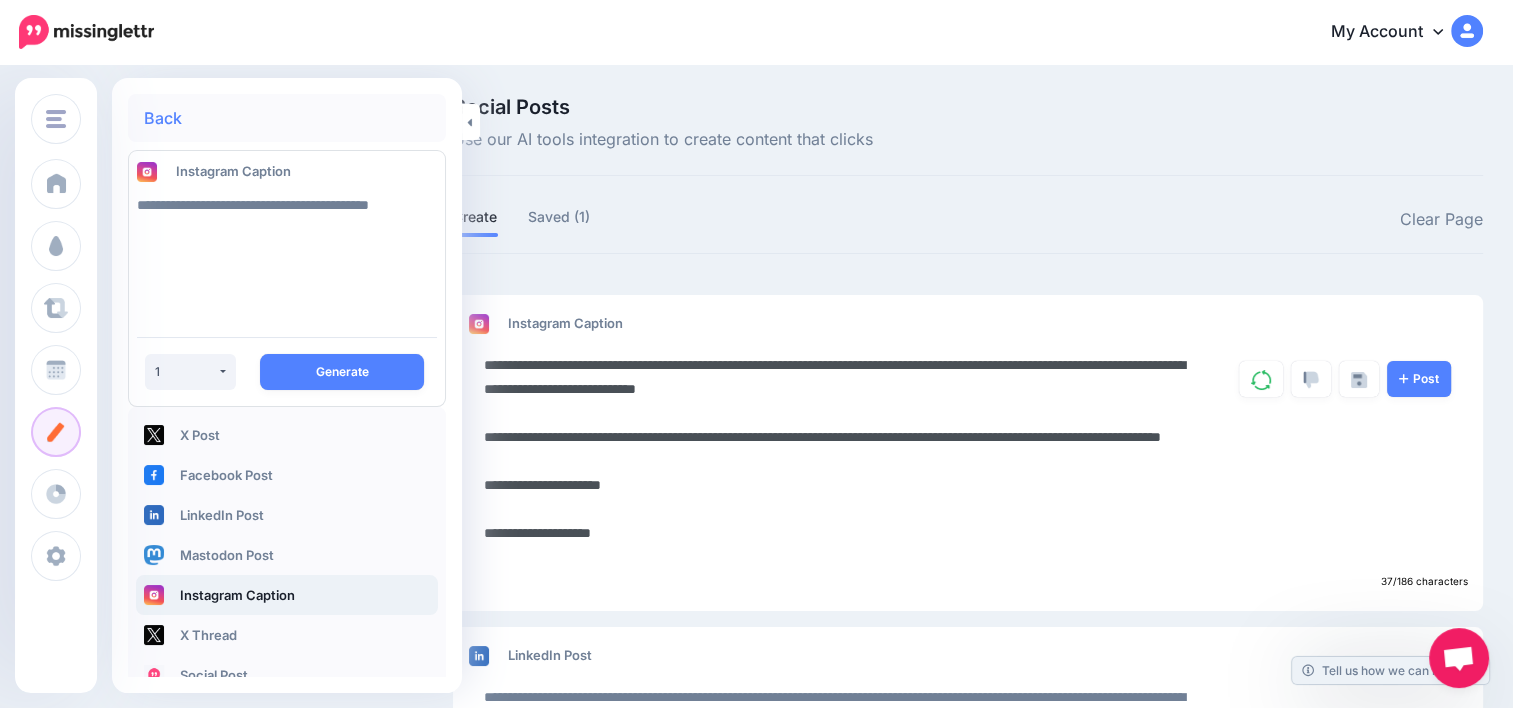 drag, startPoint x: 664, startPoint y: 552, endPoint x: 480, endPoint y: 361, distance: 265.21124 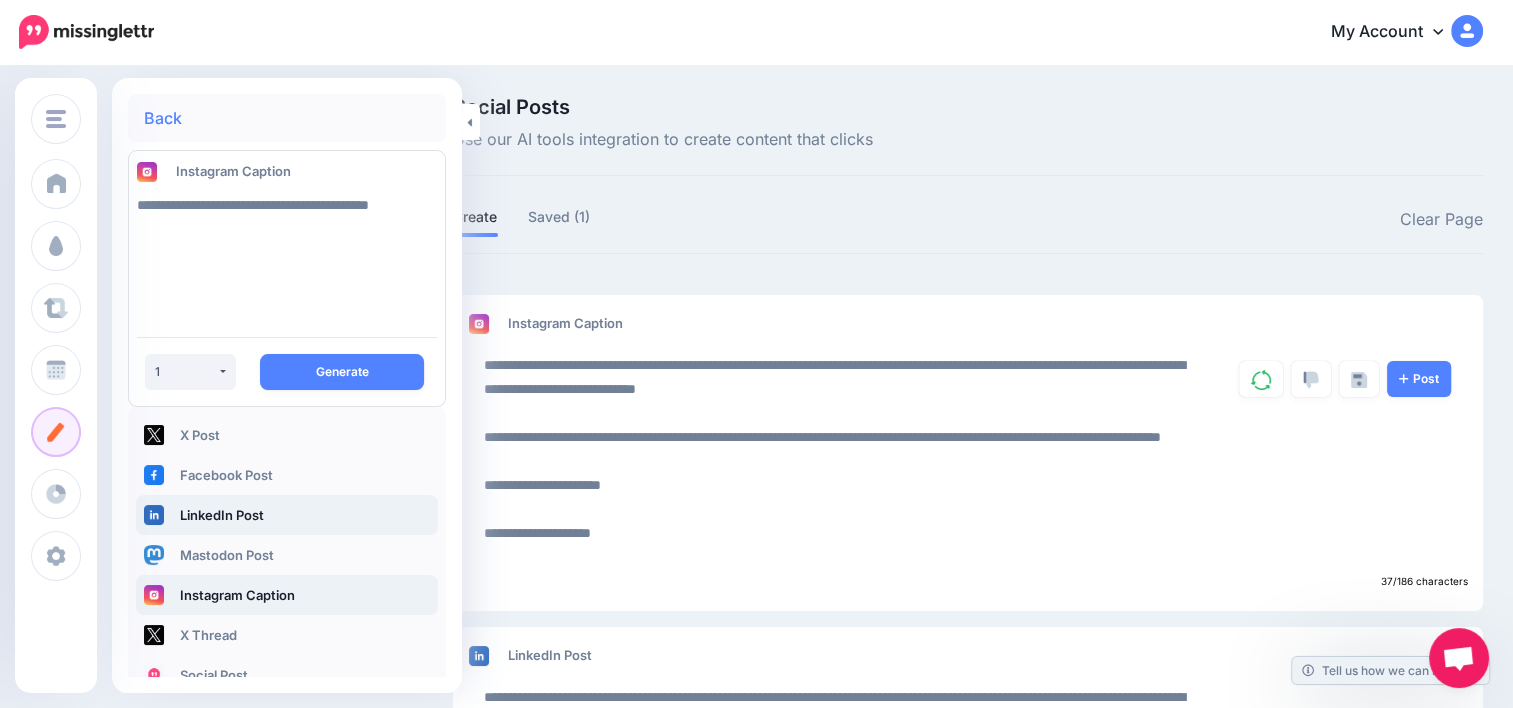 click on "LinkedIn Post" at bounding box center [287, 515] 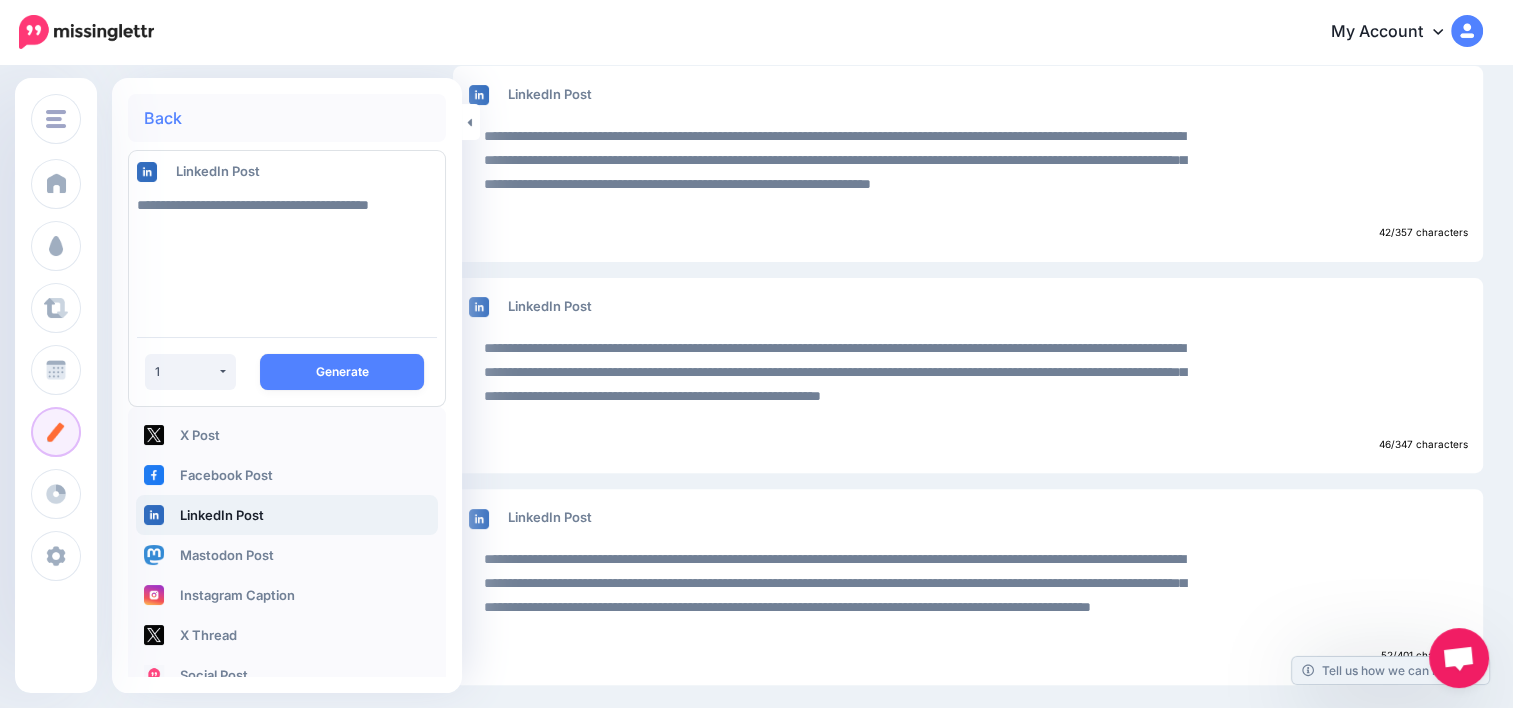 scroll, scrollTop: 563, scrollLeft: 0, axis: vertical 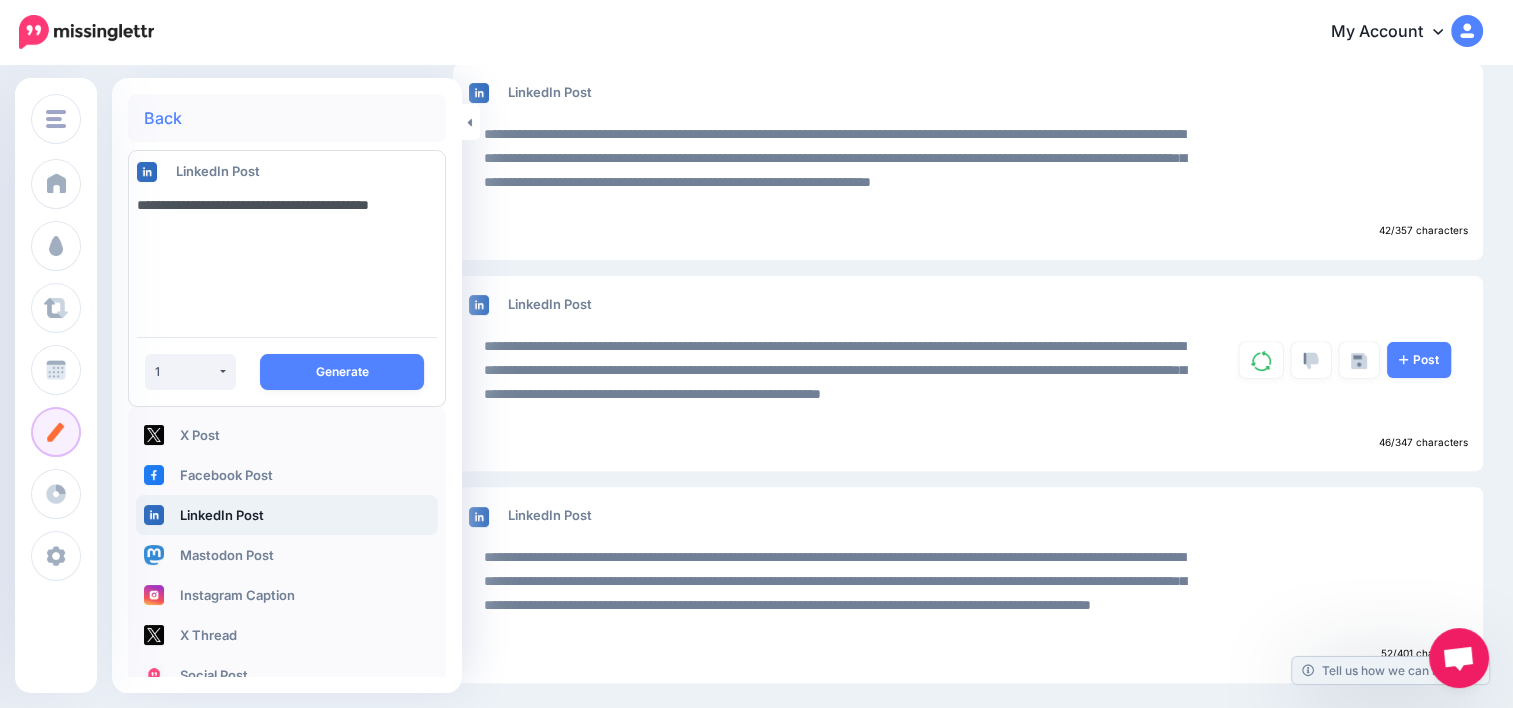 click on "**********" at bounding box center (287, 253) 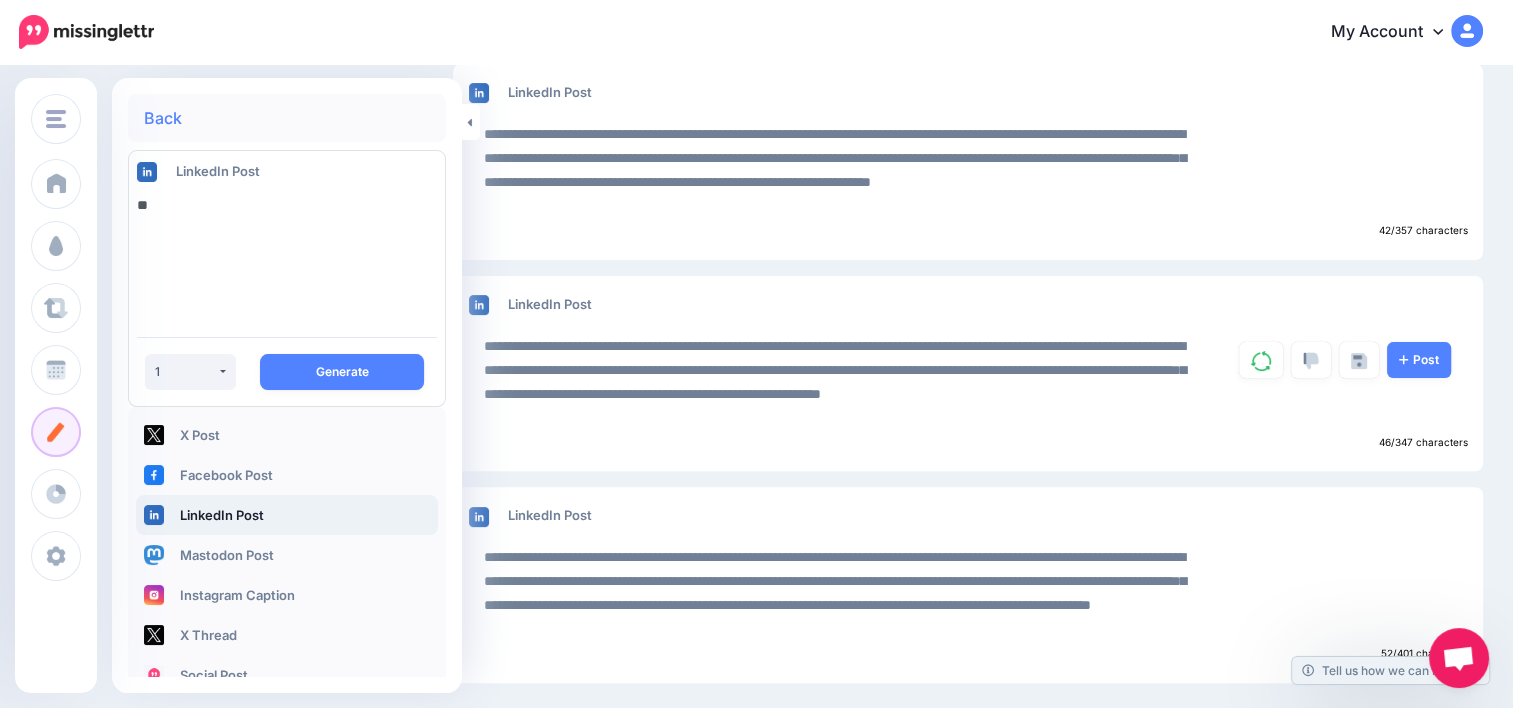 type on "*" 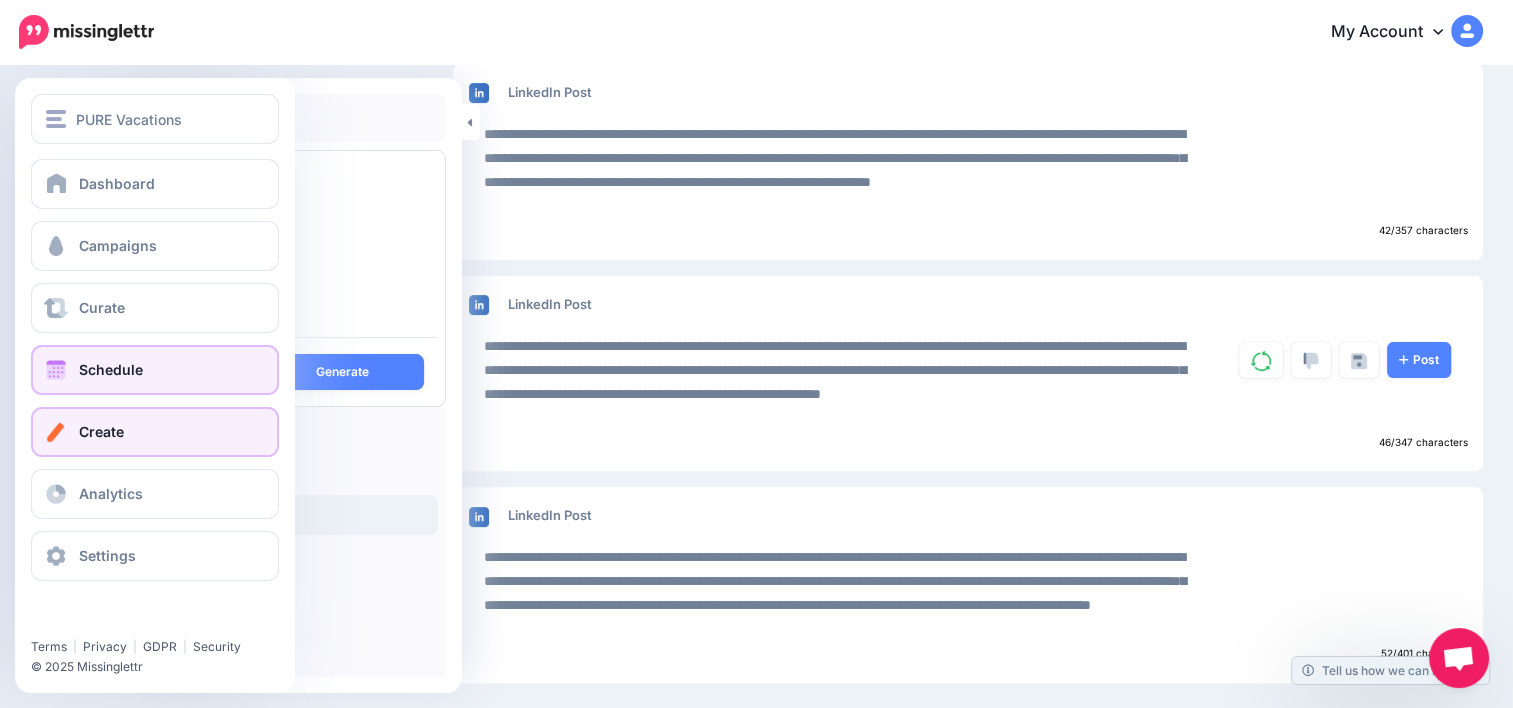 type 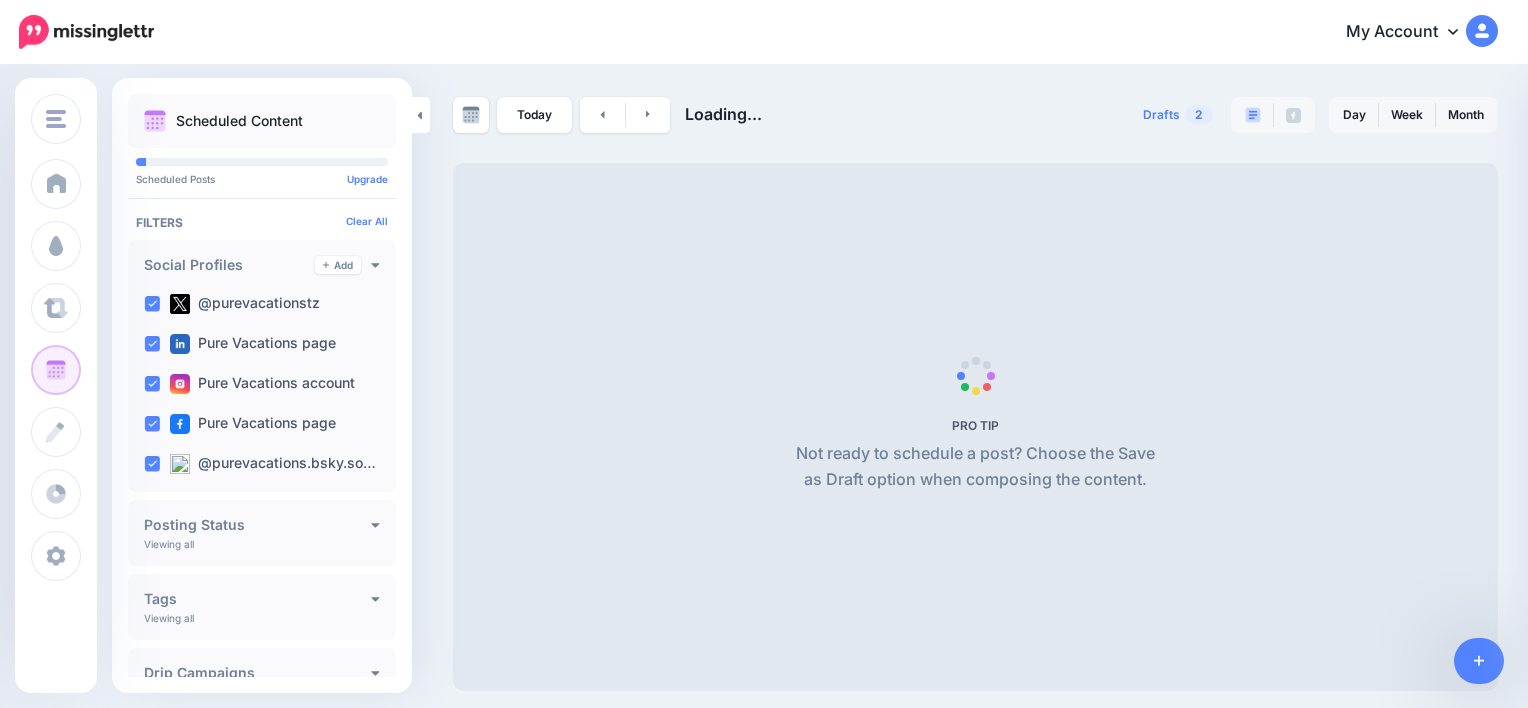 scroll, scrollTop: 0, scrollLeft: 0, axis: both 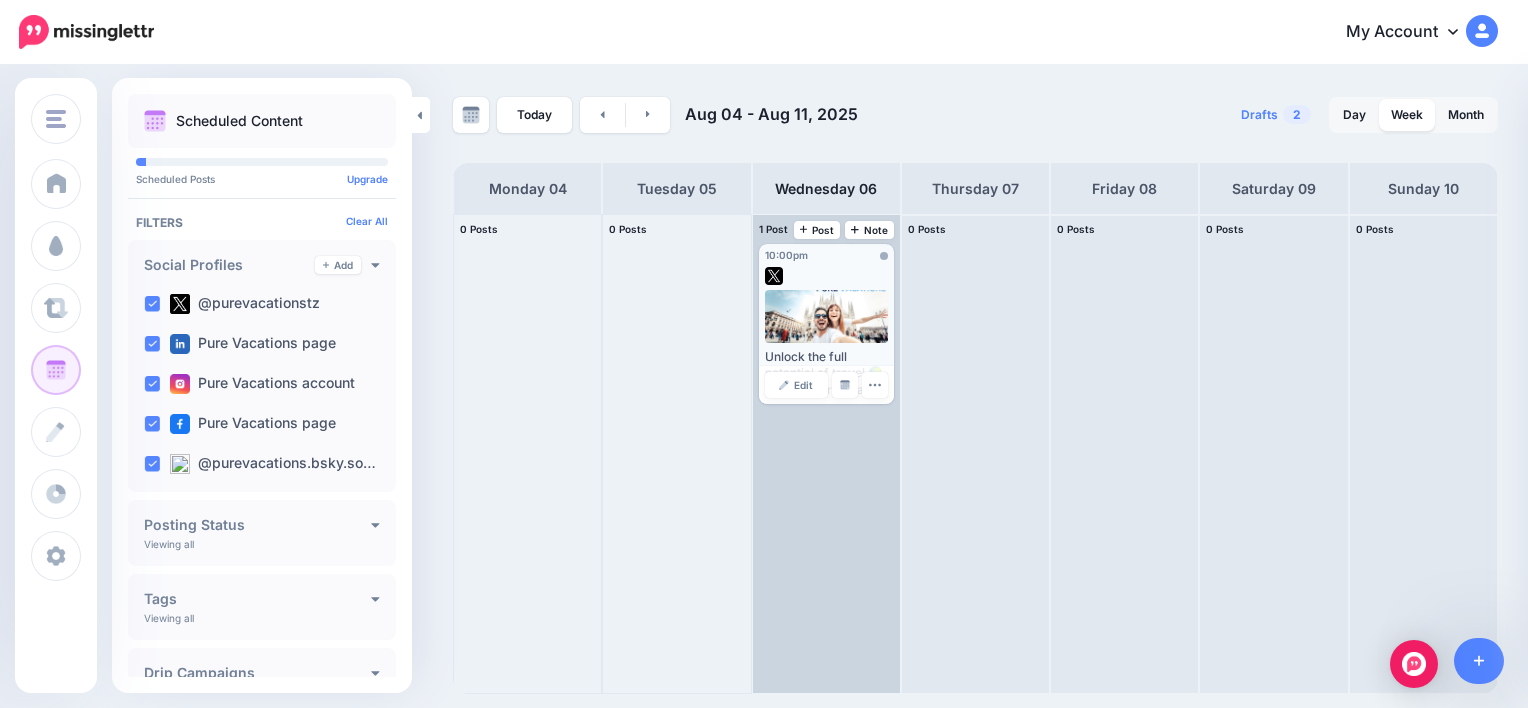 click at bounding box center [827, 316] 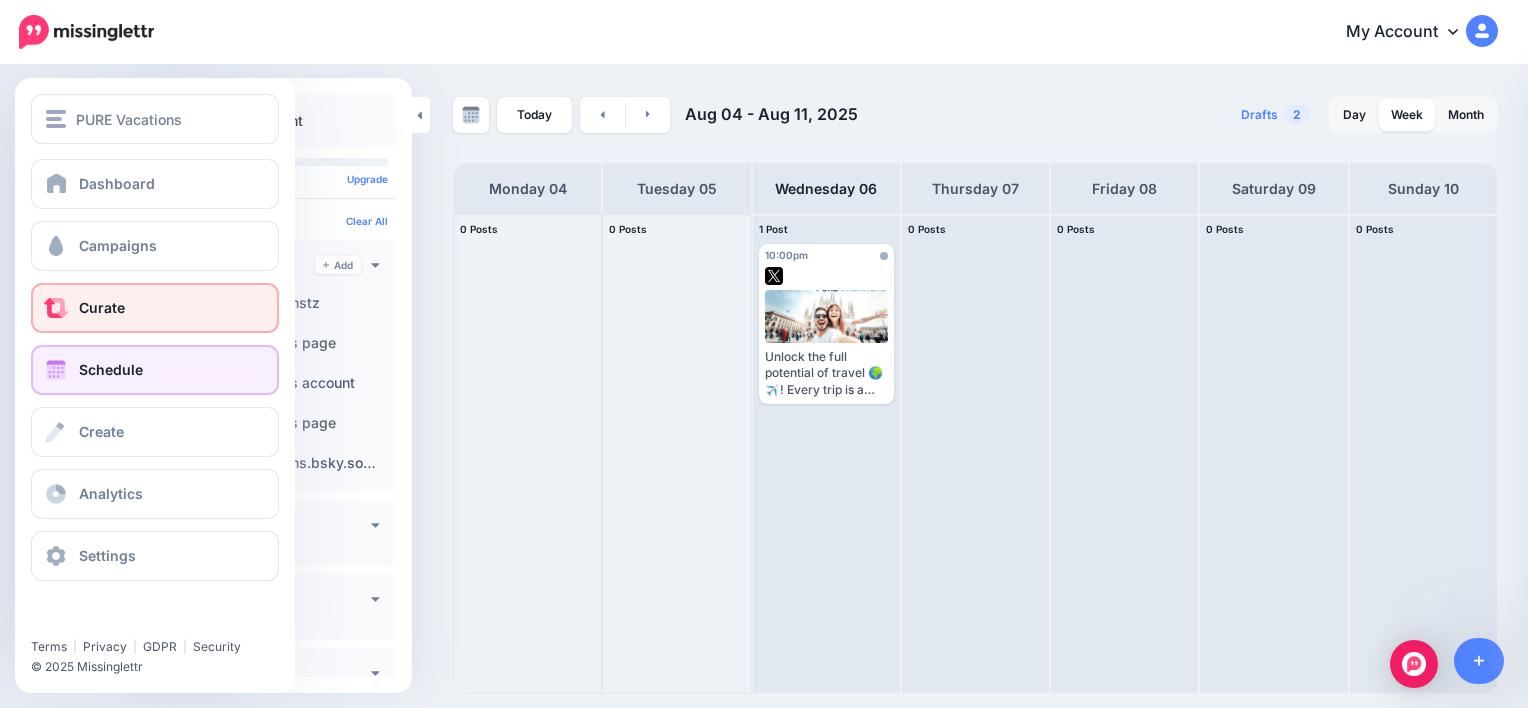 click on "Curate" at bounding box center [155, 308] 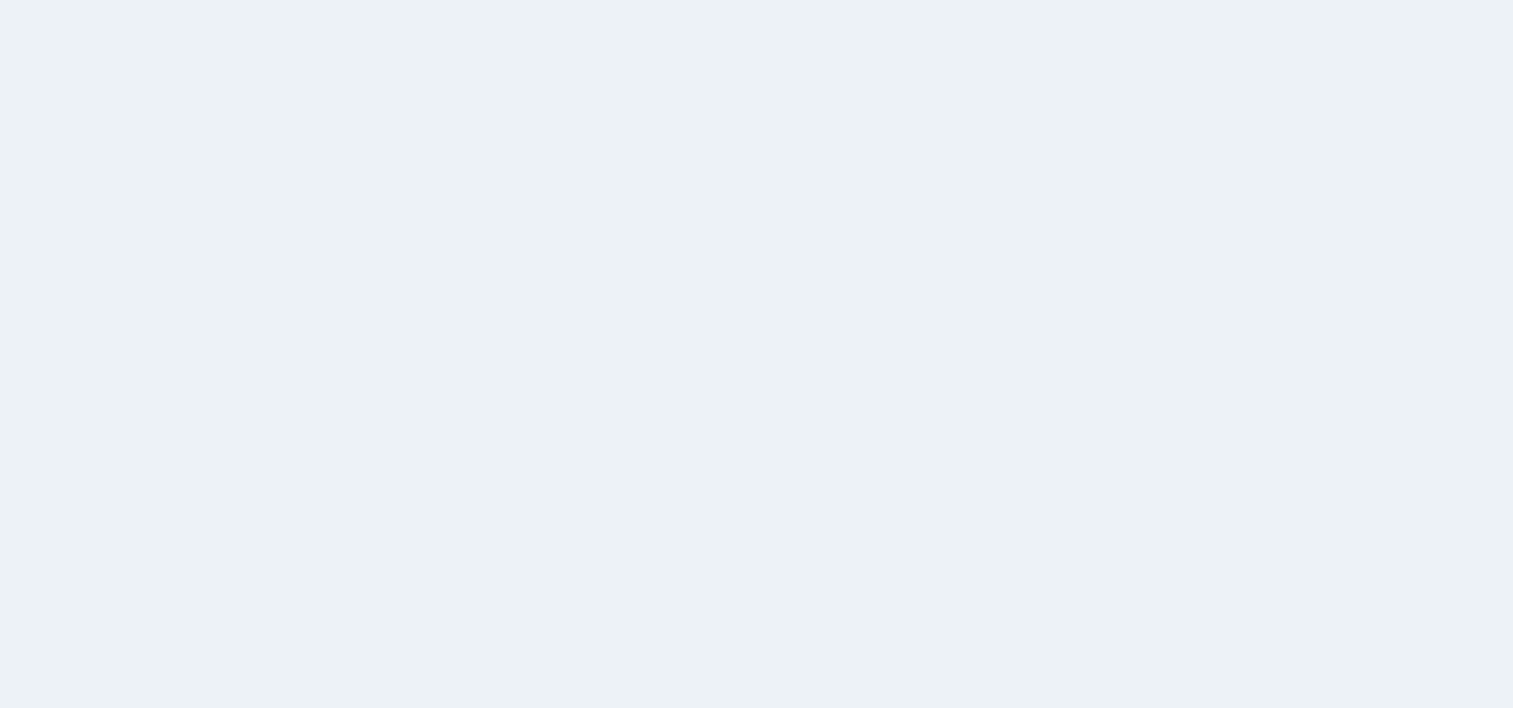 scroll, scrollTop: 0, scrollLeft: 0, axis: both 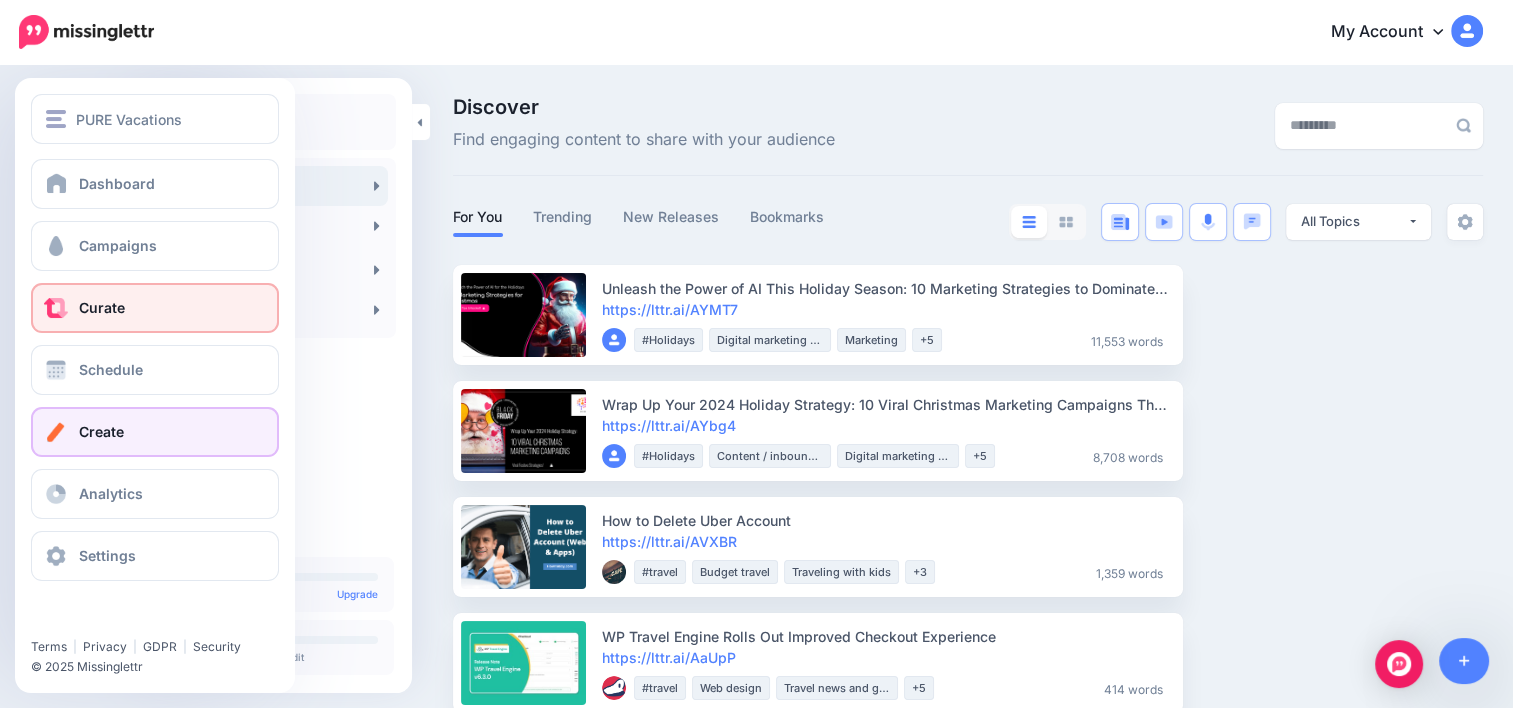 click on "Create" at bounding box center (155, 432) 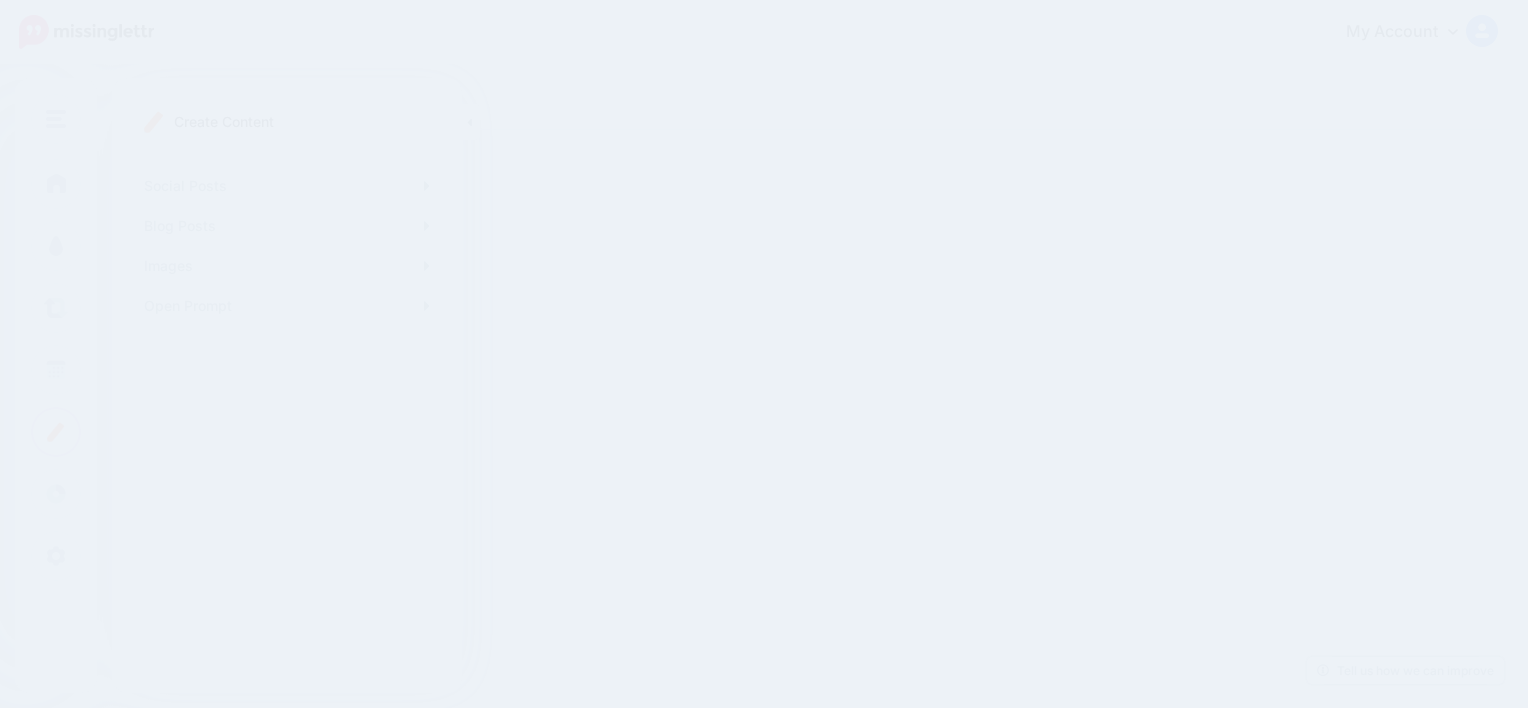 scroll, scrollTop: 0, scrollLeft: 0, axis: both 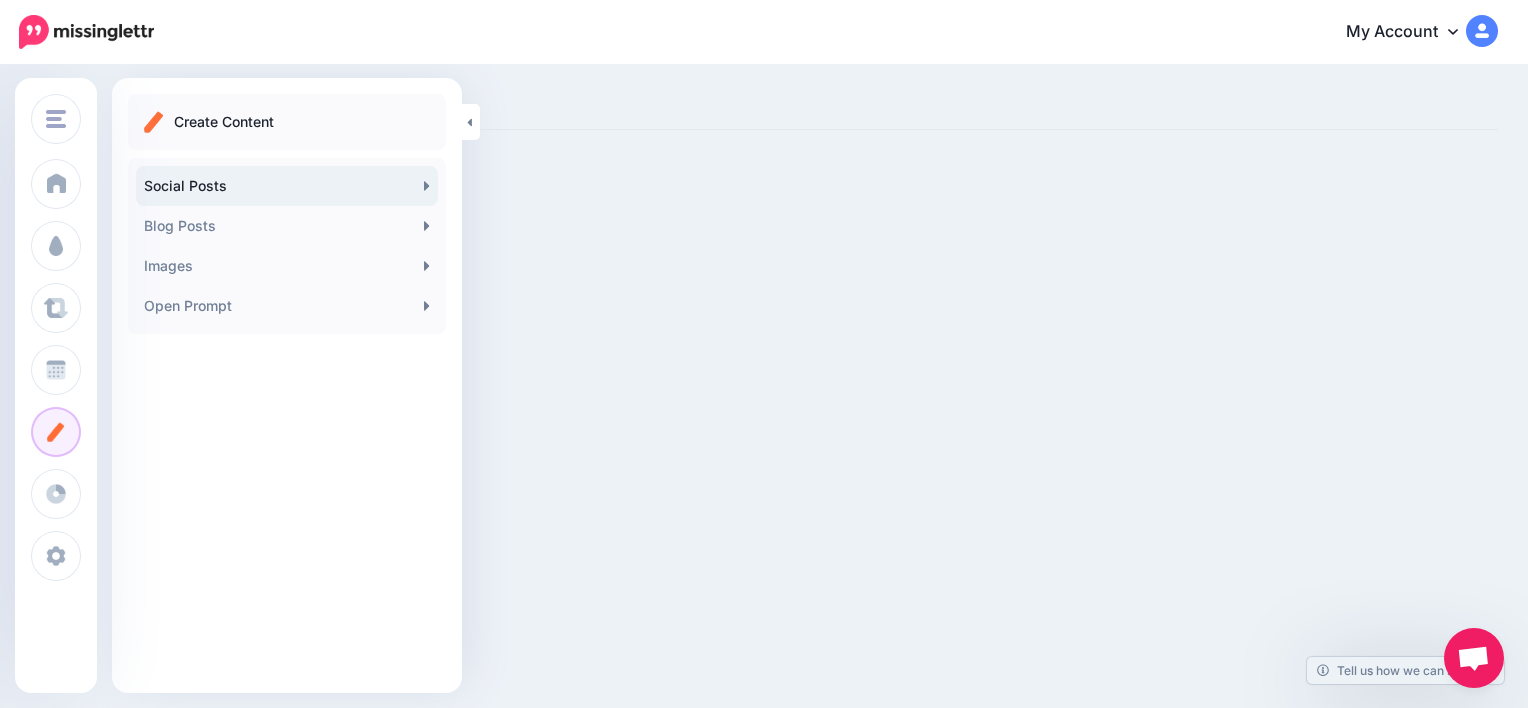 click on "Social Posts" at bounding box center [287, 186] 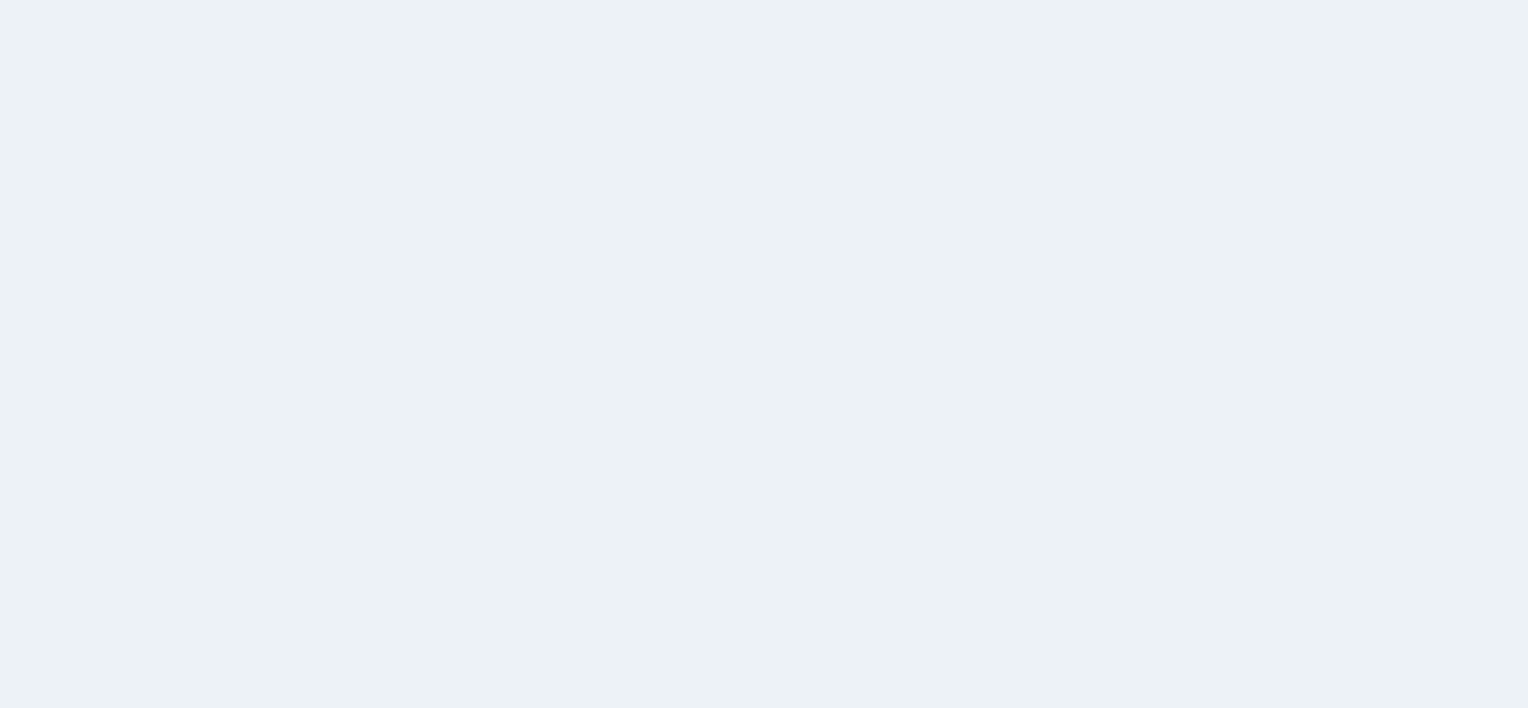 scroll, scrollTop: 0, scrollLeft: 0, axis: both 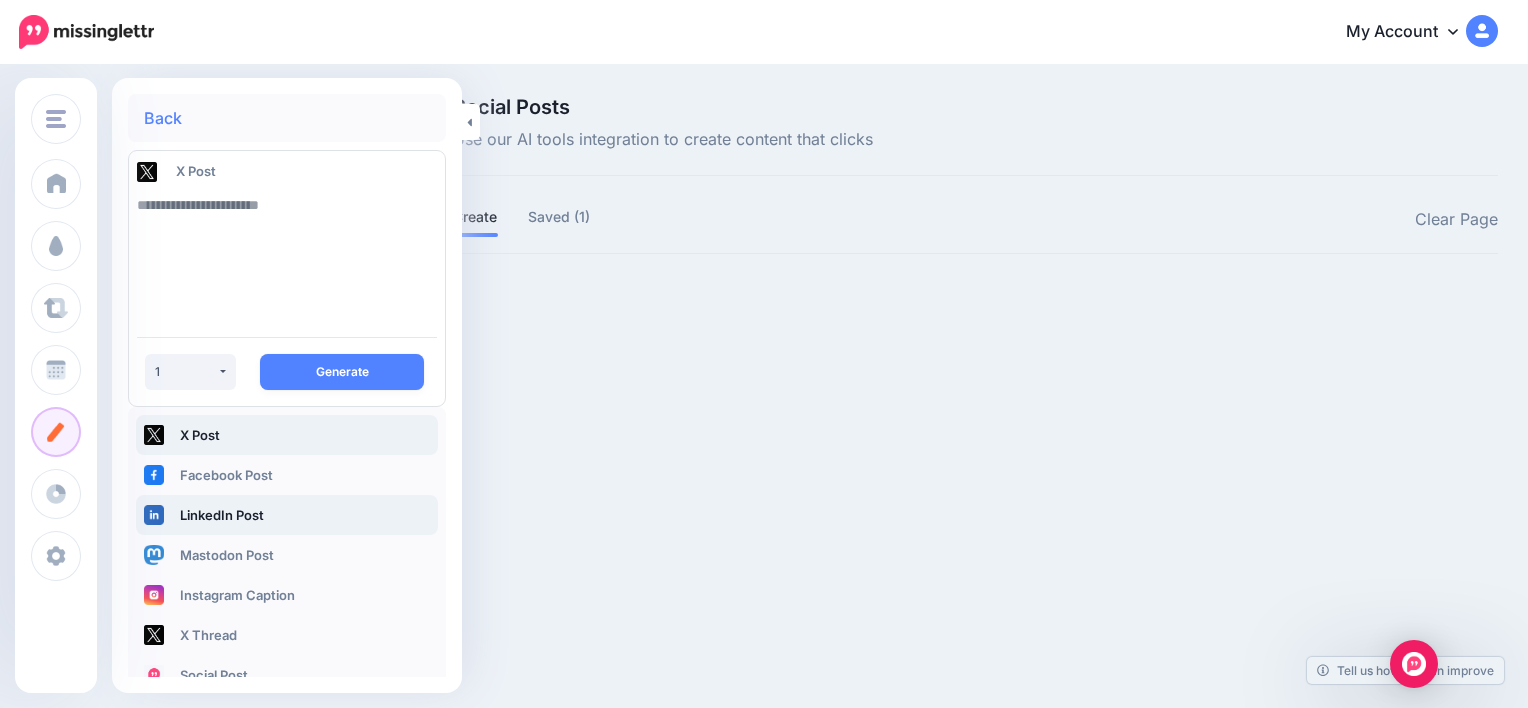 click on "LinkedIn Post" at bounding box center [287, 515] 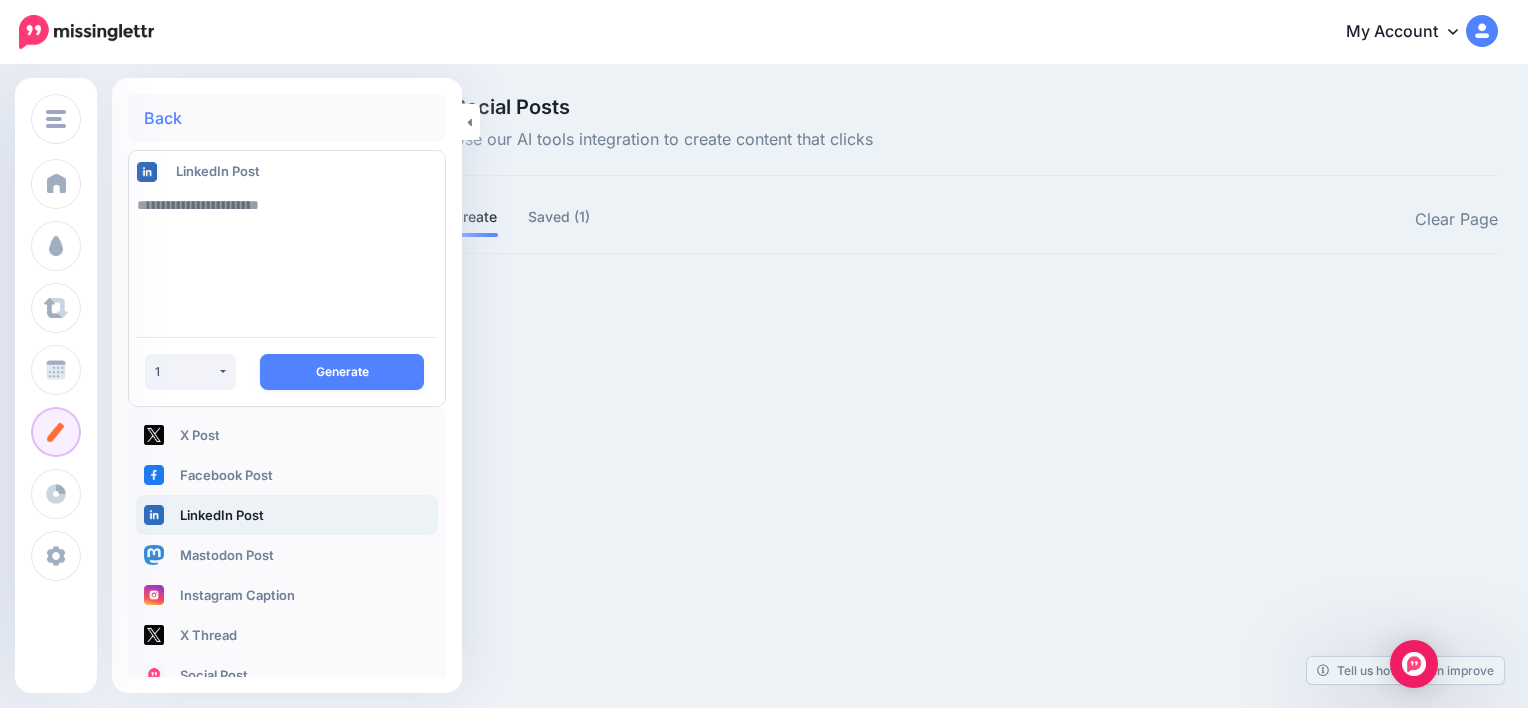 click at bounding box center [287, 253] 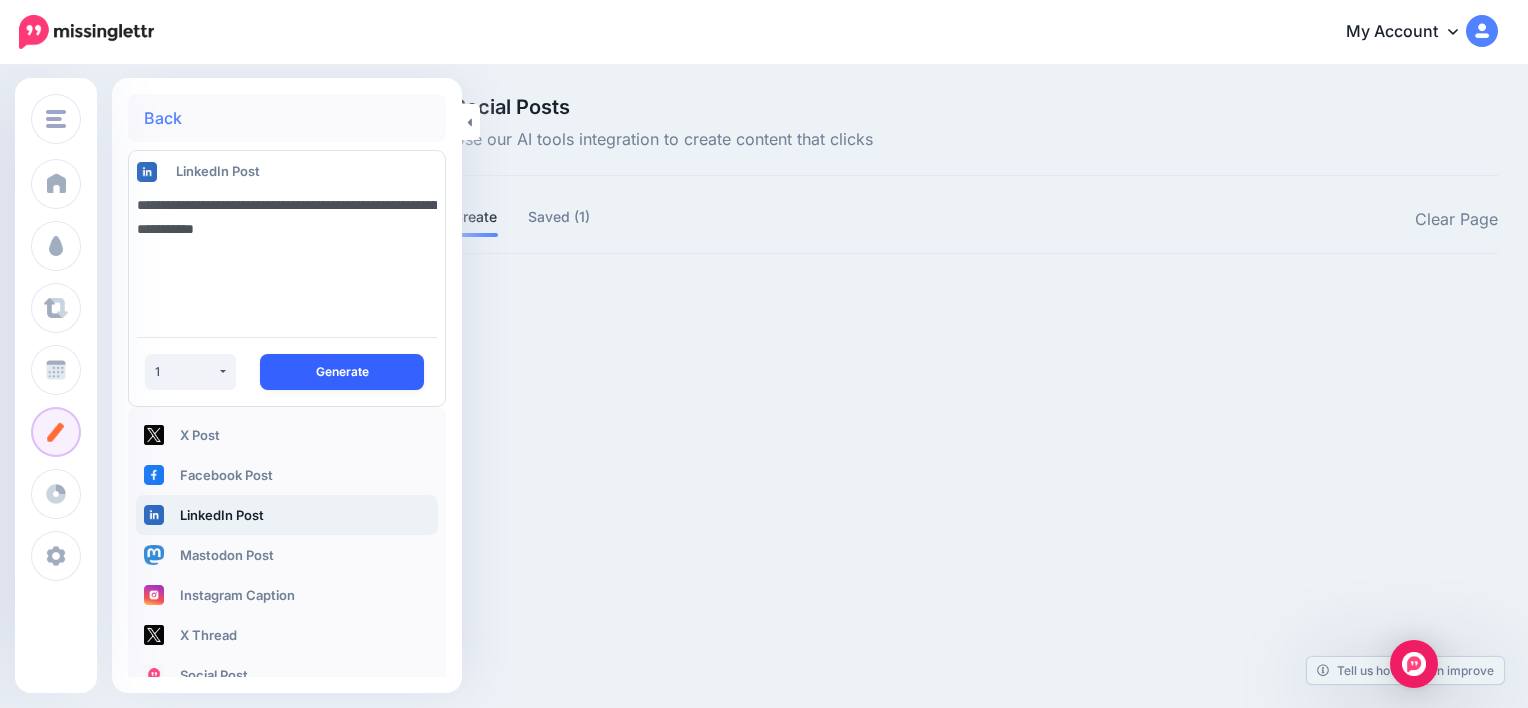 type on "**********" 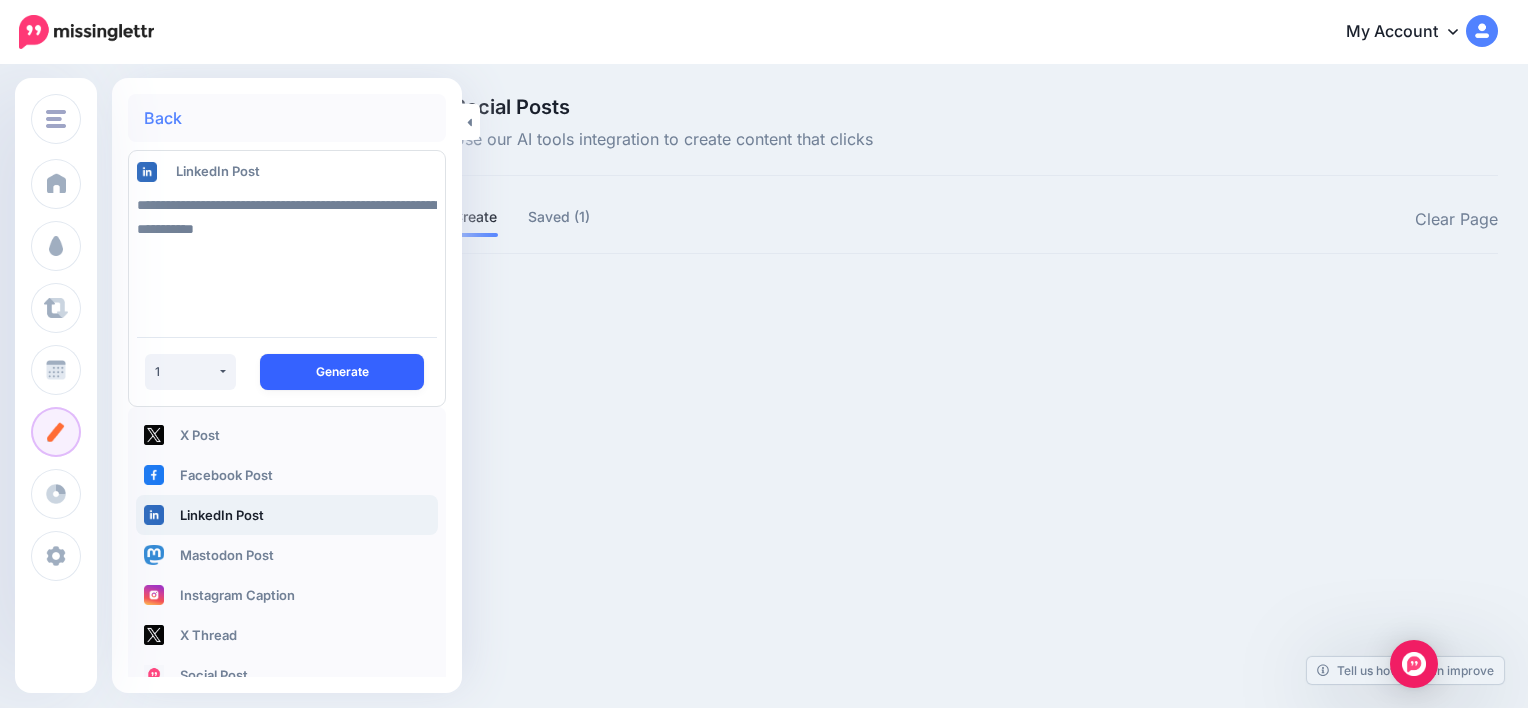 click on "Generate" at bounding box center (342, 372) 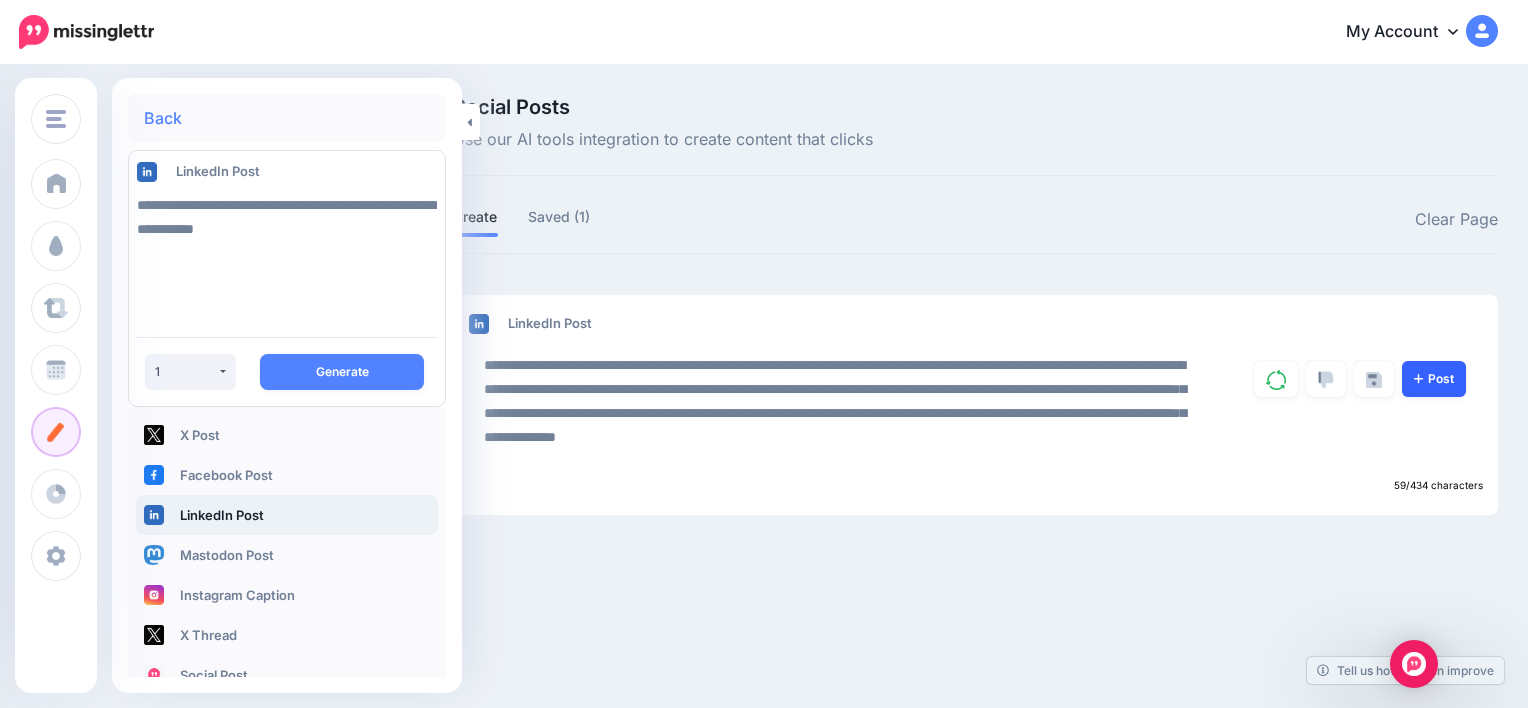 click on "Post" at bounding box center (1434, 379) 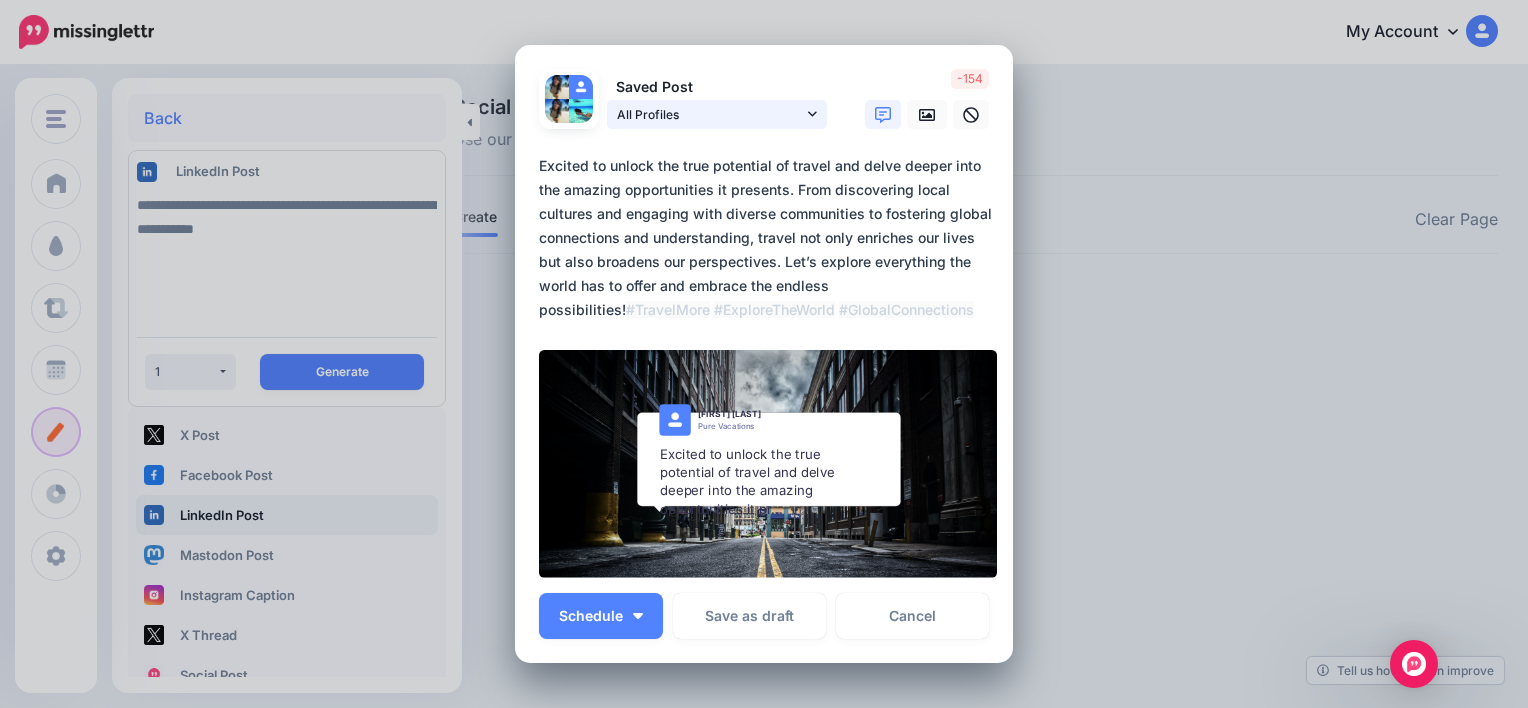 click 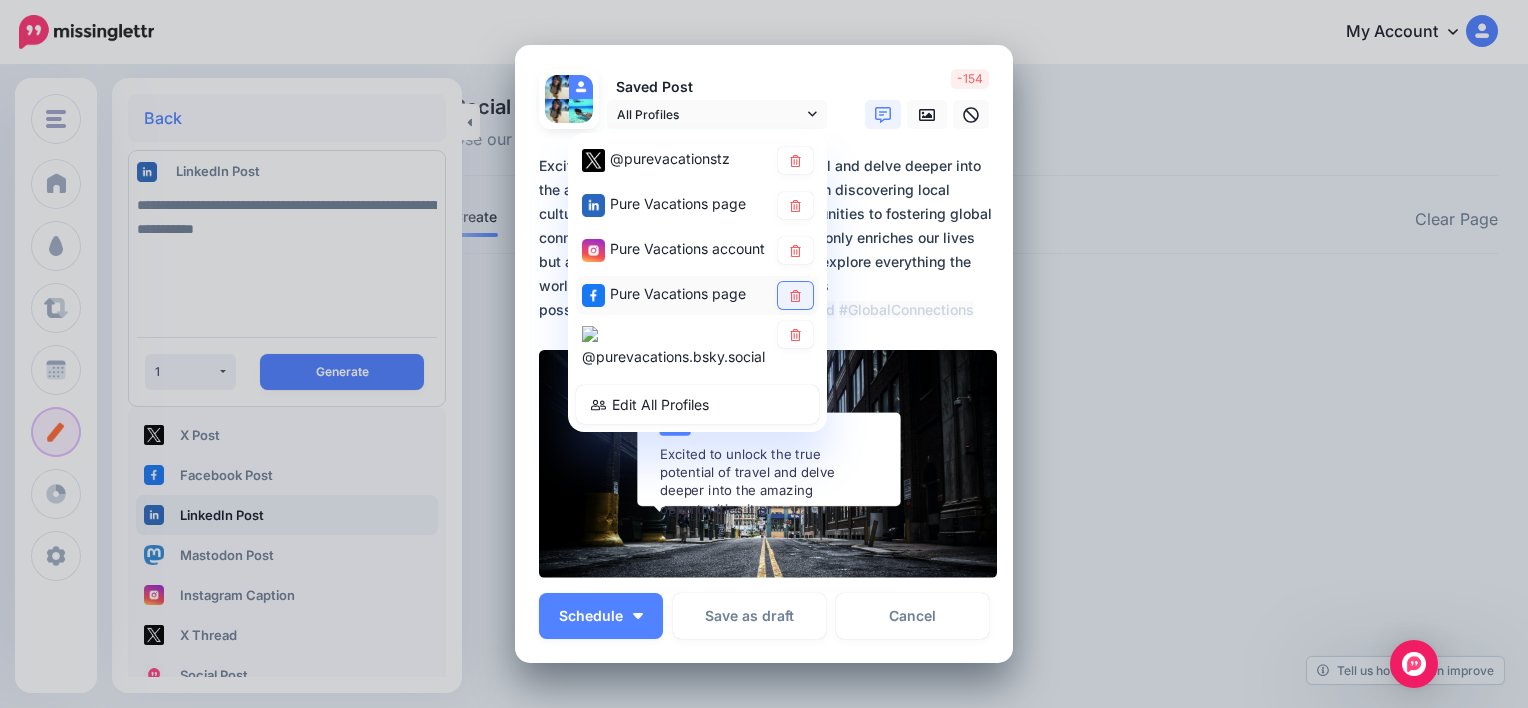 click 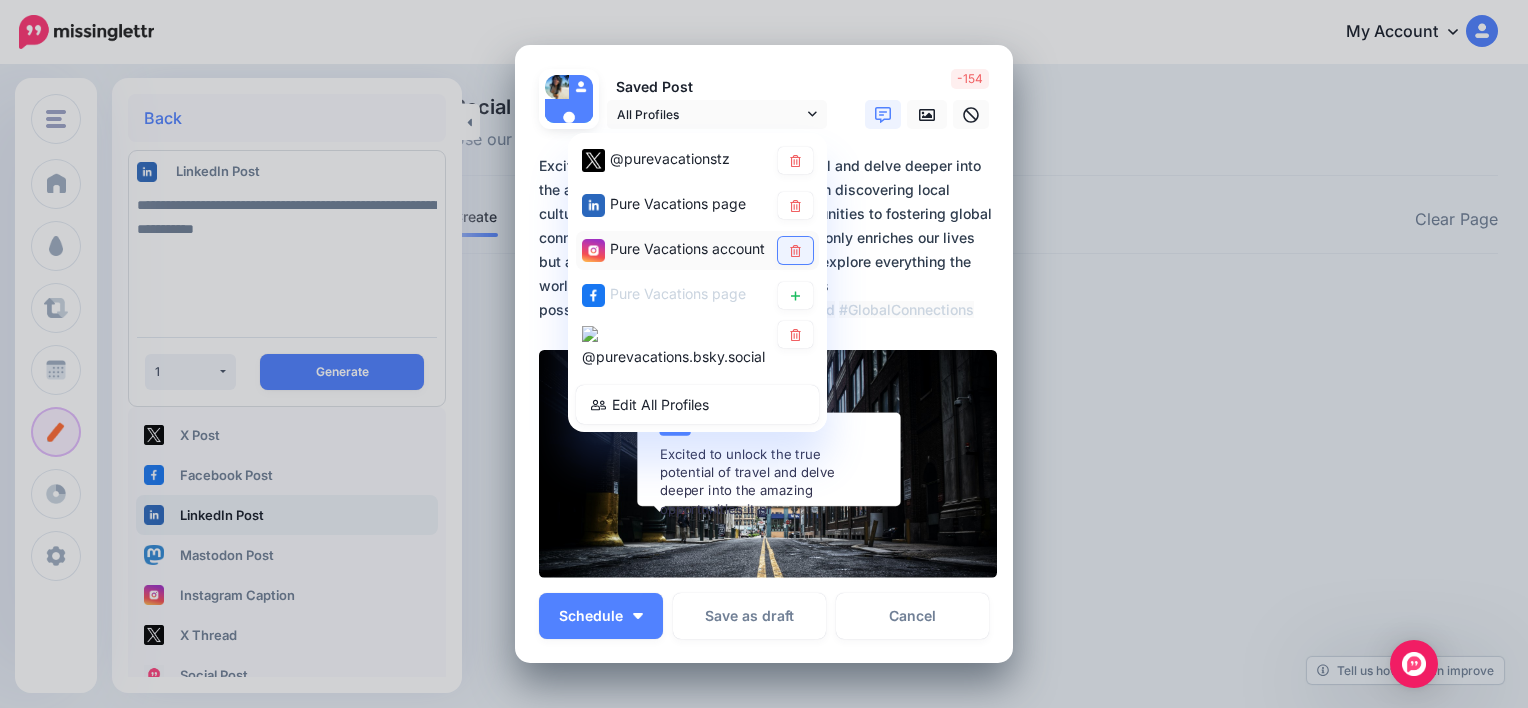 click 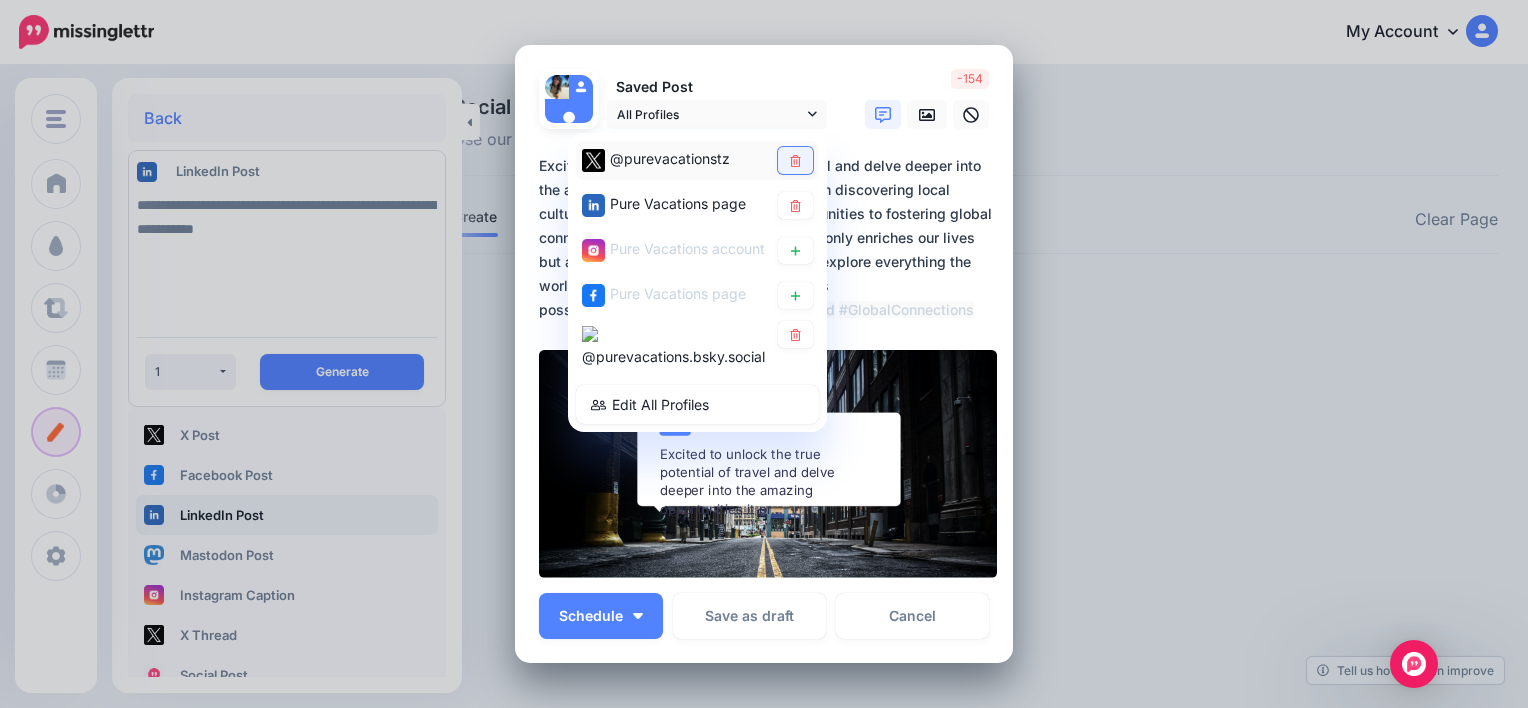 click at bounding box center [795, 160] 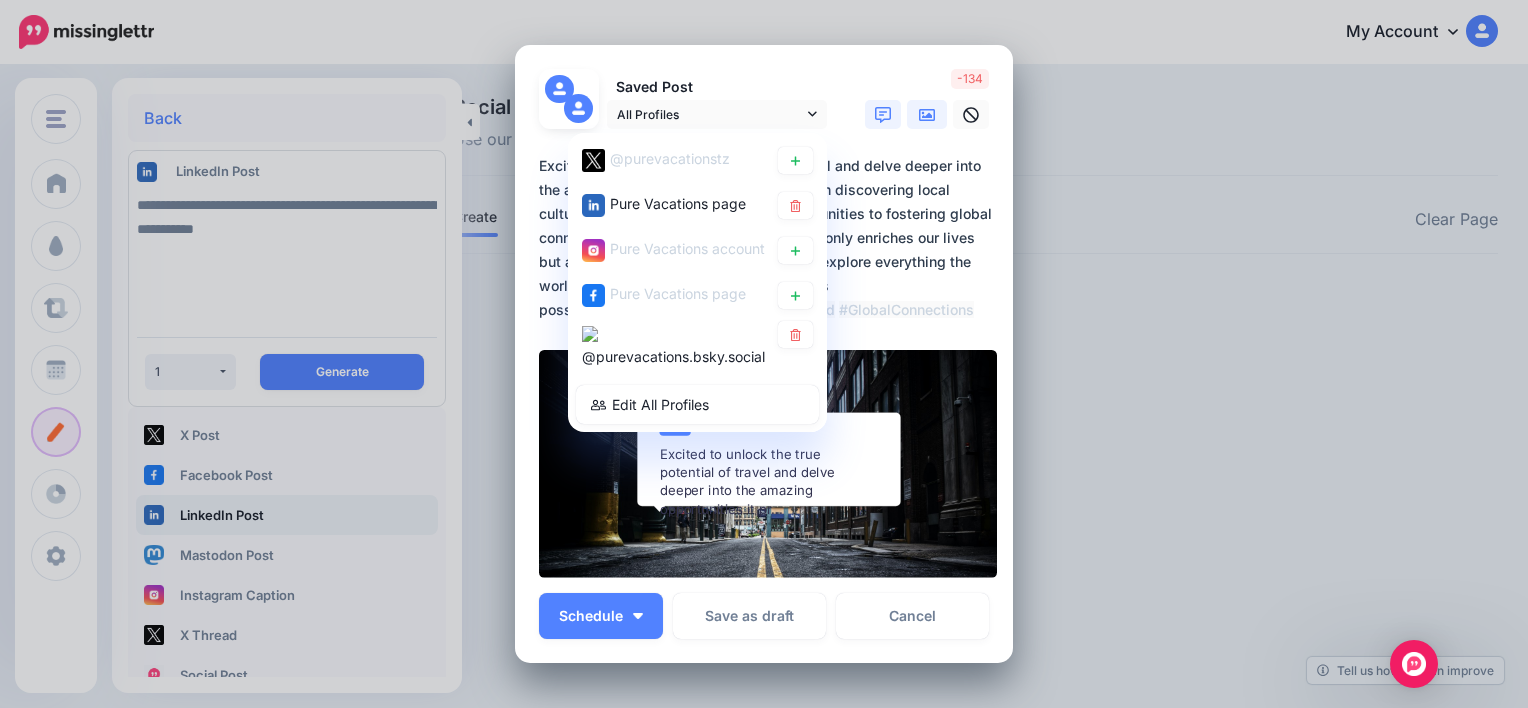 click 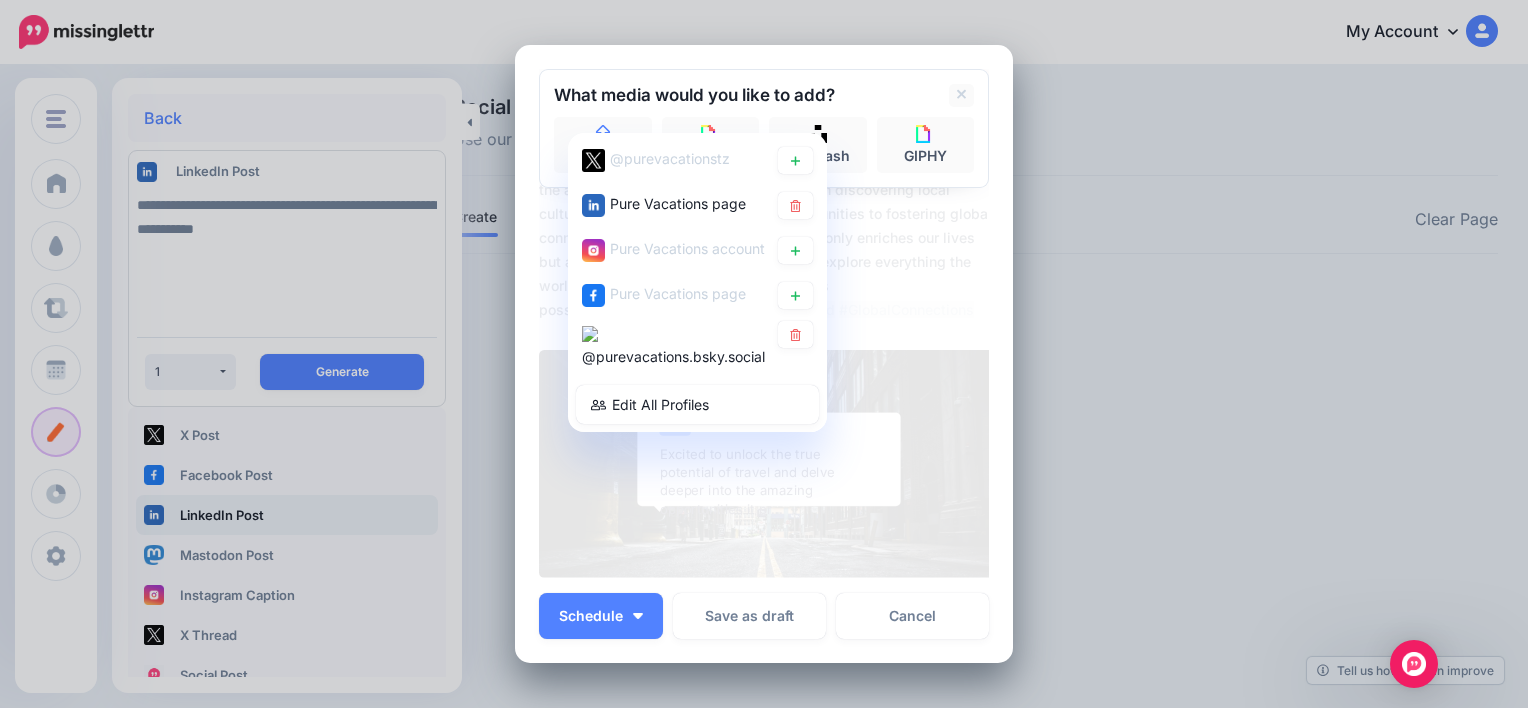 click on "Loading
Saved Post
All
Profiles" at bounding box center [764, 354] 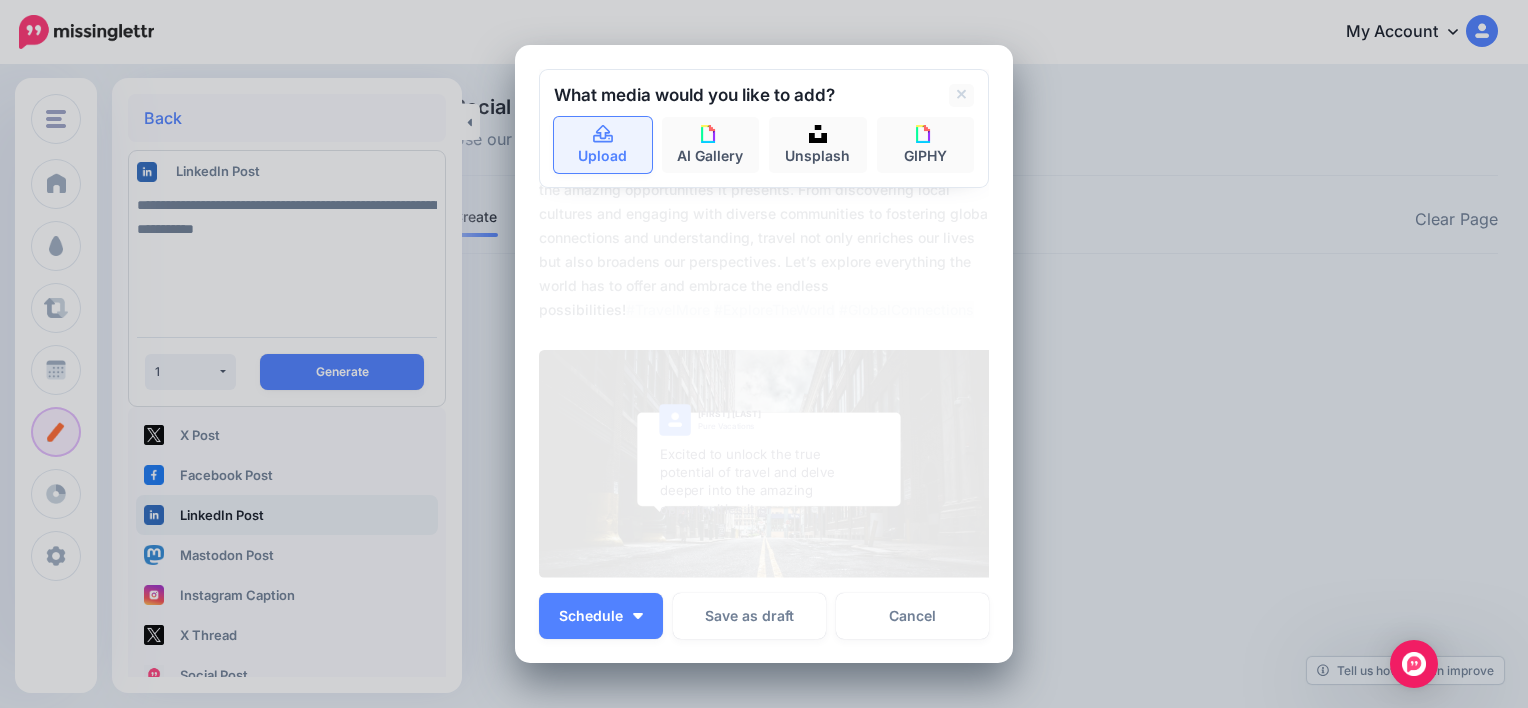 click 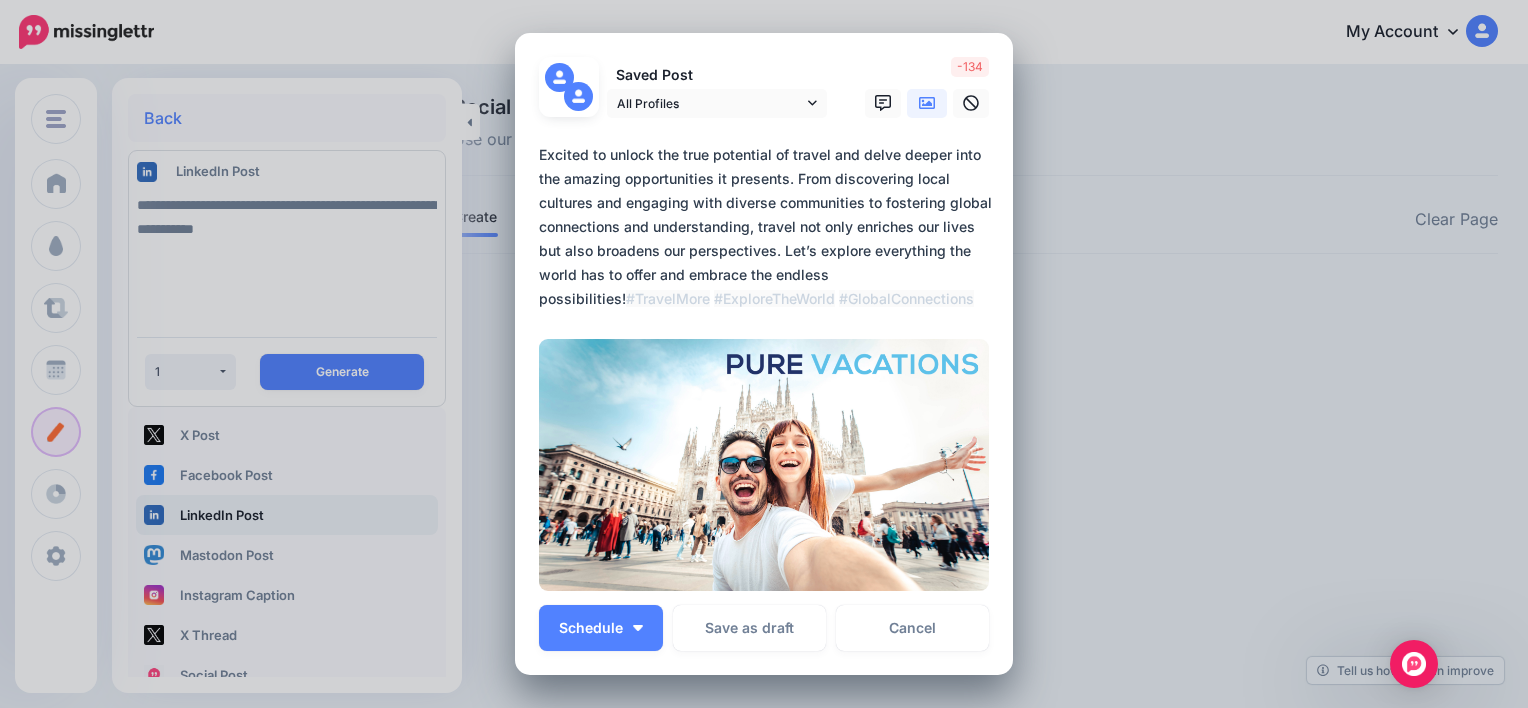 click on "**********" at bounding box center (769, 227) 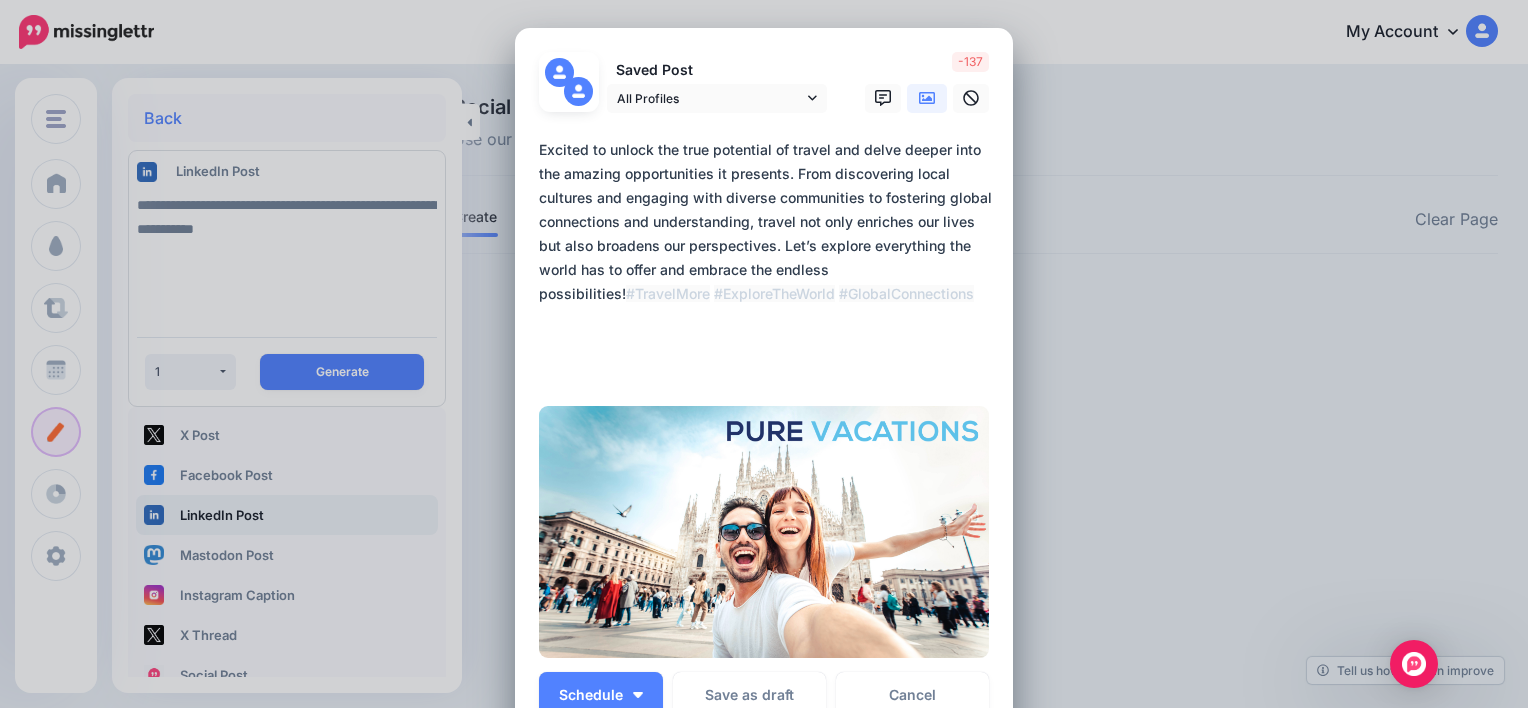 click on "**********" at bounding box center [769, 258] 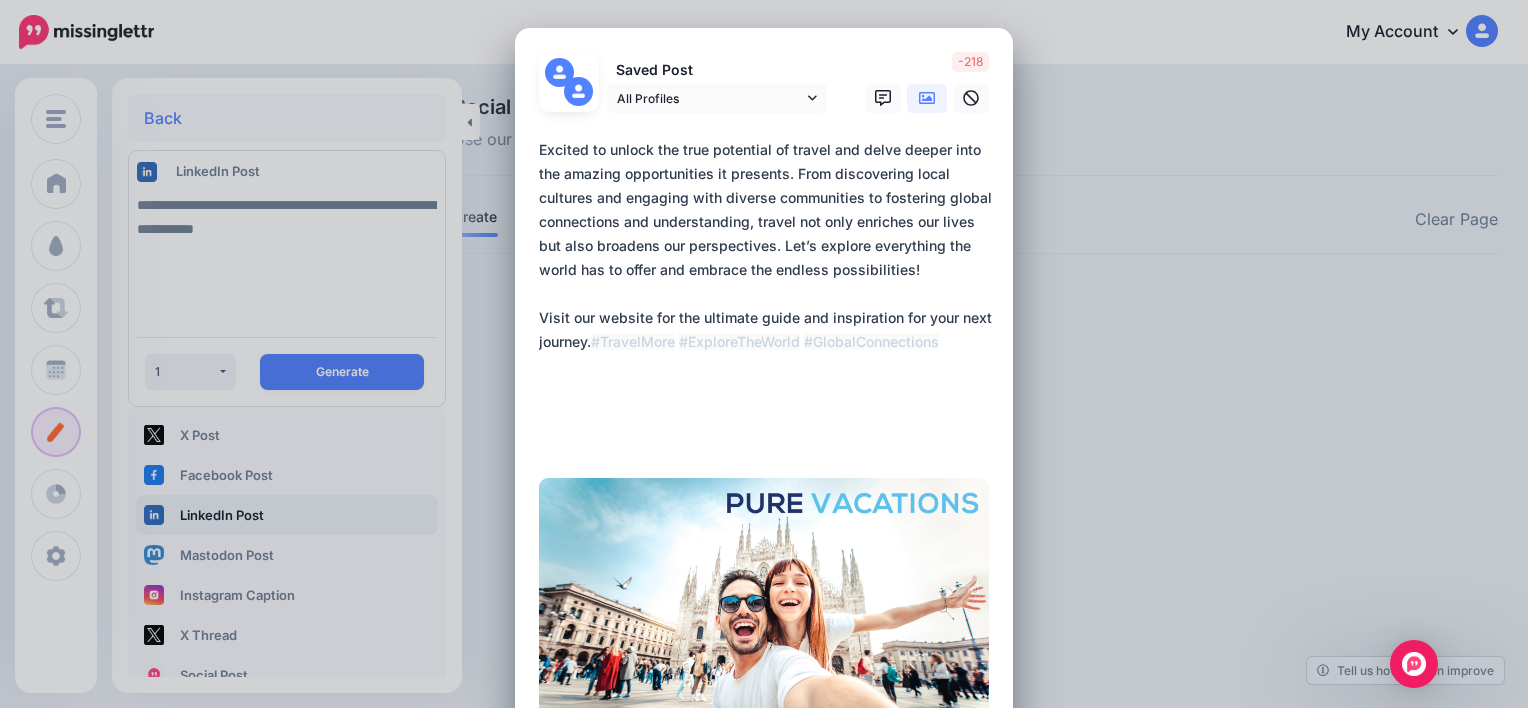paste on "**********" 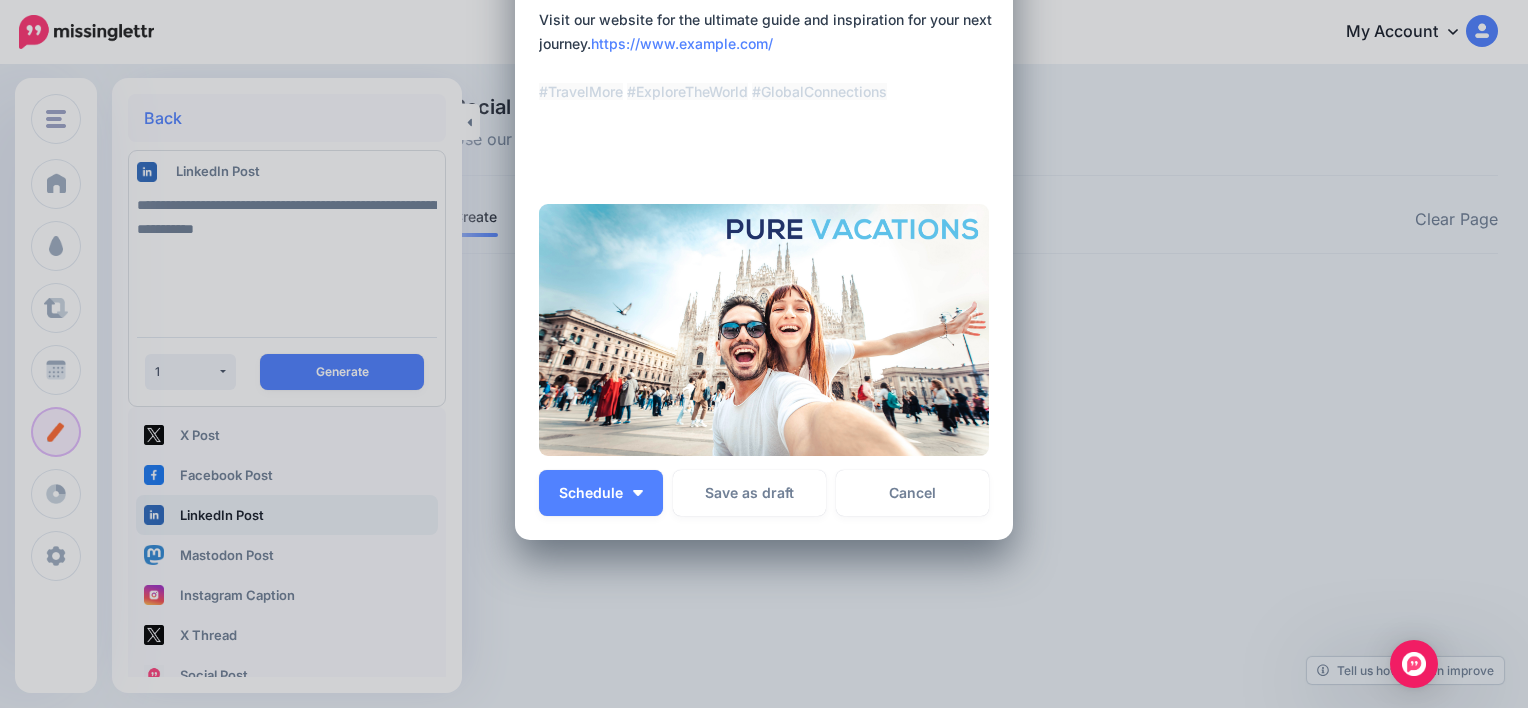 scroll, scrollTop: 299, scrollLeft: 0, axis: vertical 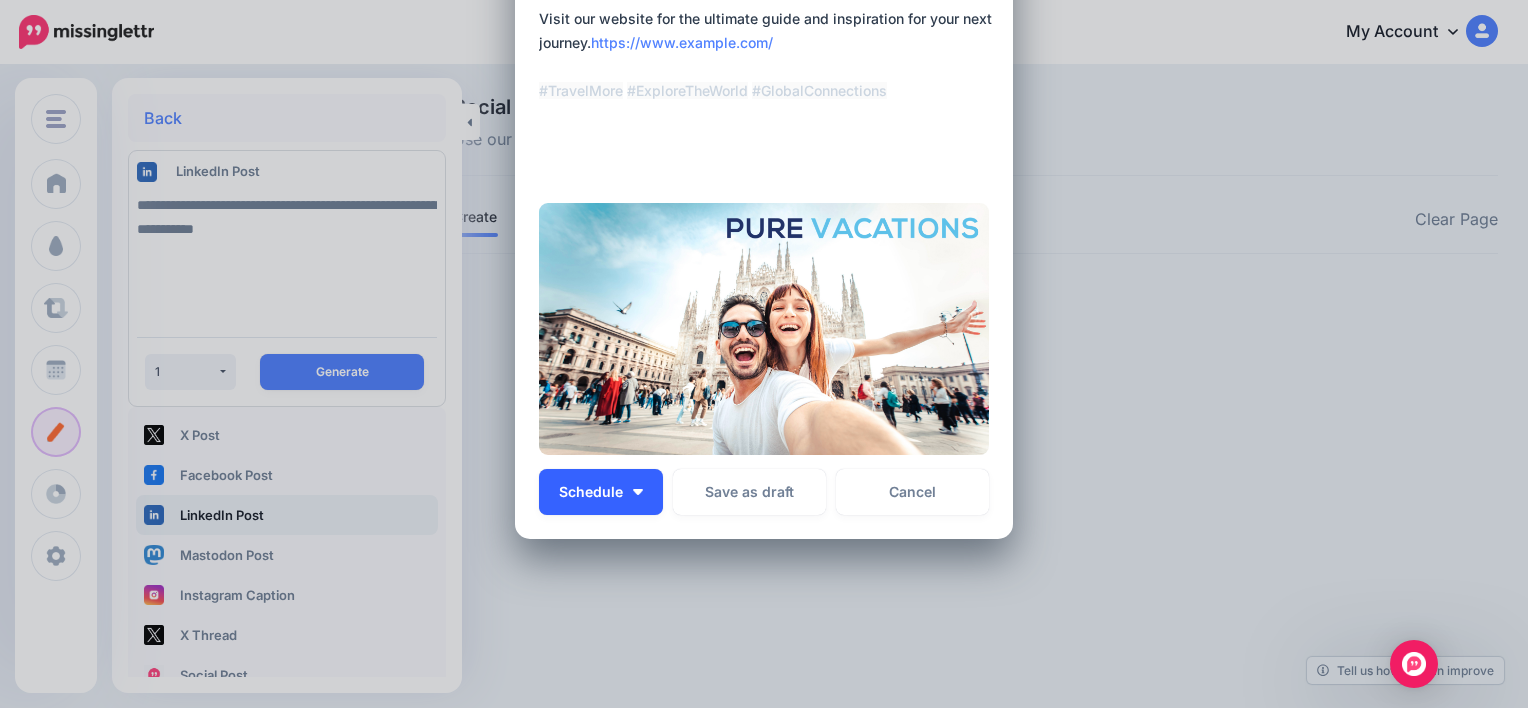 click on "Schedule" at bounding box center (601, 492) 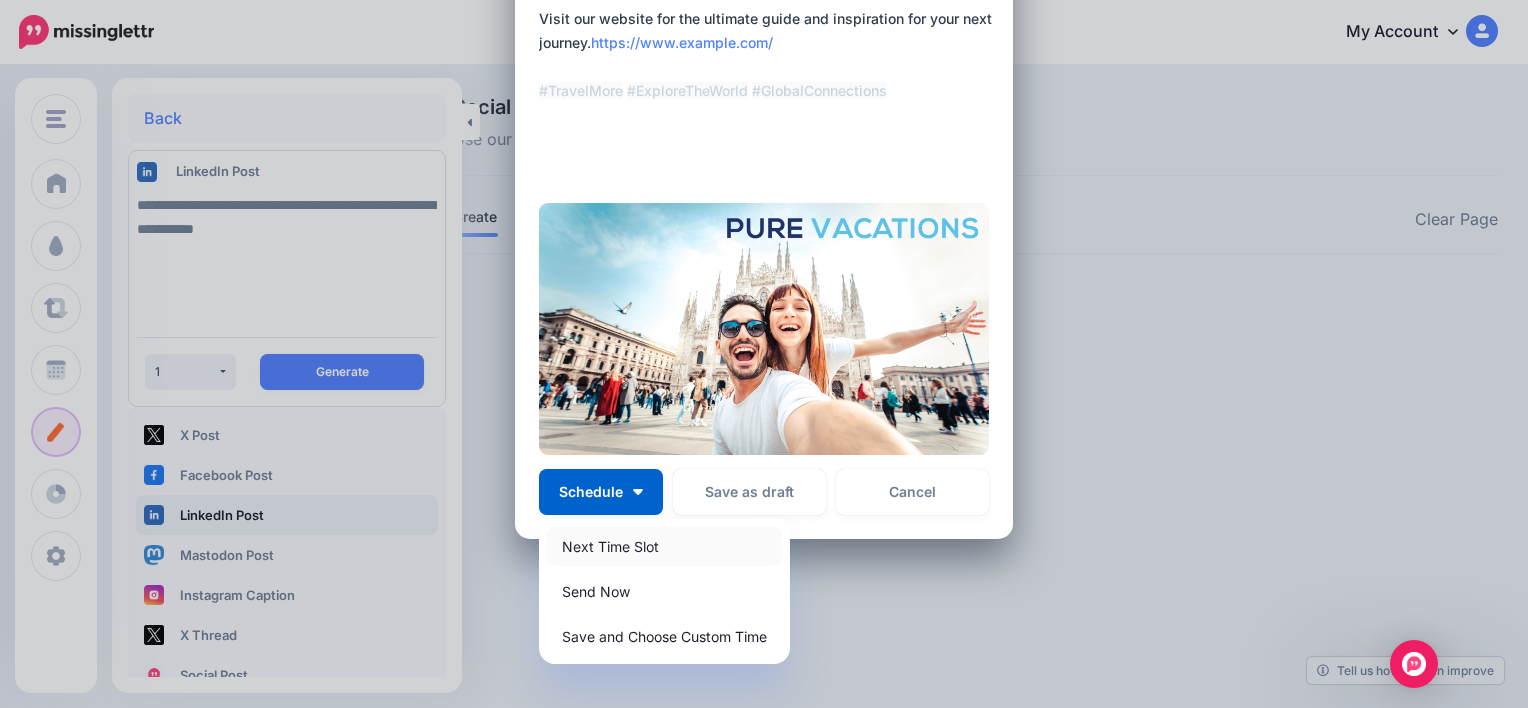 click on "Next Time Slot" at bounding box center (664, 546) 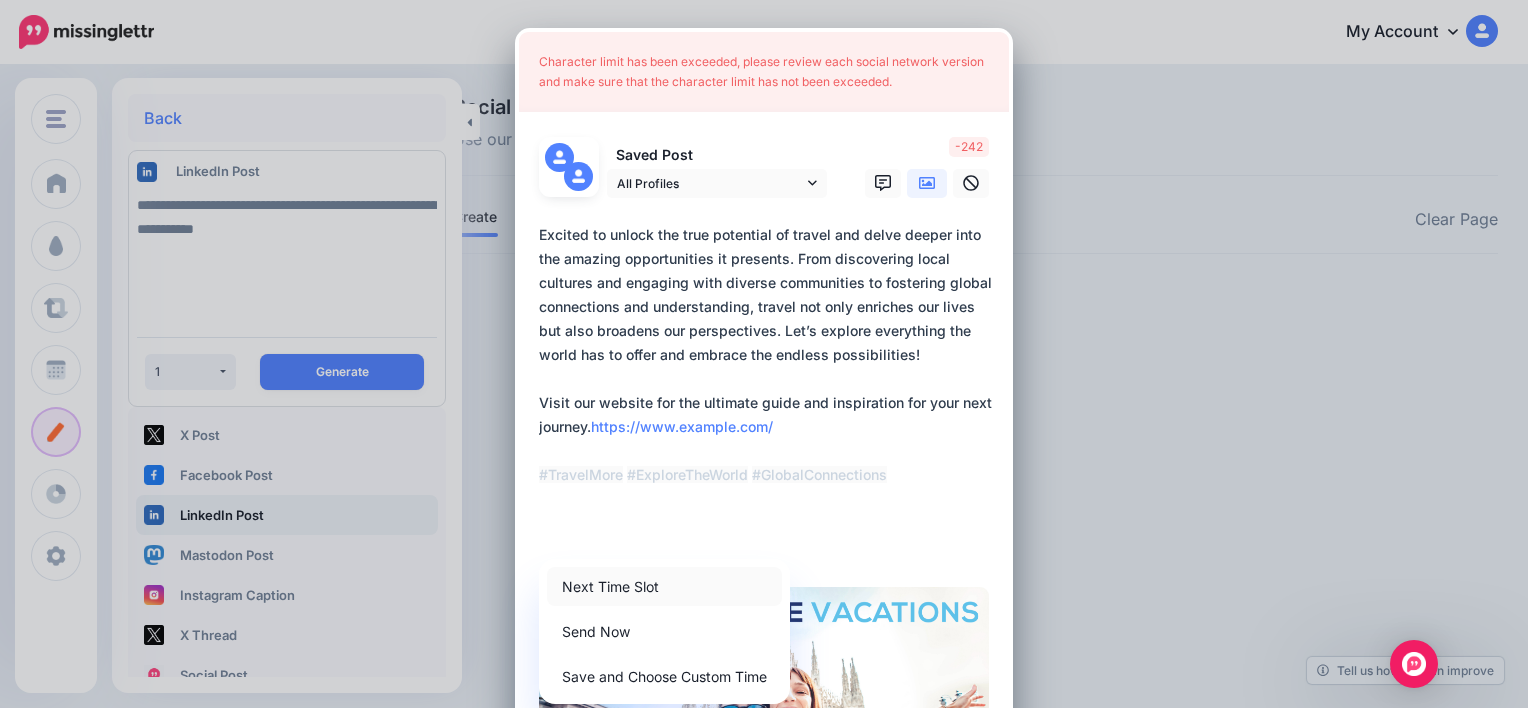 scroll, scrollTop: 0, scrollLeft: 0, axis: both 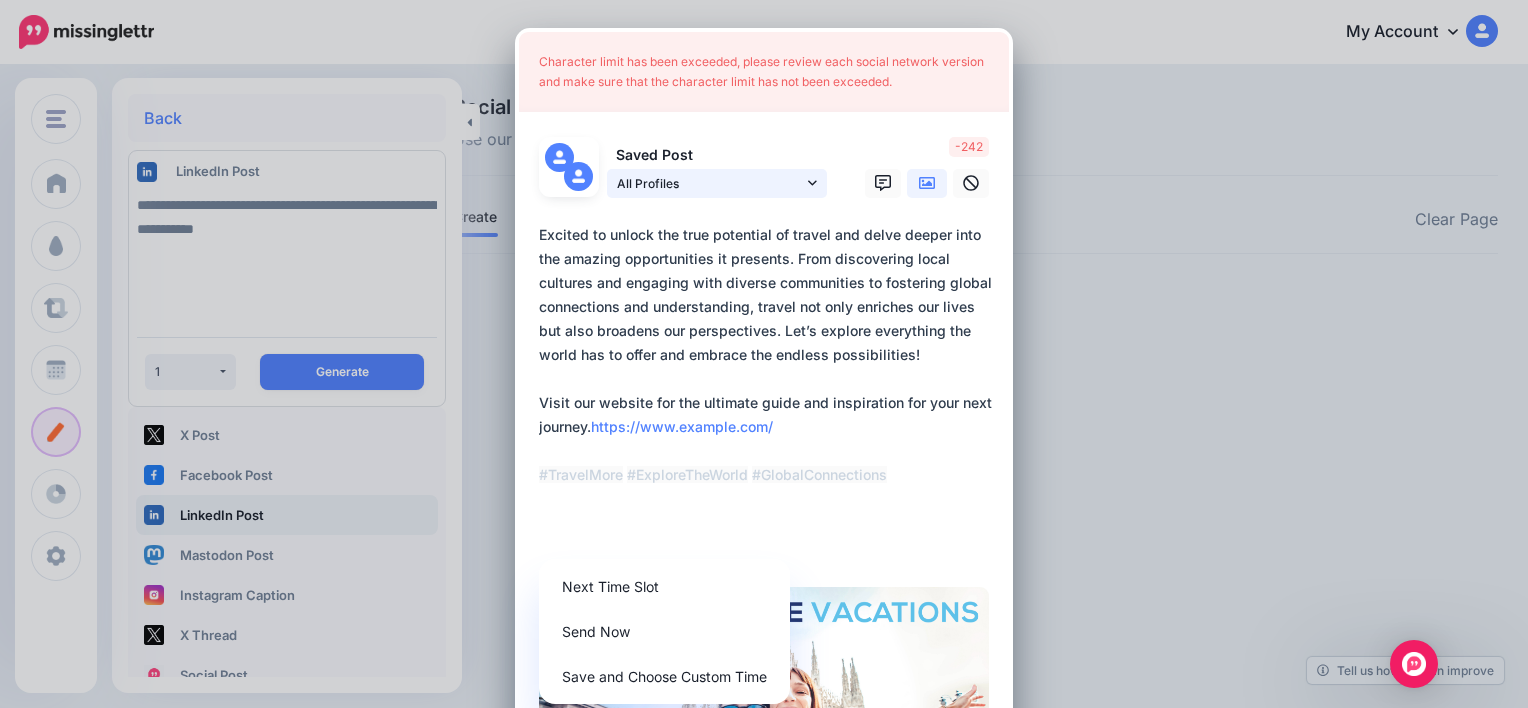 click on "All
Profiles" at bounding box center [717, 183] 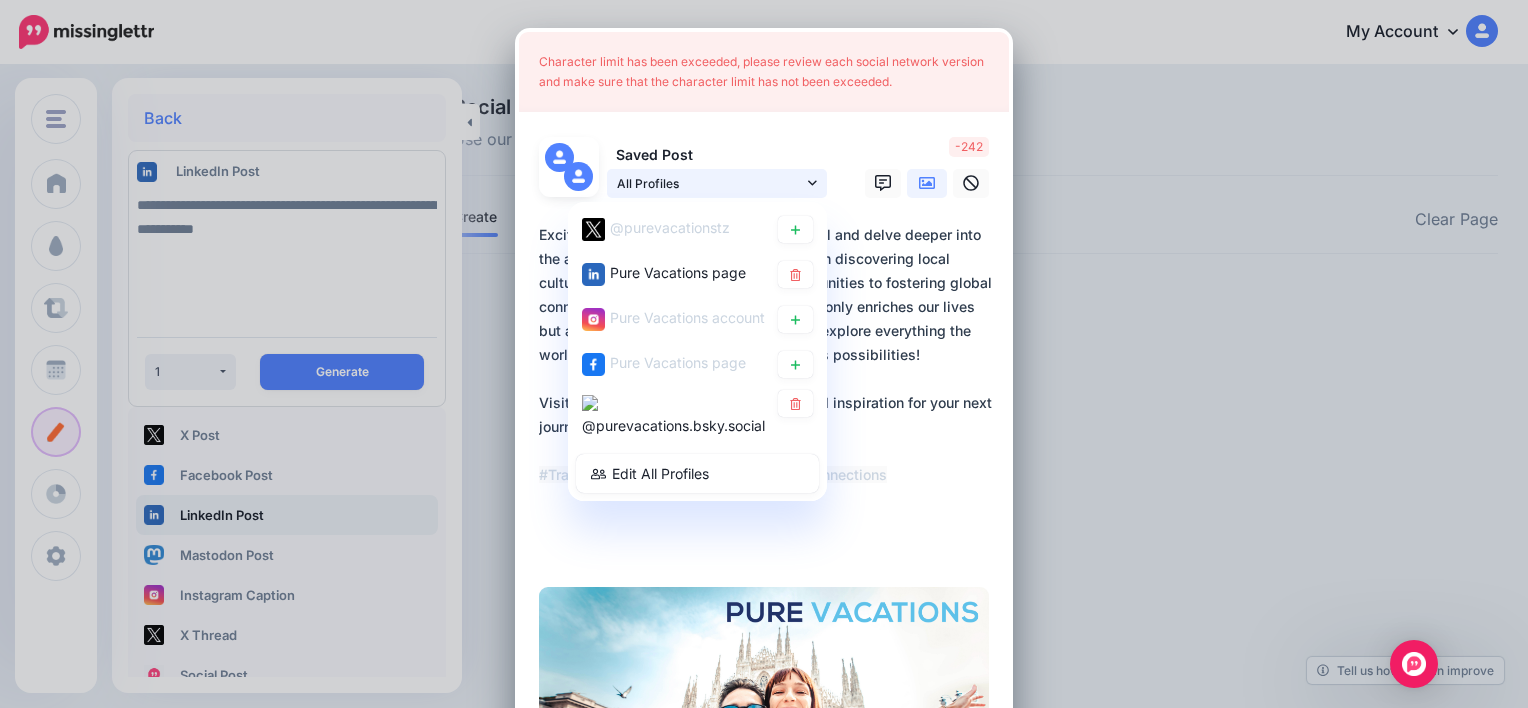 click on "All
Profiles" at bounding box center [717, 183] 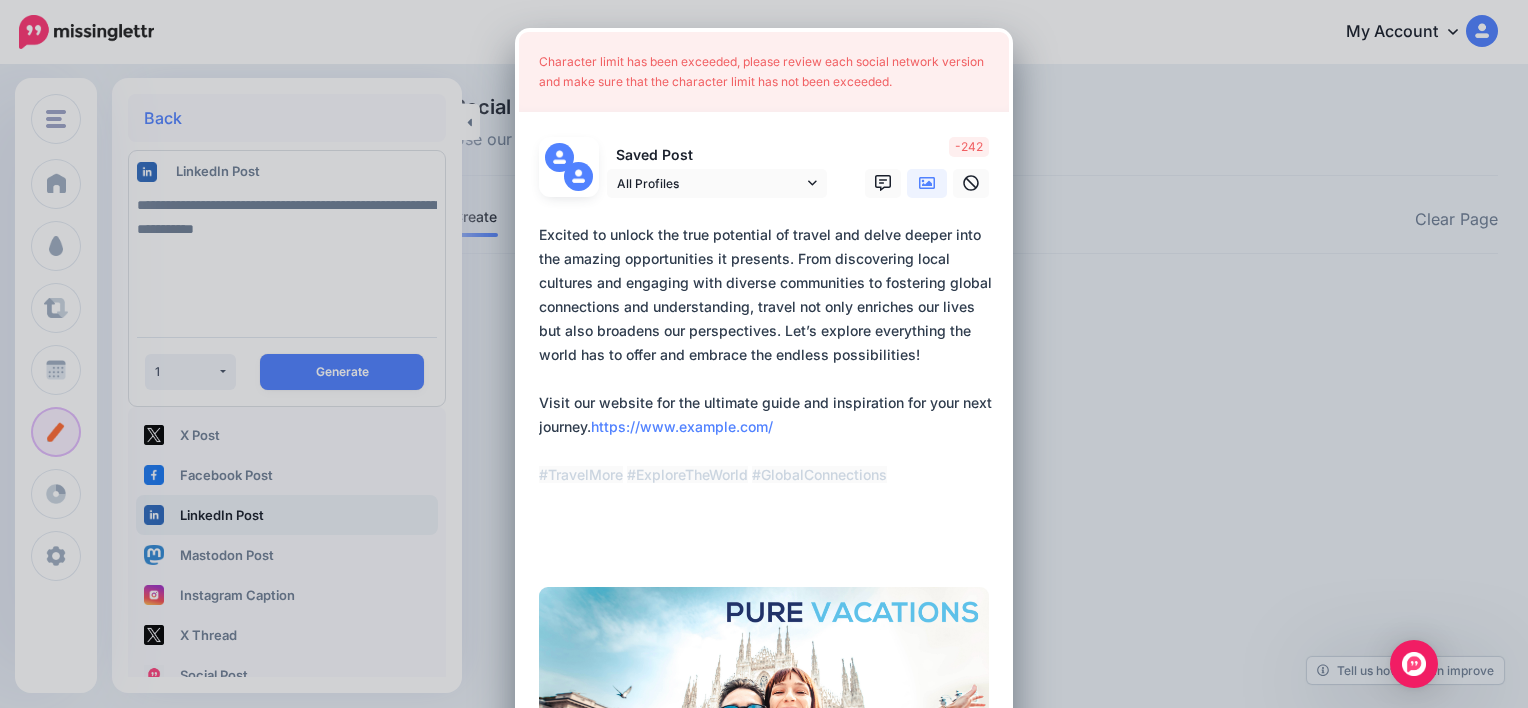 drag, startPoint x: 912, startPoint y: 354, endPoint x: 772, endPoint y: 337, distance: 141.02837 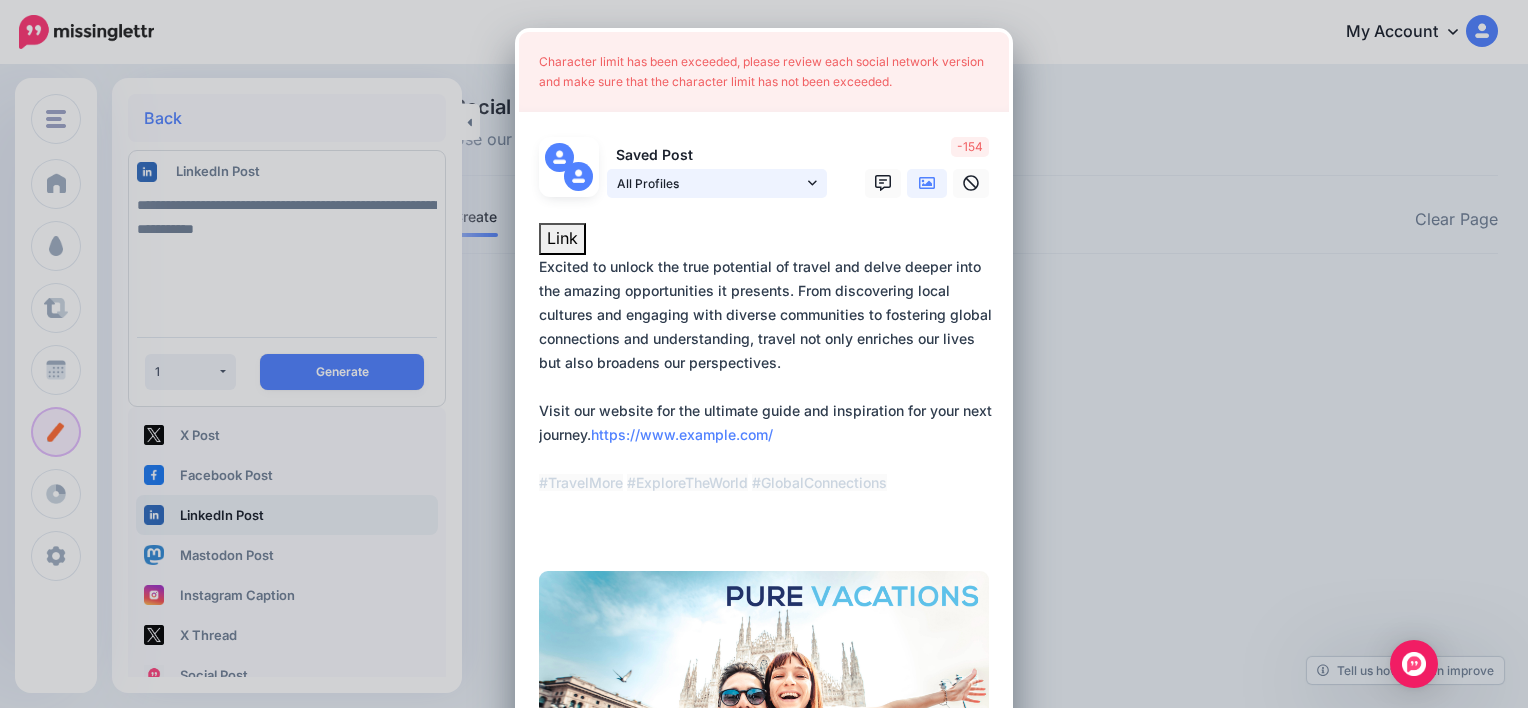 type on "**********" 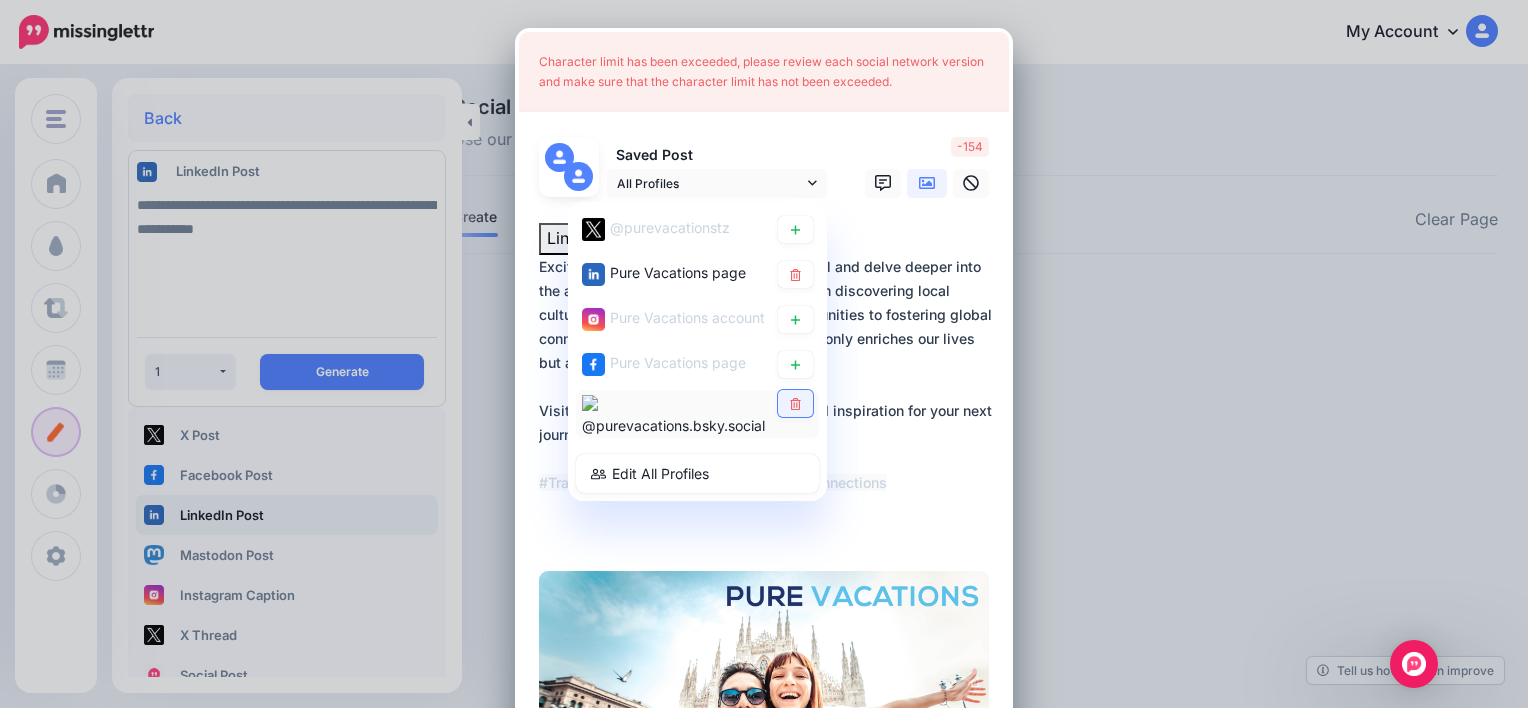 click 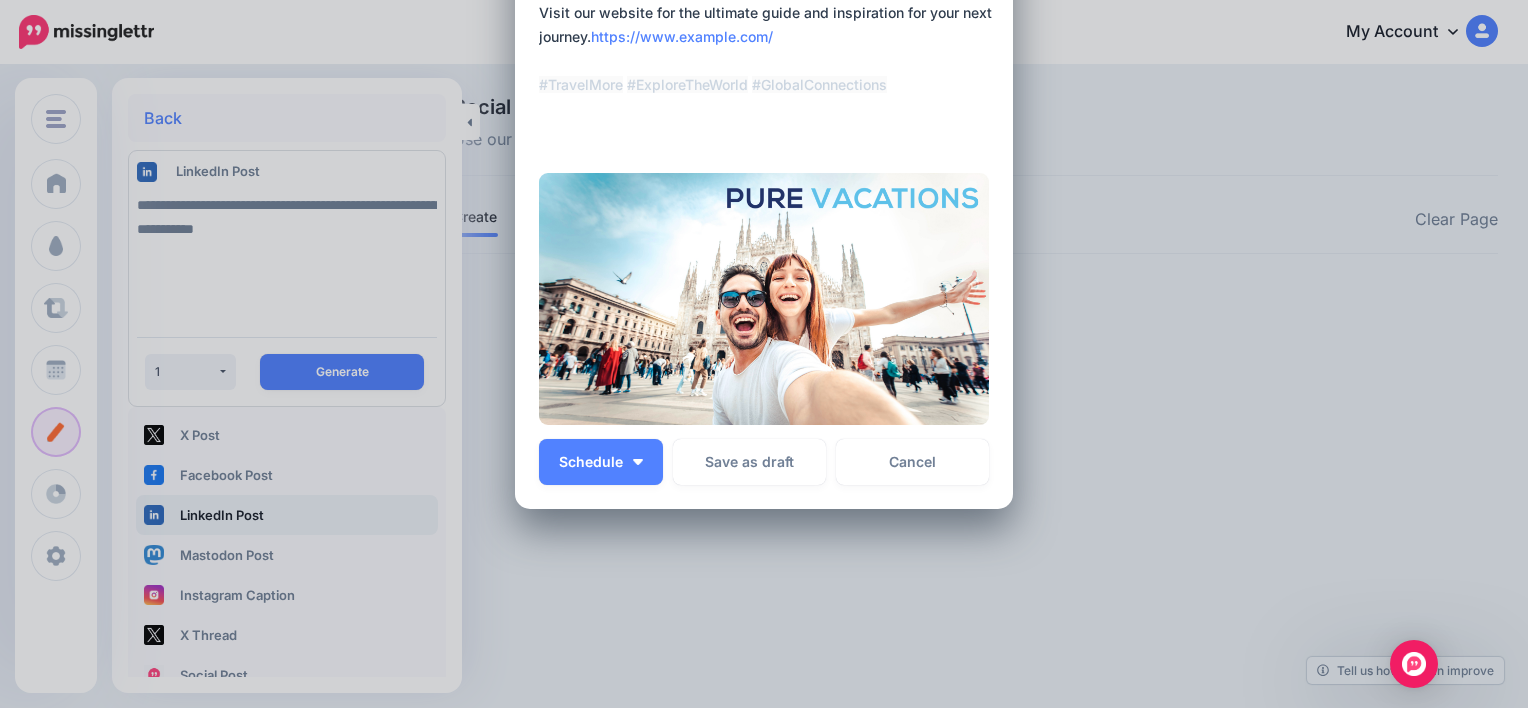 scroll, scrollTop: 412, scrollLeft: 0, axis: vertical 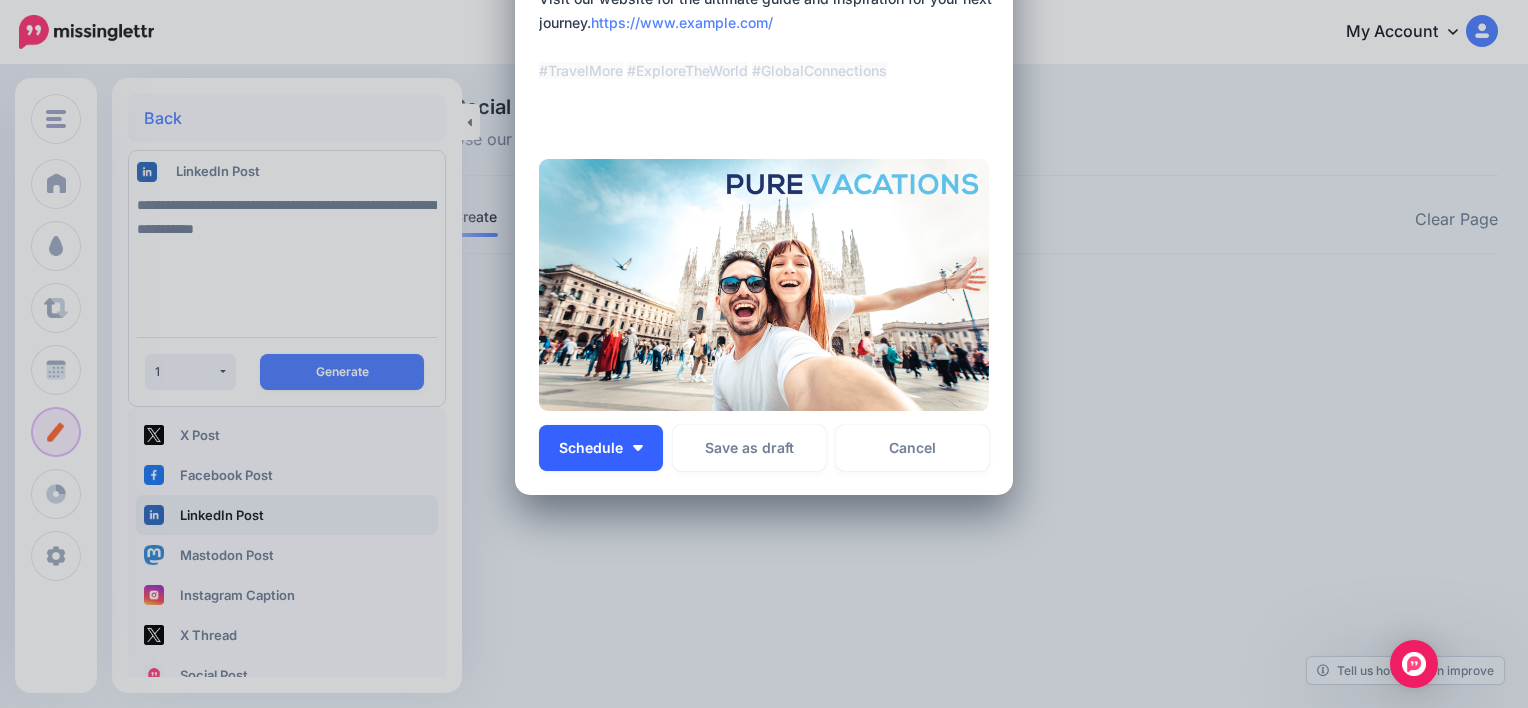 click at bounding box center (638, 448) 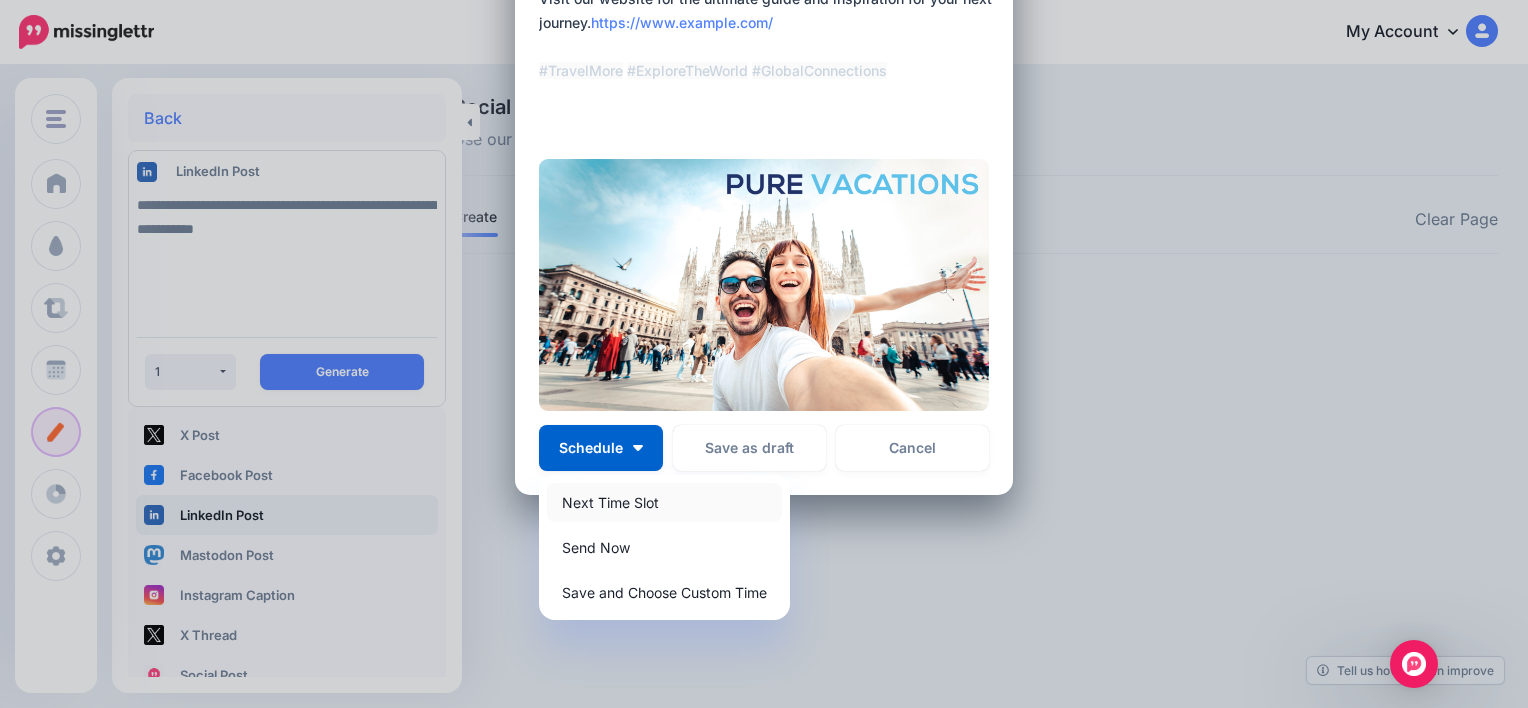 click on "Next Time Slot" at bounding box center [664, 502] 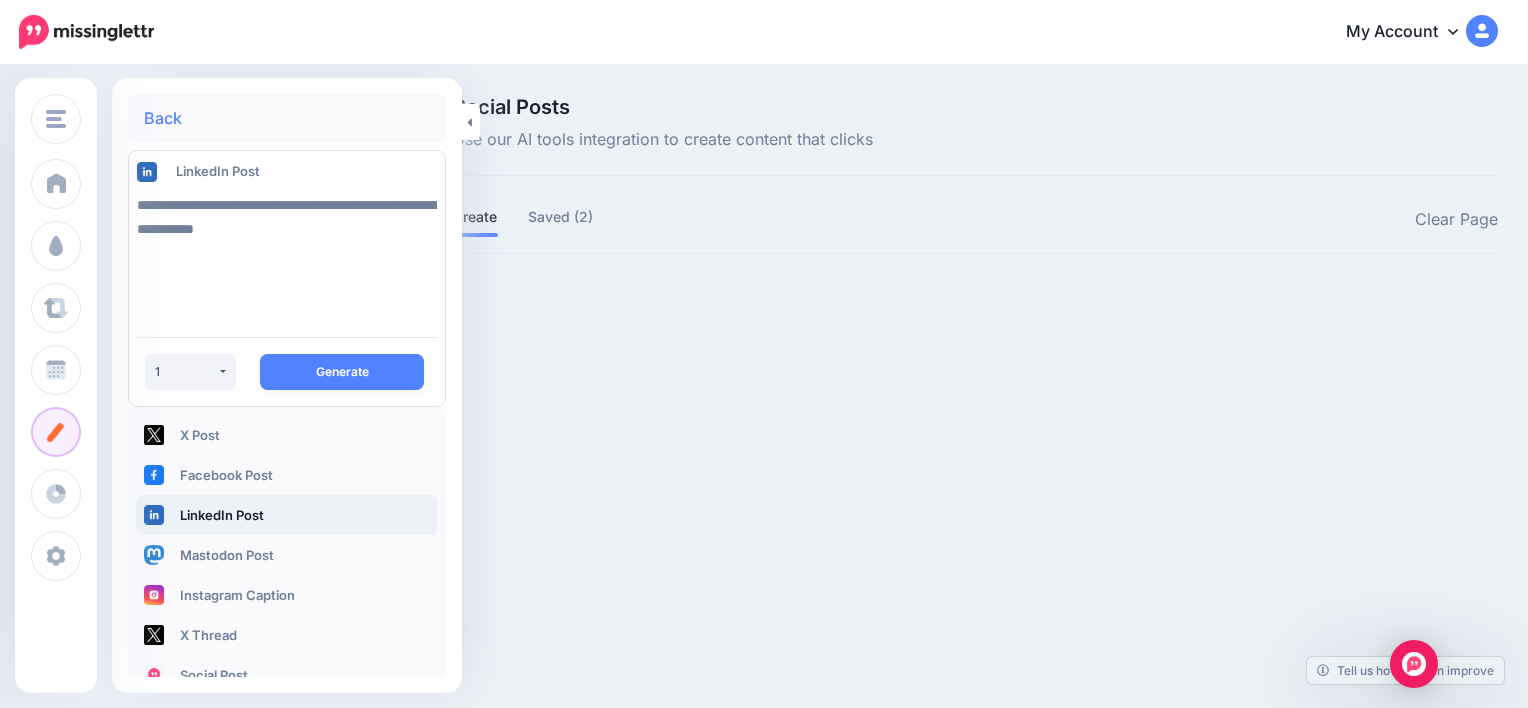 scroll, scrollTop: 0, scrollLeft: 0, axis: both 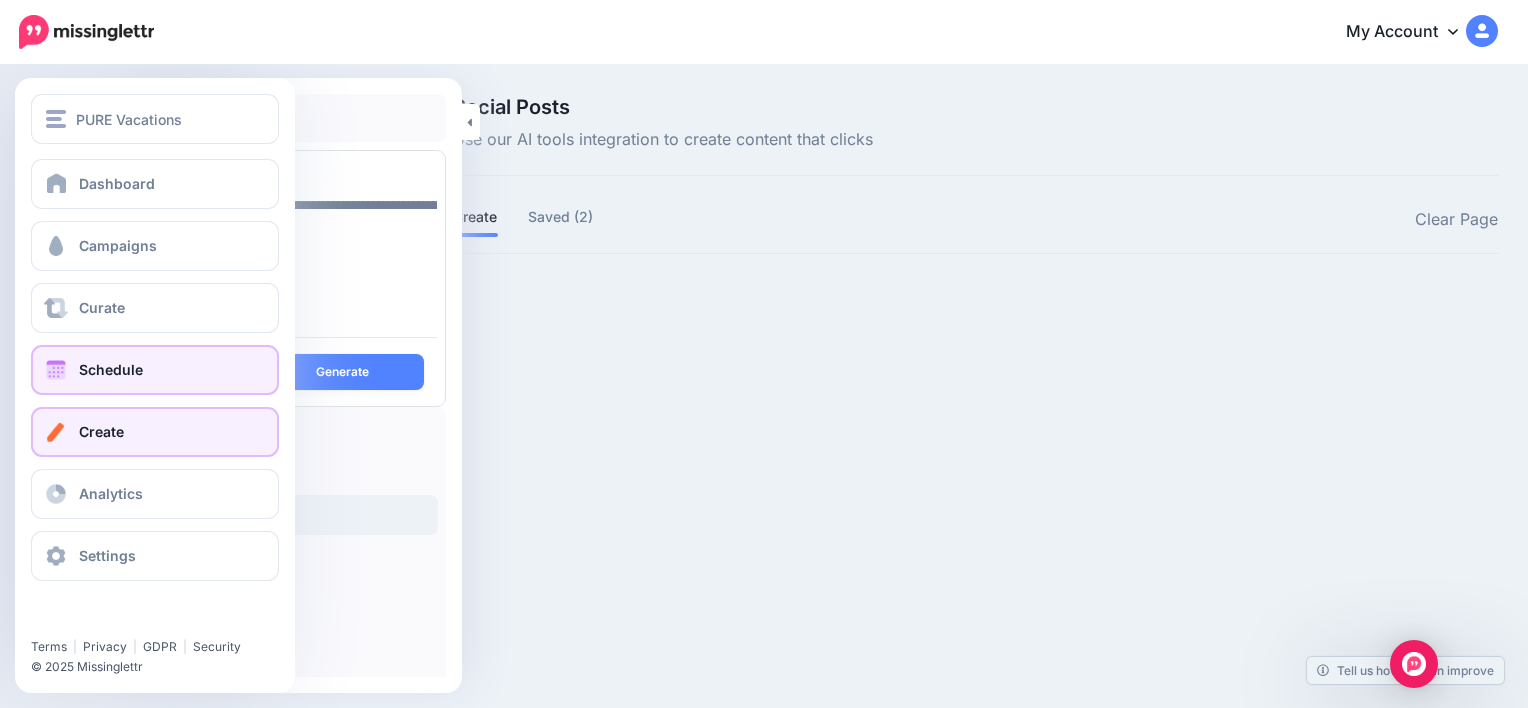 click on "Schedule" at bounding box center [155, 370] 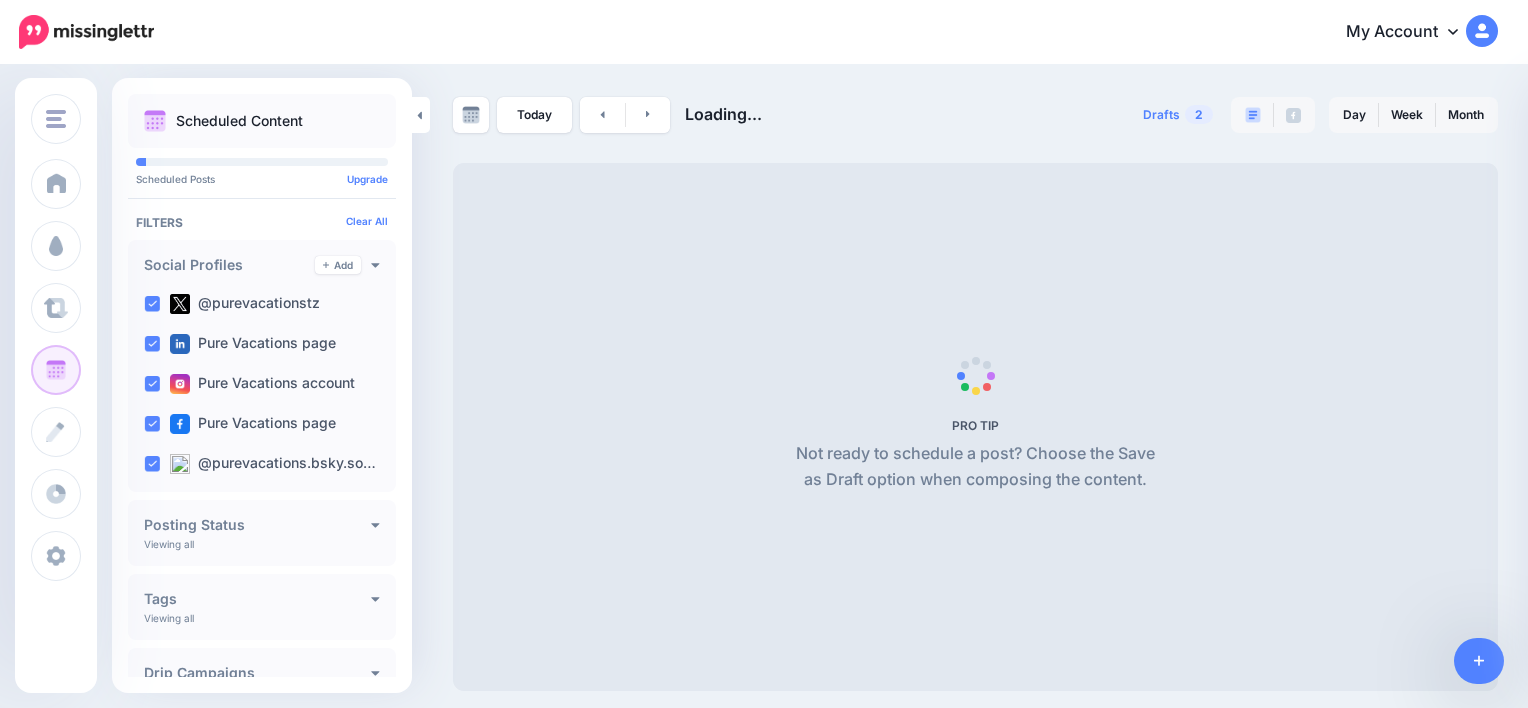scroll, scrollTop: 0, scrollLeft: 0, axis: both 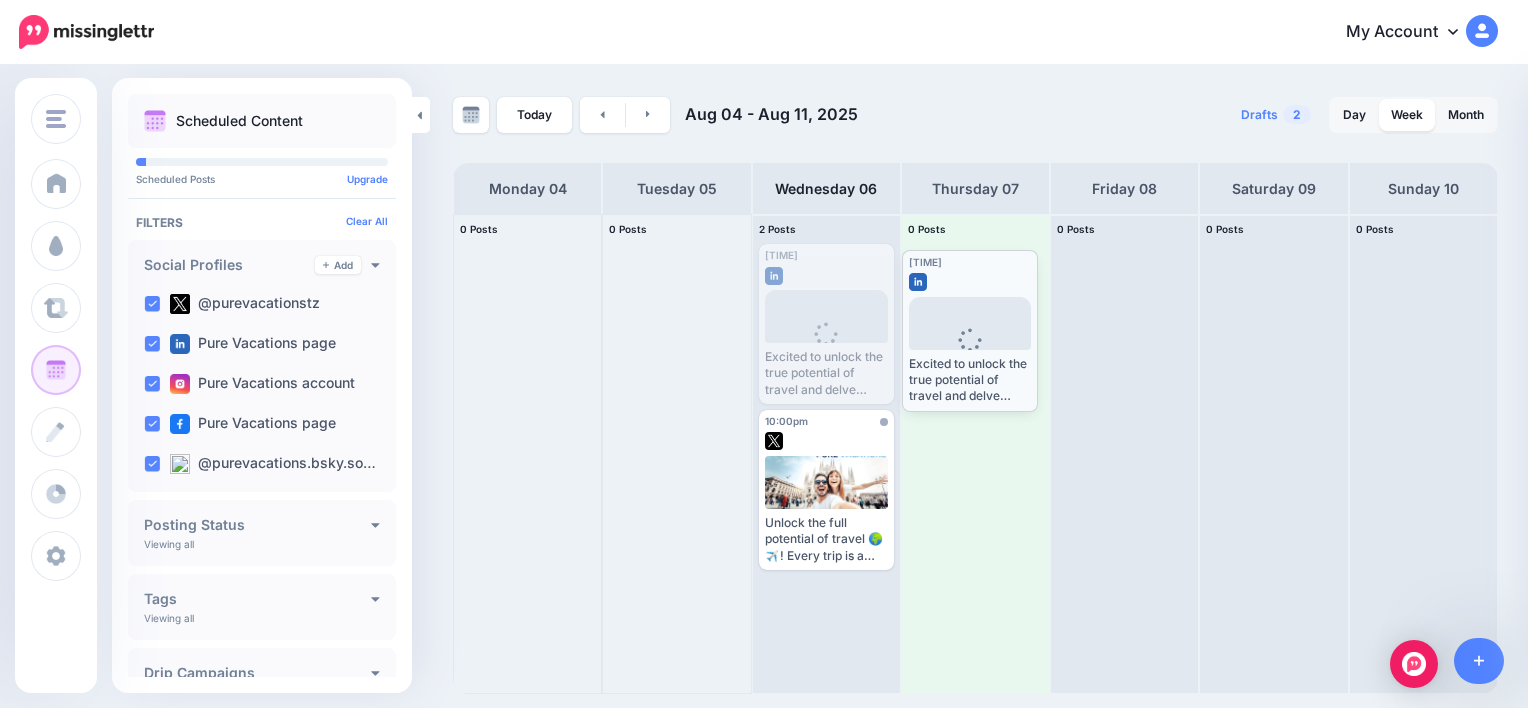 drag, startPoint x: 878, startPoint y: 275, endPoint x: 1022, endPoint y: 281, distance: 144.12494 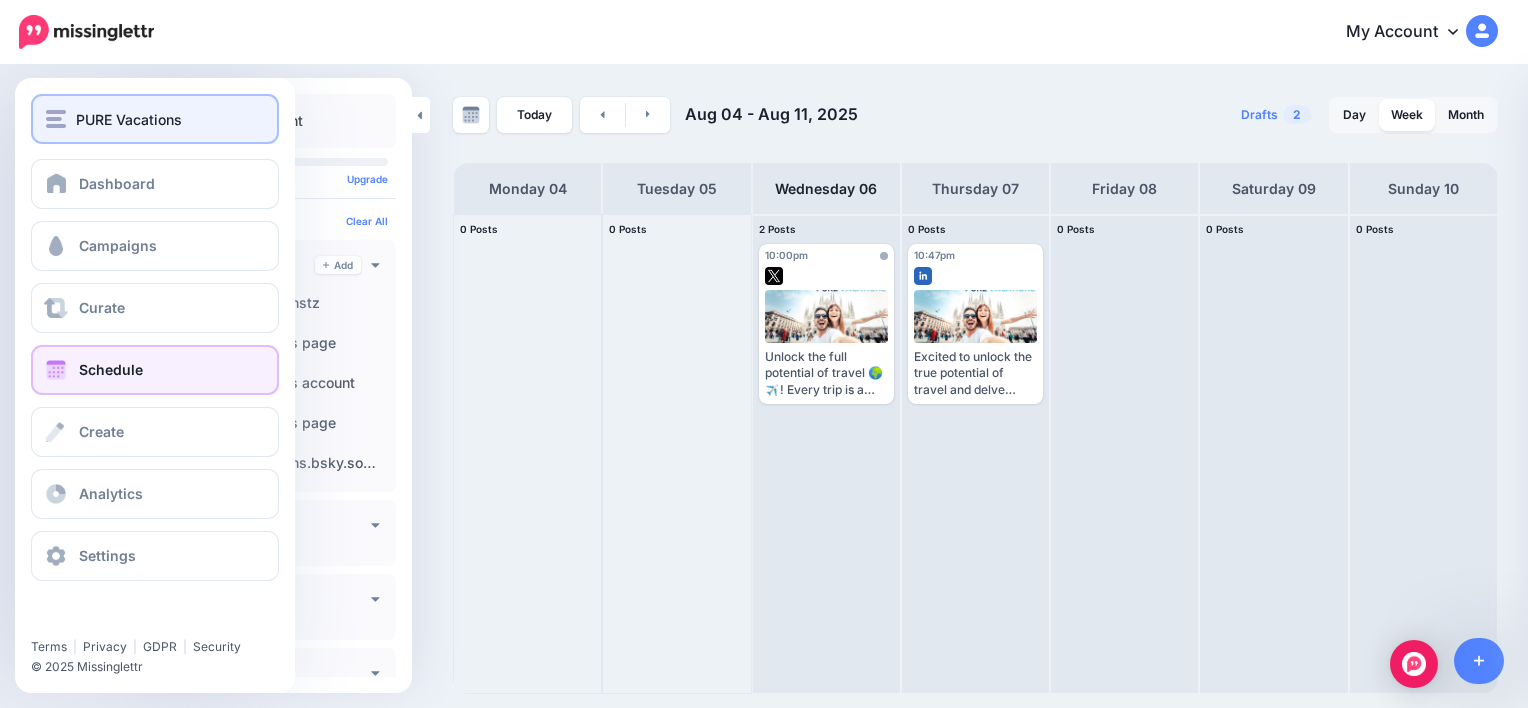 click at bounding box center (56, 119) 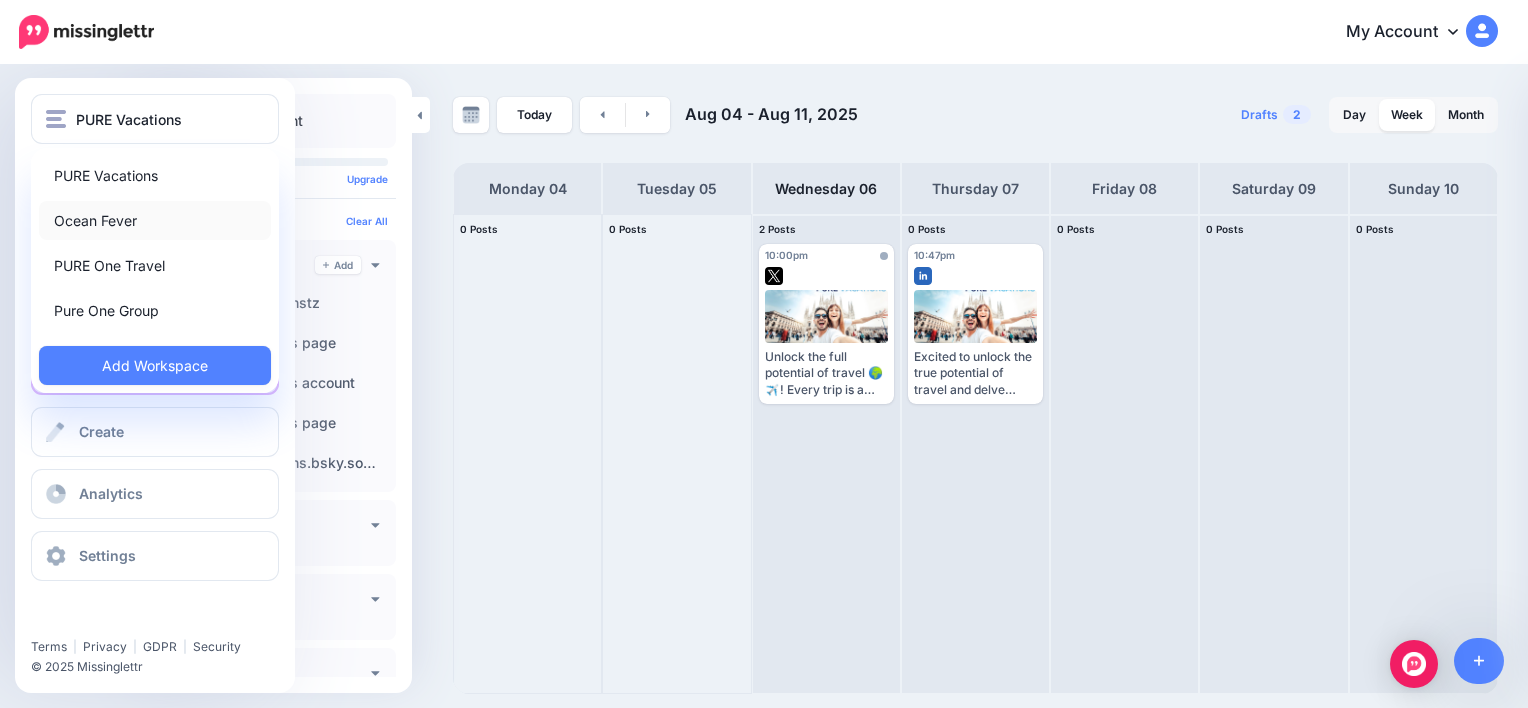 click on "Ocean Fever" at bounding box center (155, 220) 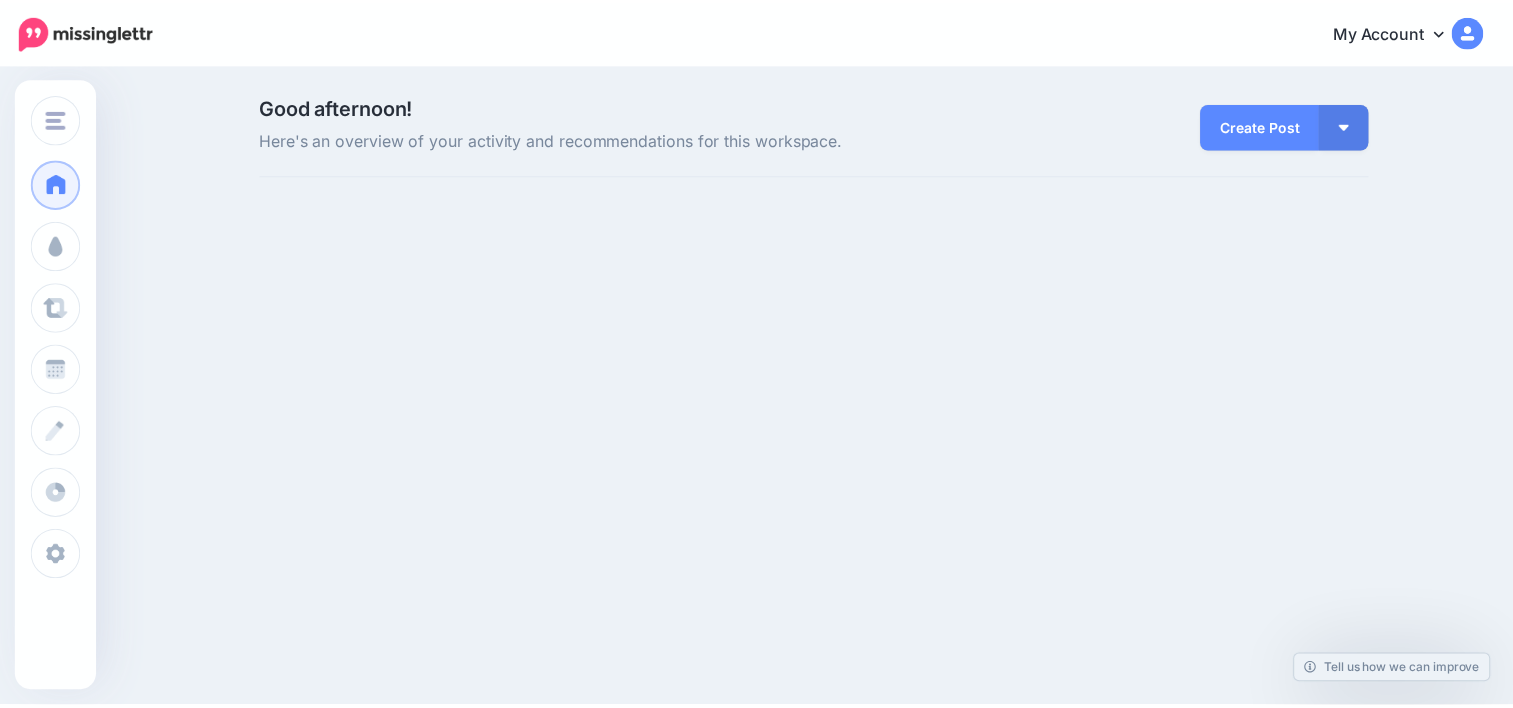 scroll, scrollTop: 0, scrollLeft: 0, axis: both 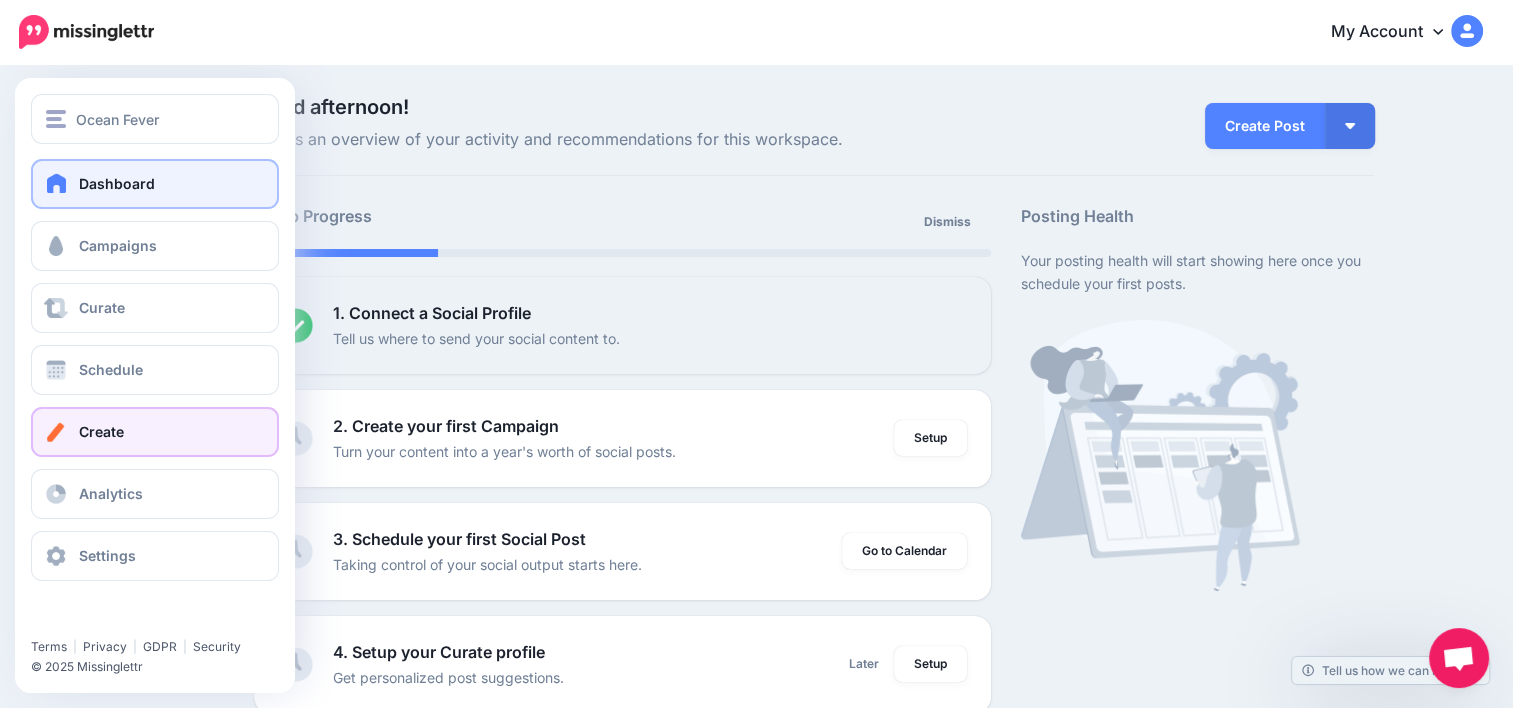 click on "Create" at bounding box center (155, 432) 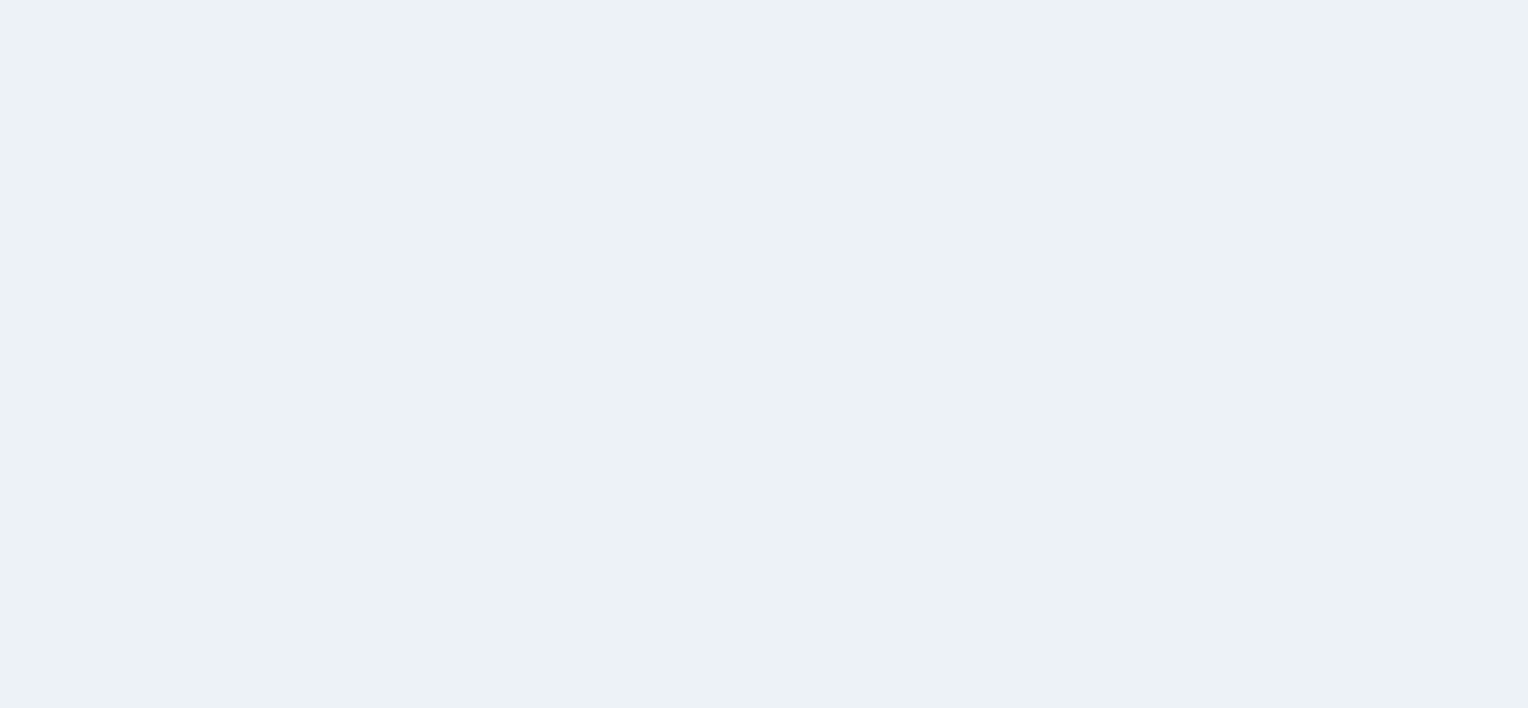 scroll, scrollTop: 0, scrollLeft: 0, axis: both 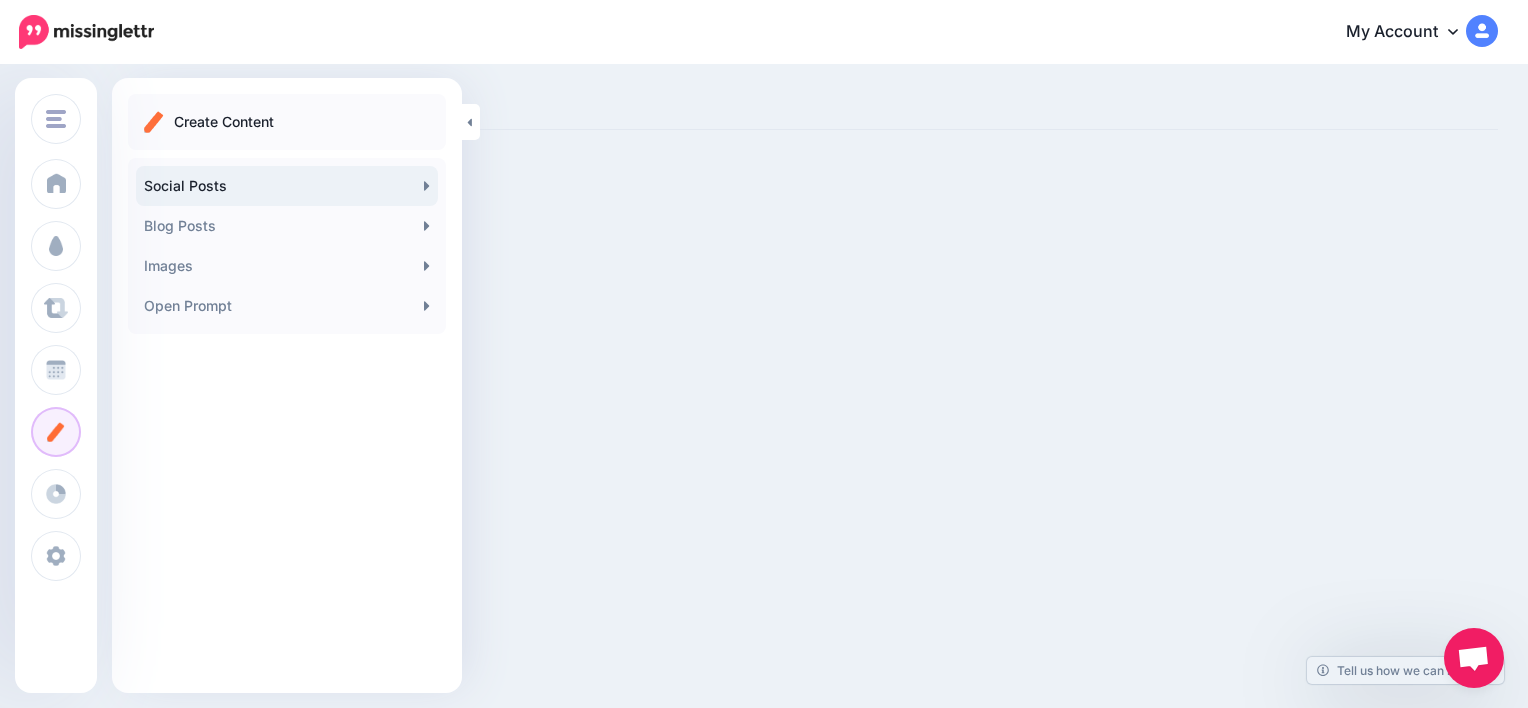 click on "Social Posts" at bounding box center [287, 186] 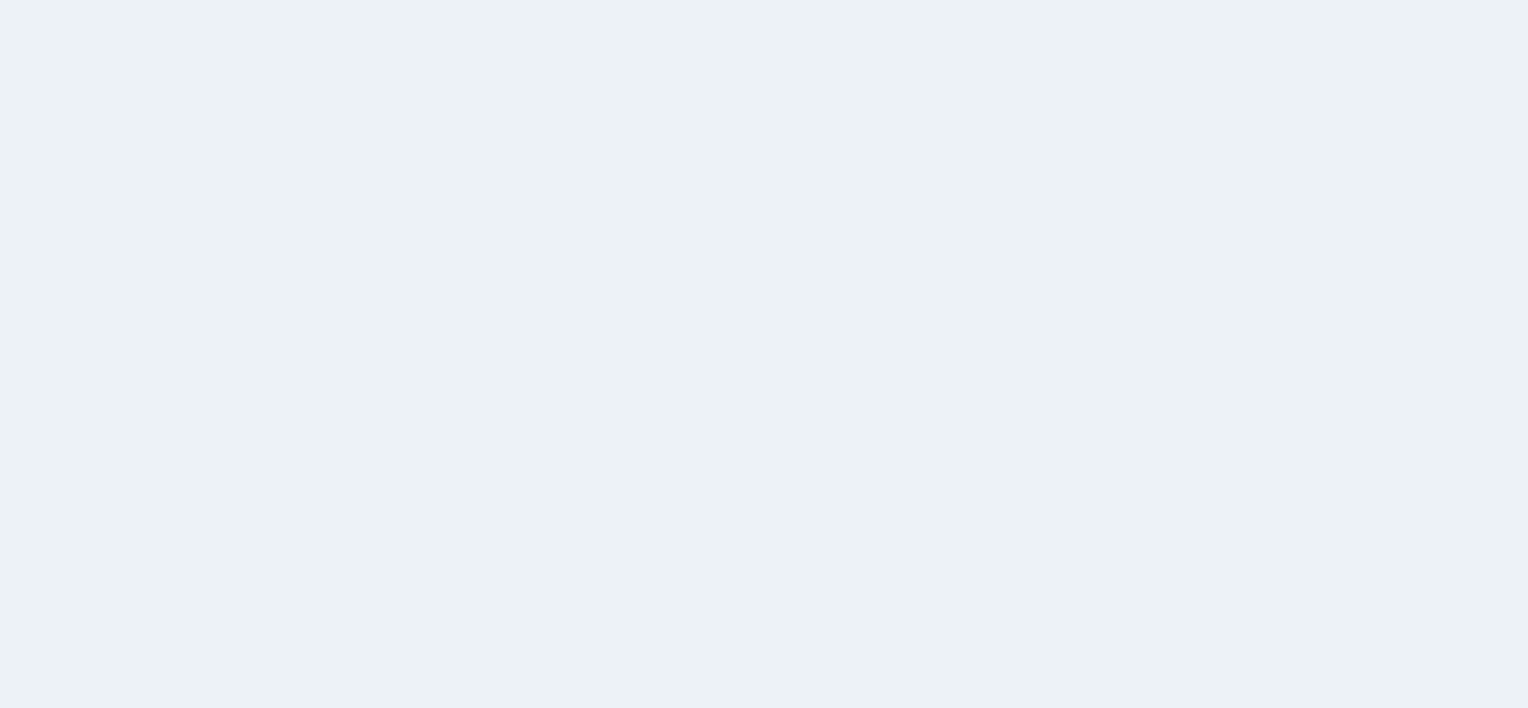 scroll, scrollTop: 0, scrollLeft: 0, axis: both 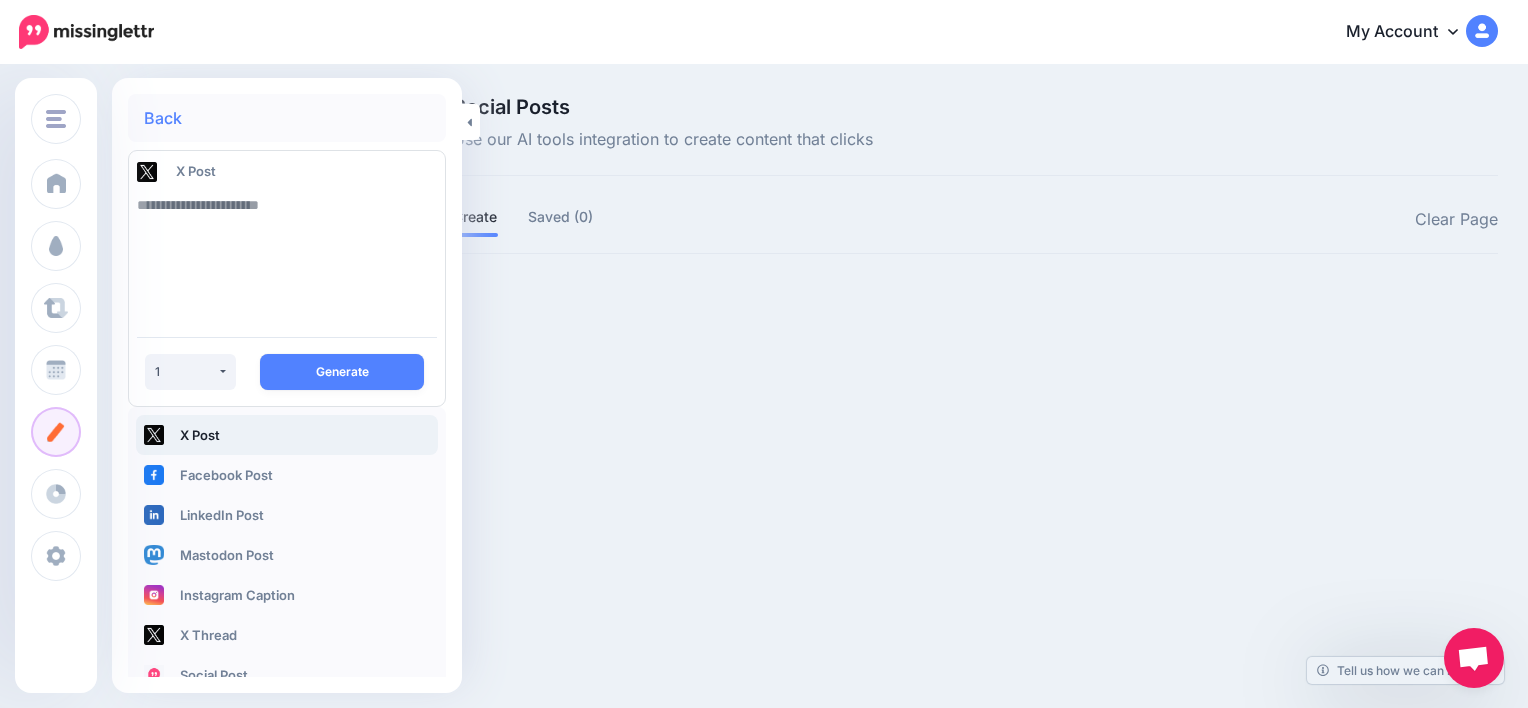 click at bounding box center (287, 253) 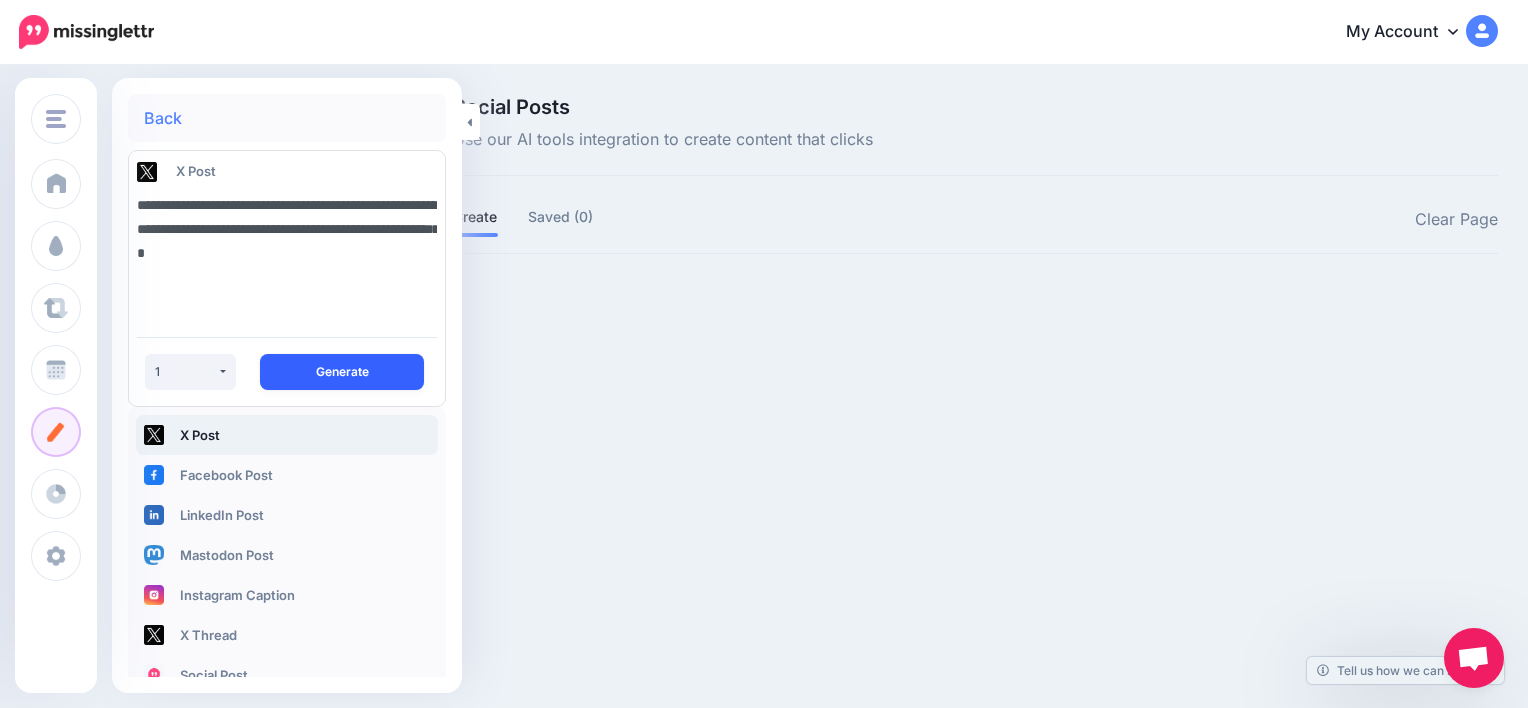 type on "**********" 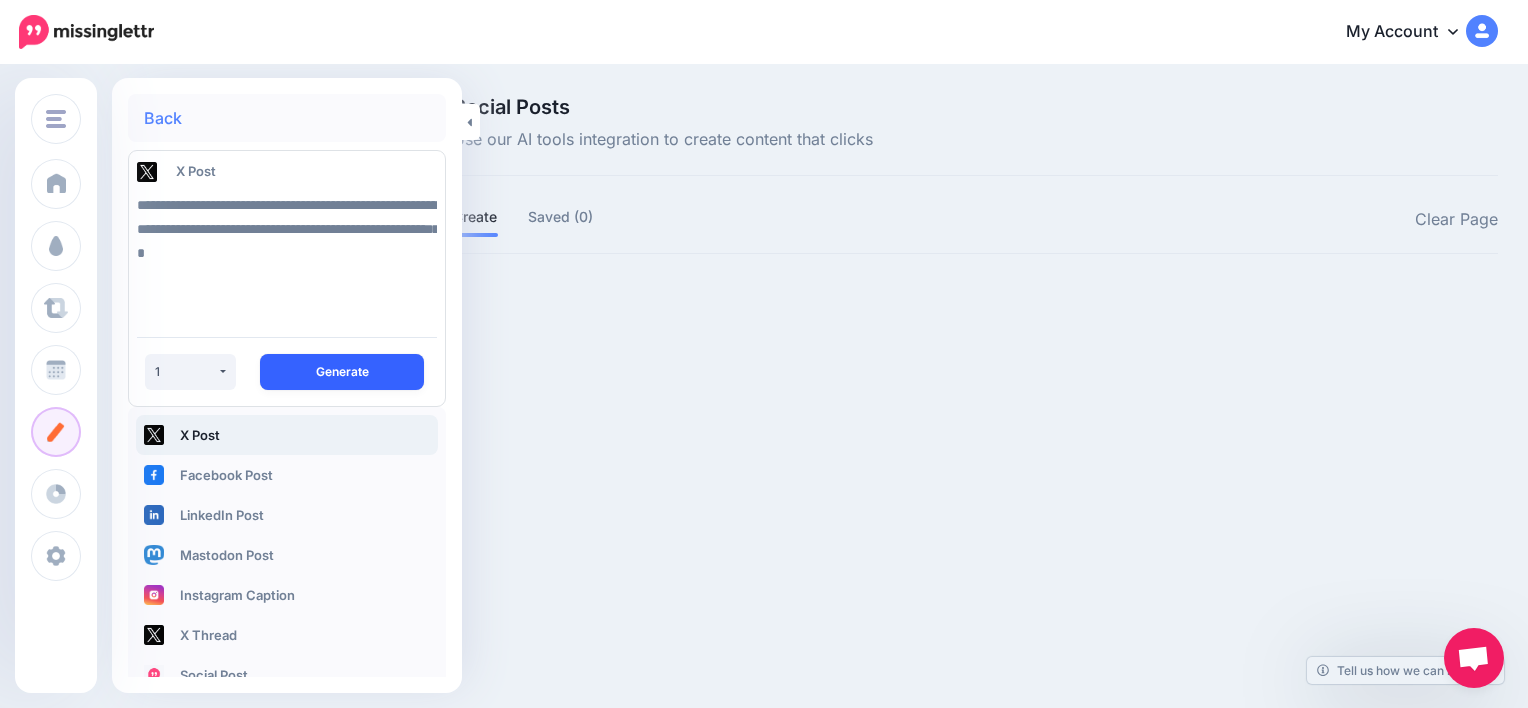 click on "Generate" at bounding box center [342, 372] 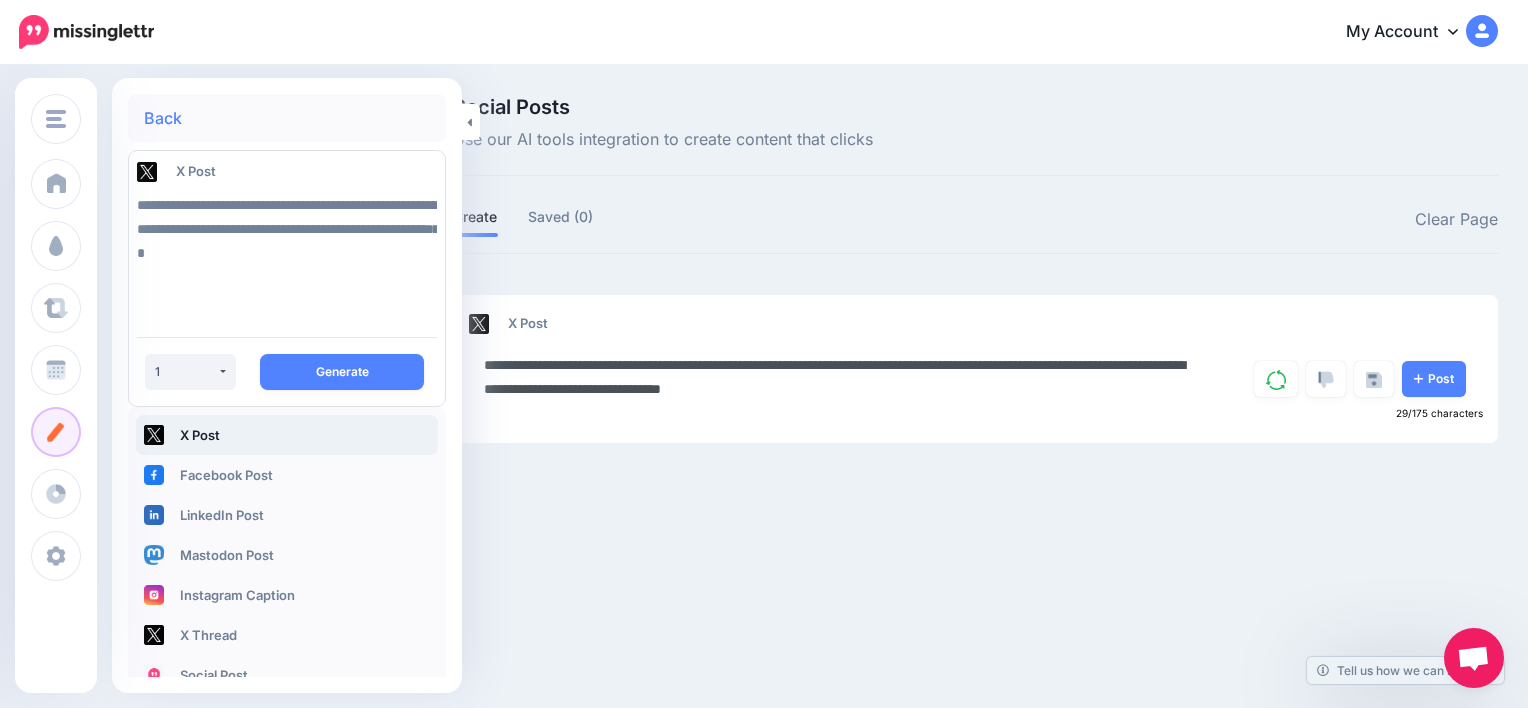 click on "**********" at bounding box center (843, 377) 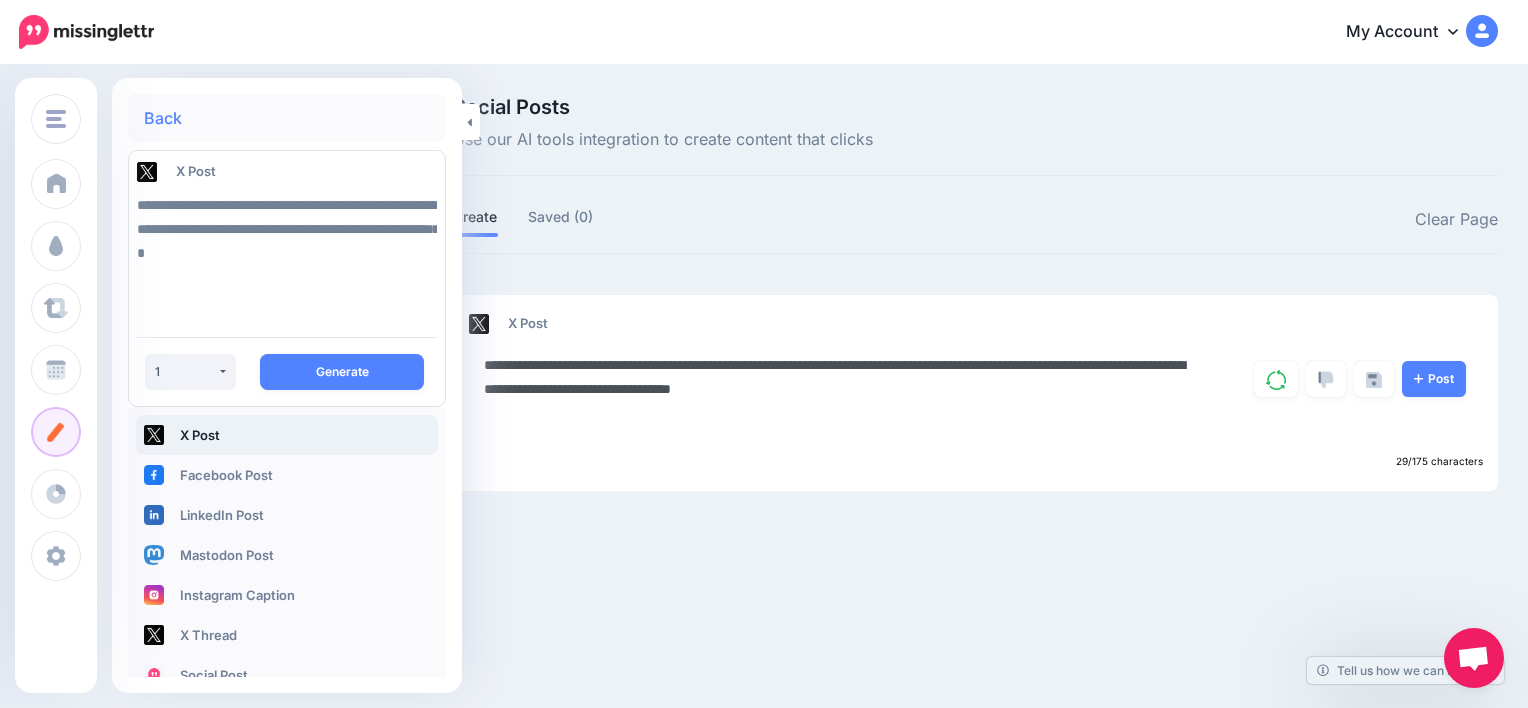 paste on "**********" 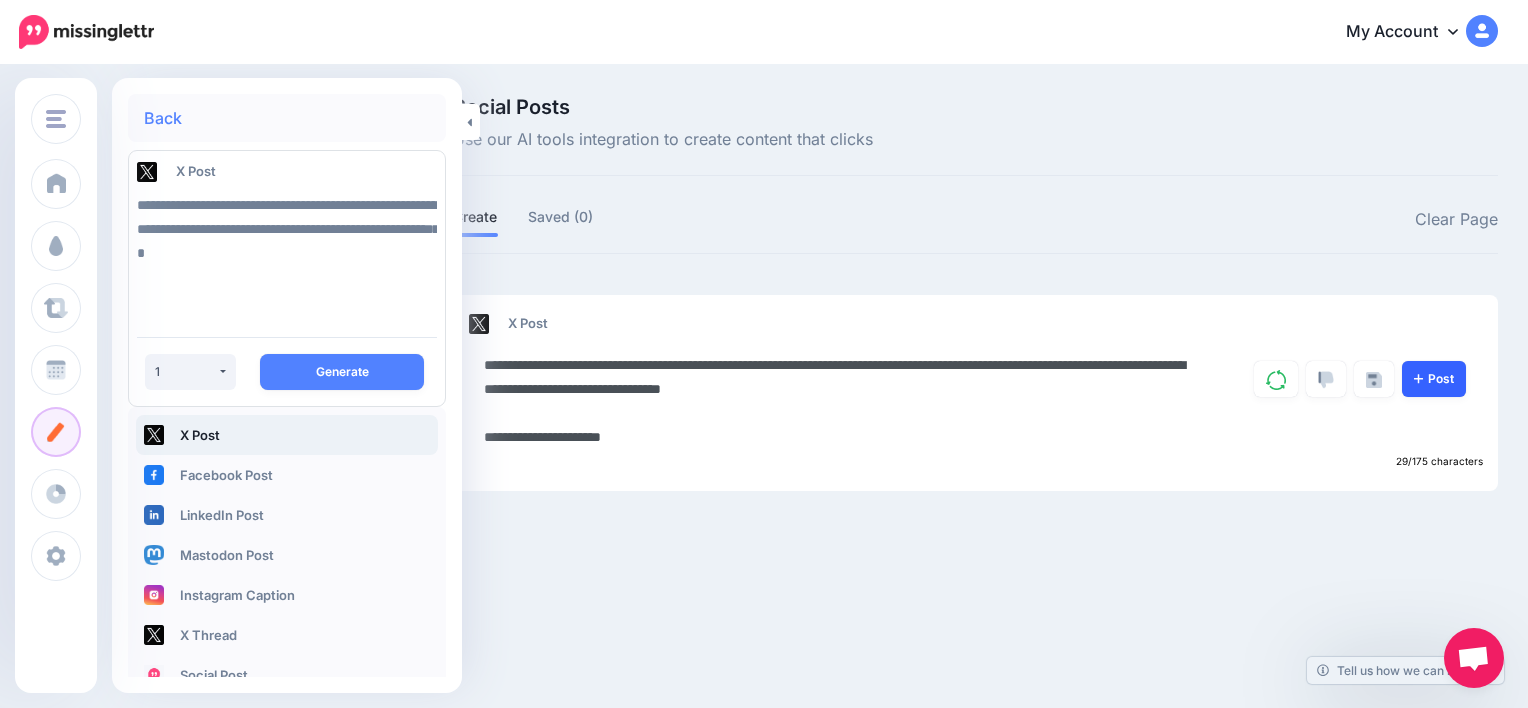 type on "**********" 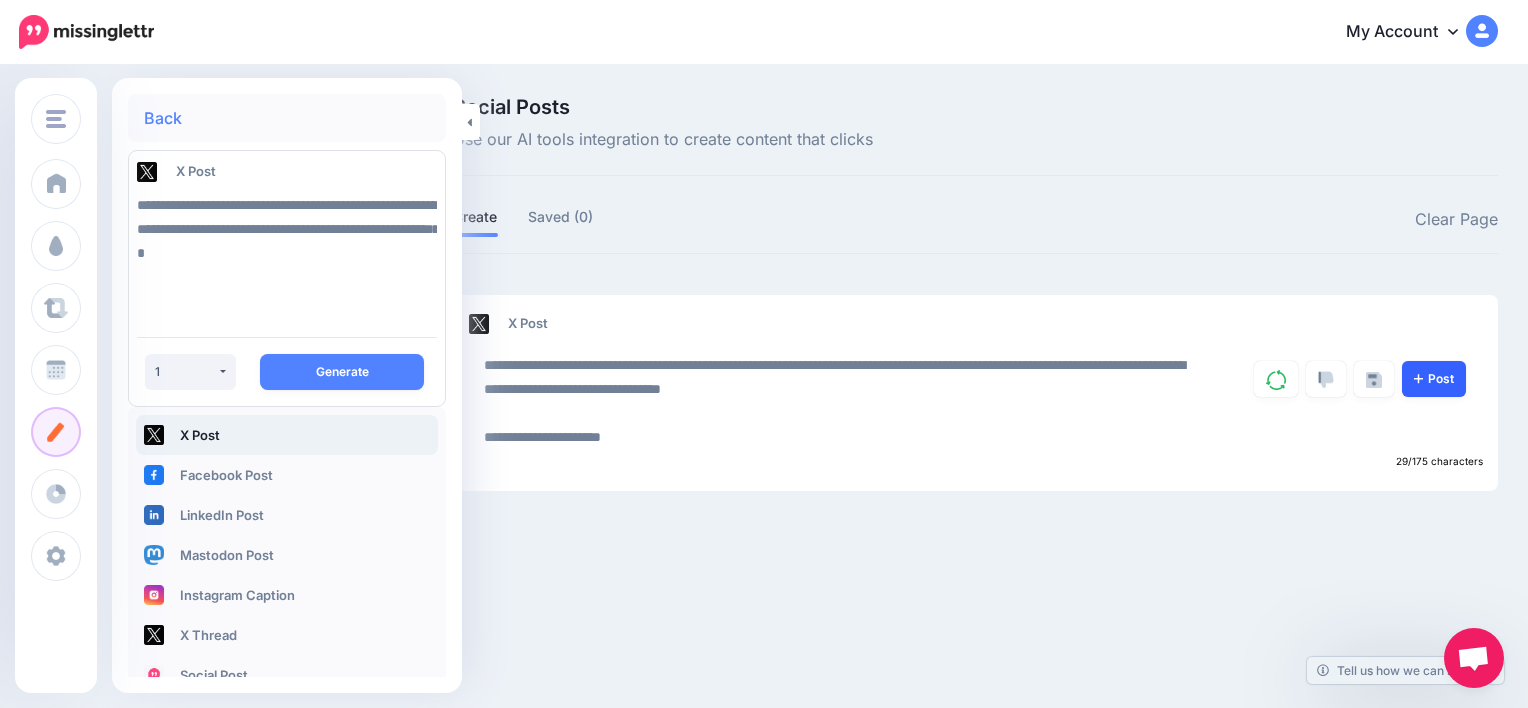 click on "Post" at bounding box center (1434, 379) 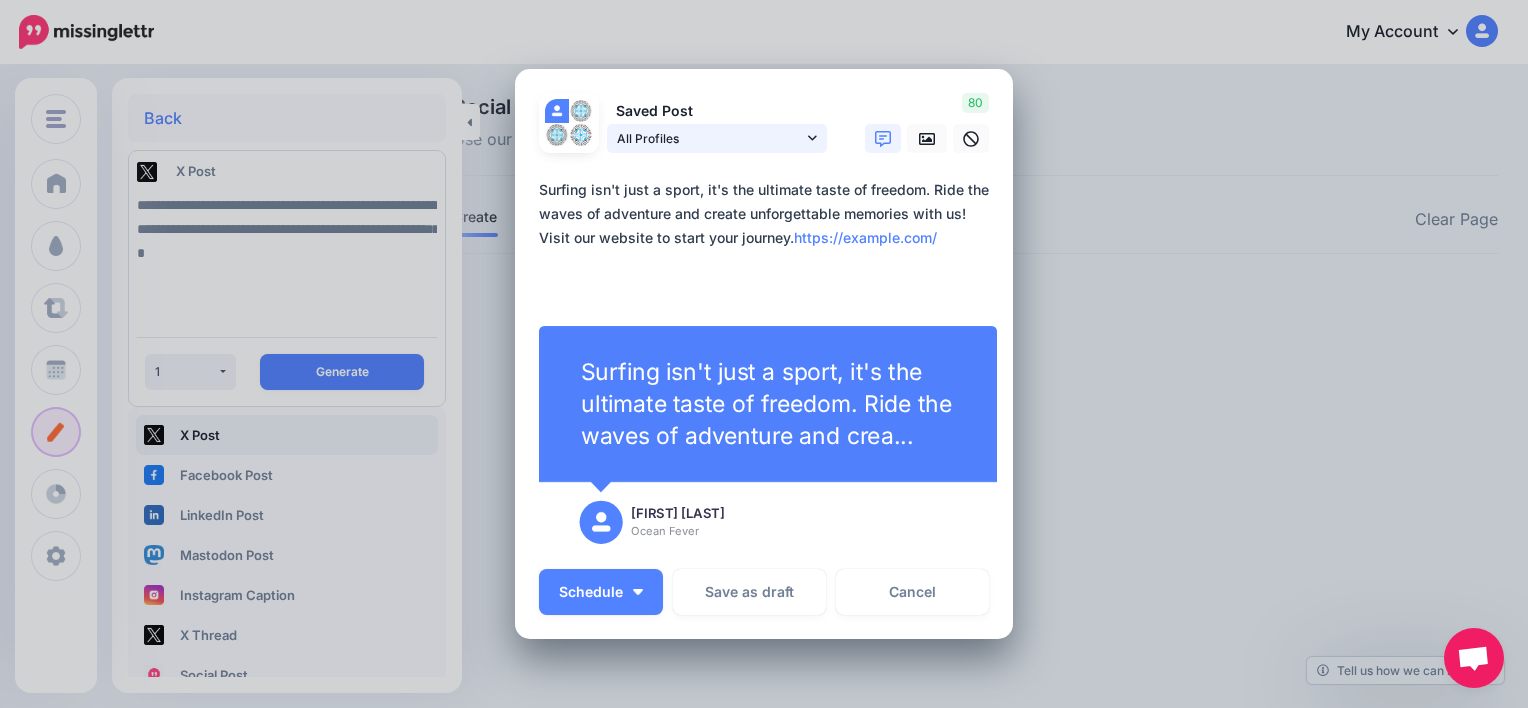 click on "All
Profiles" at bounding box center (717, 138) 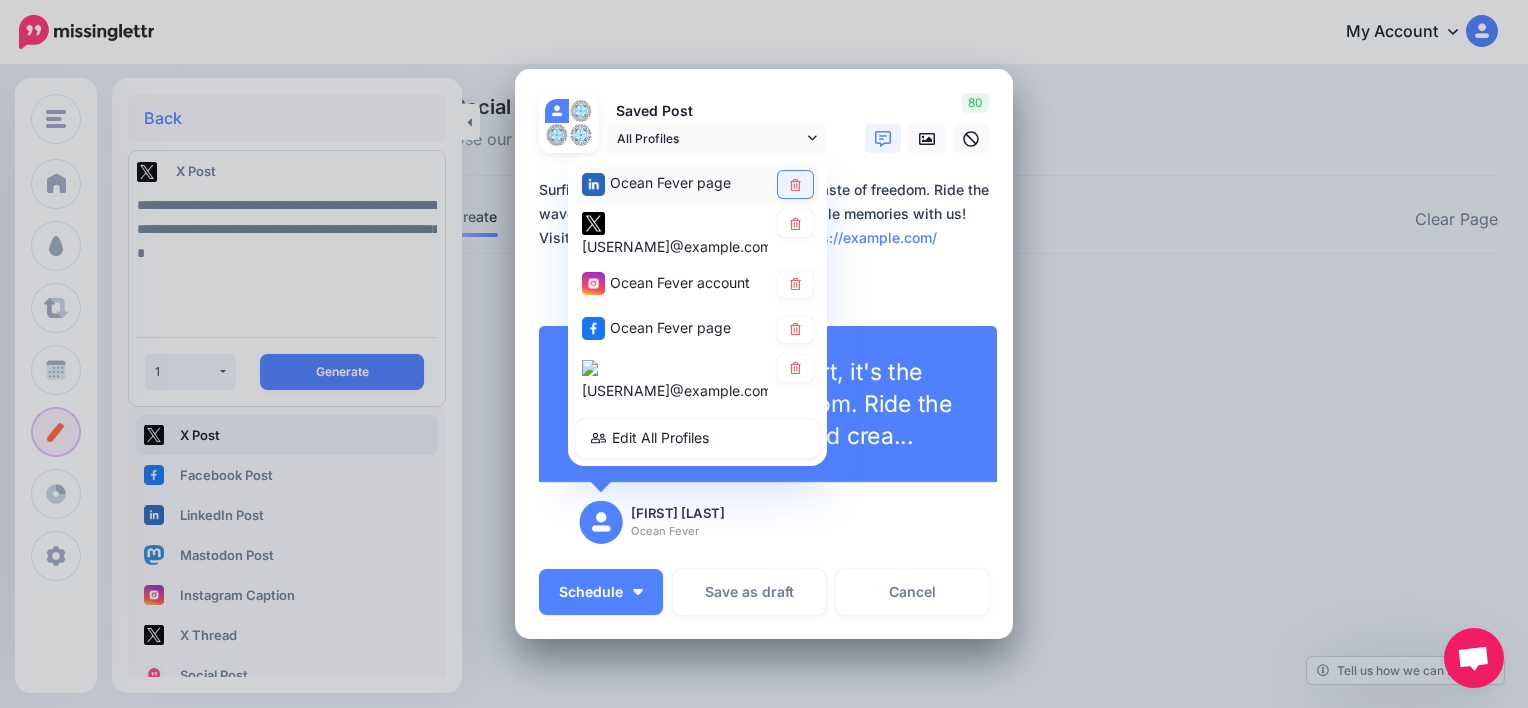 click 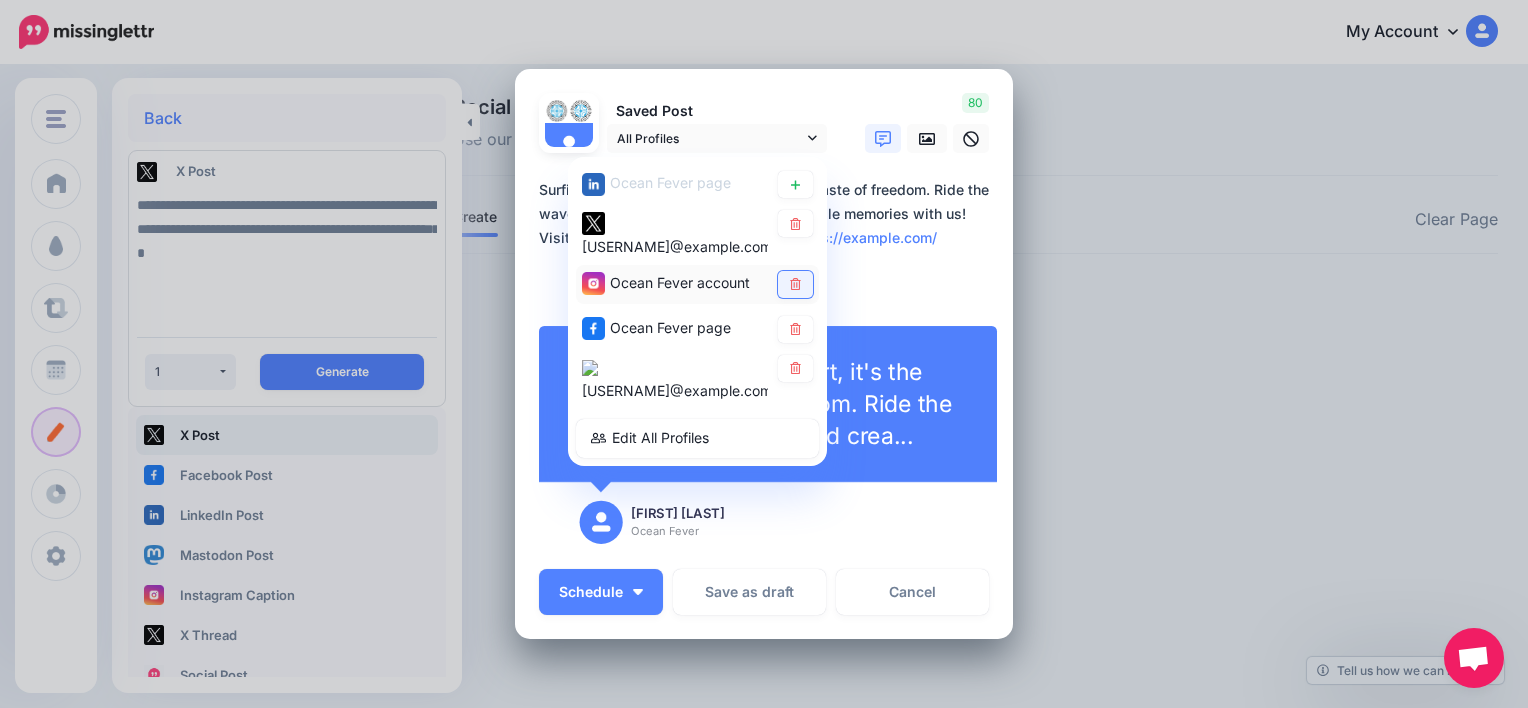 click at bounding box center (795, 284) 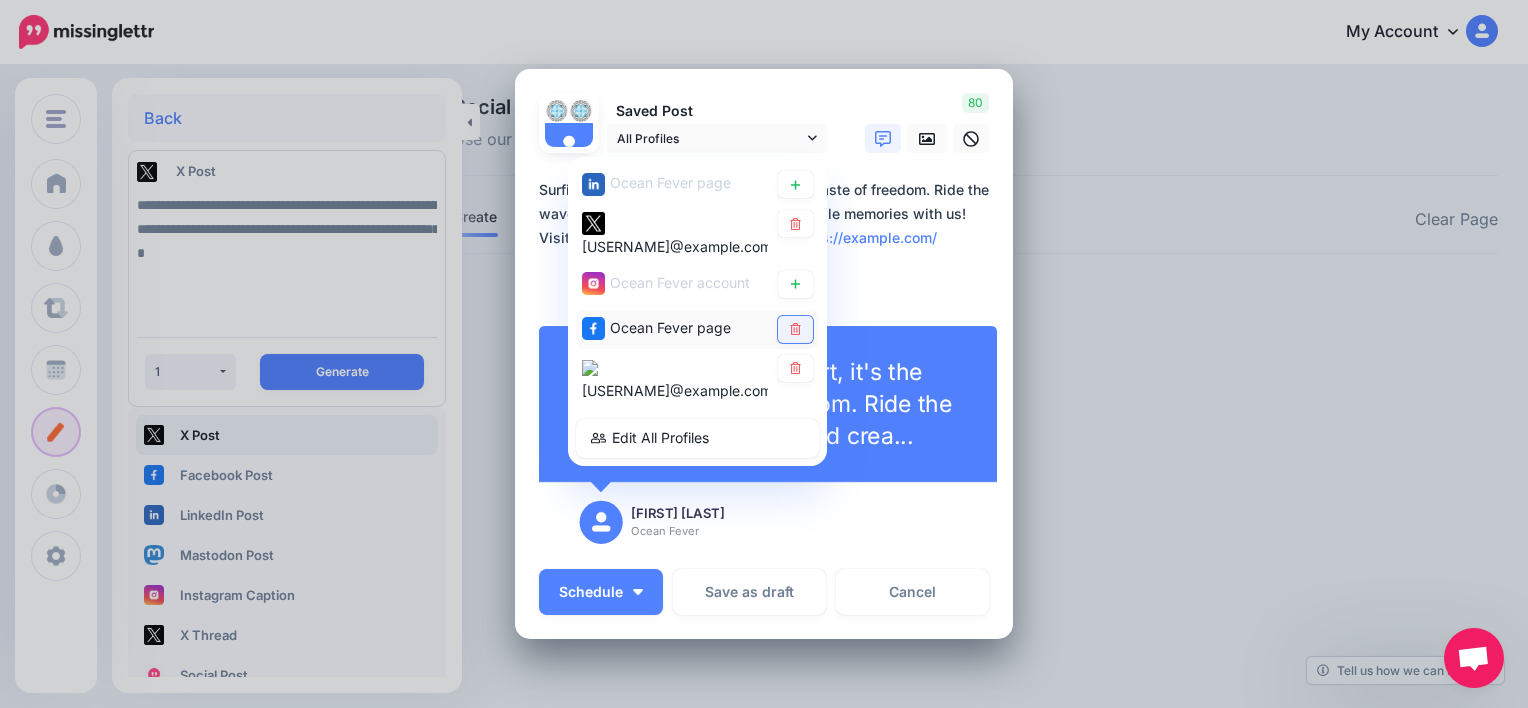 click 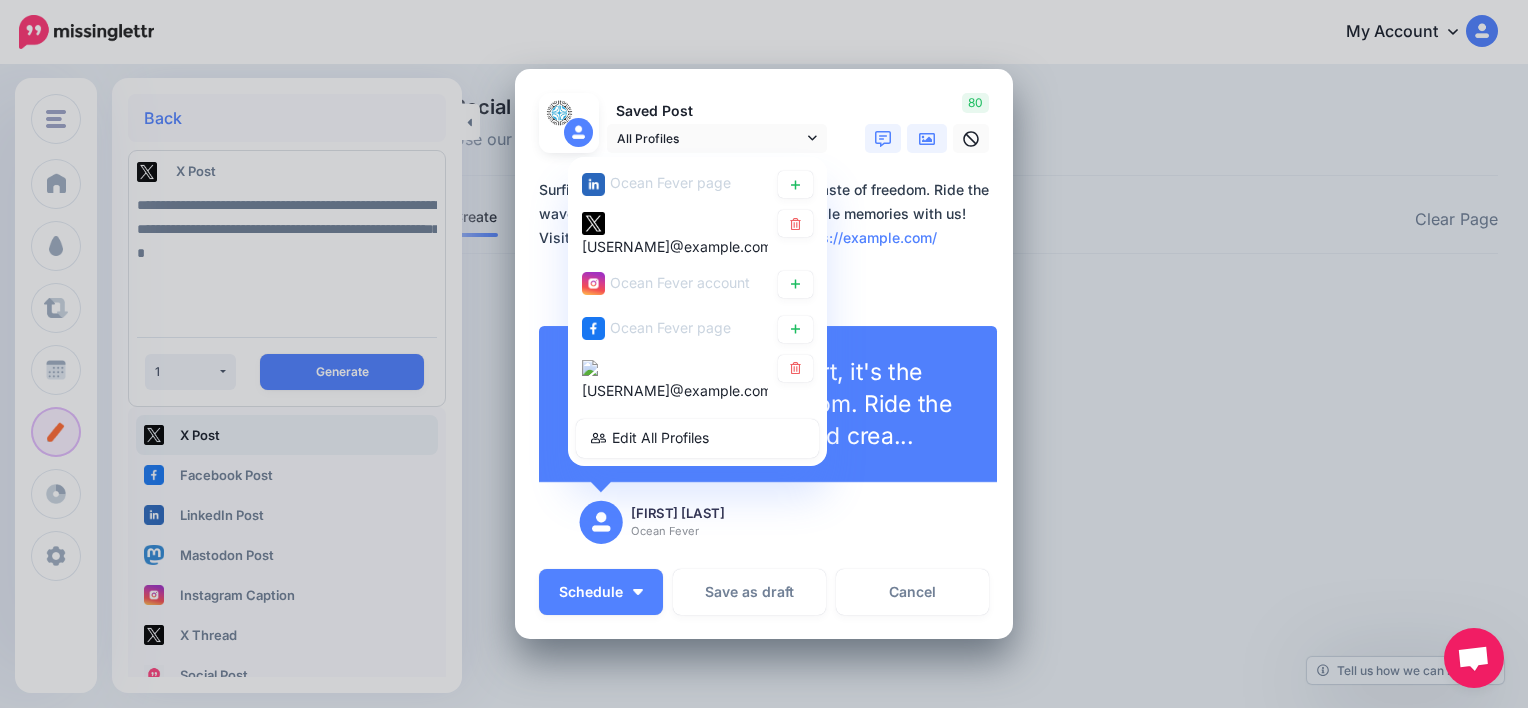 click 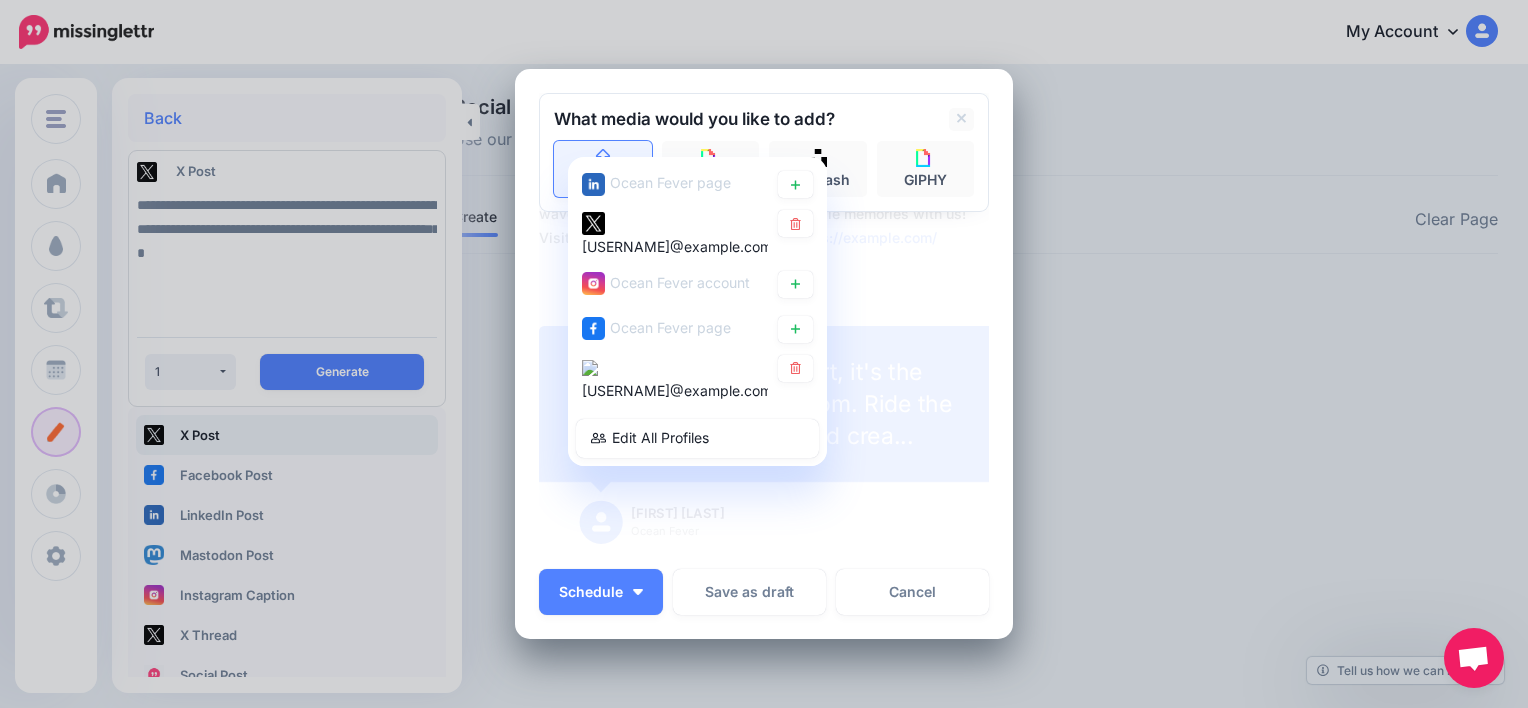 click 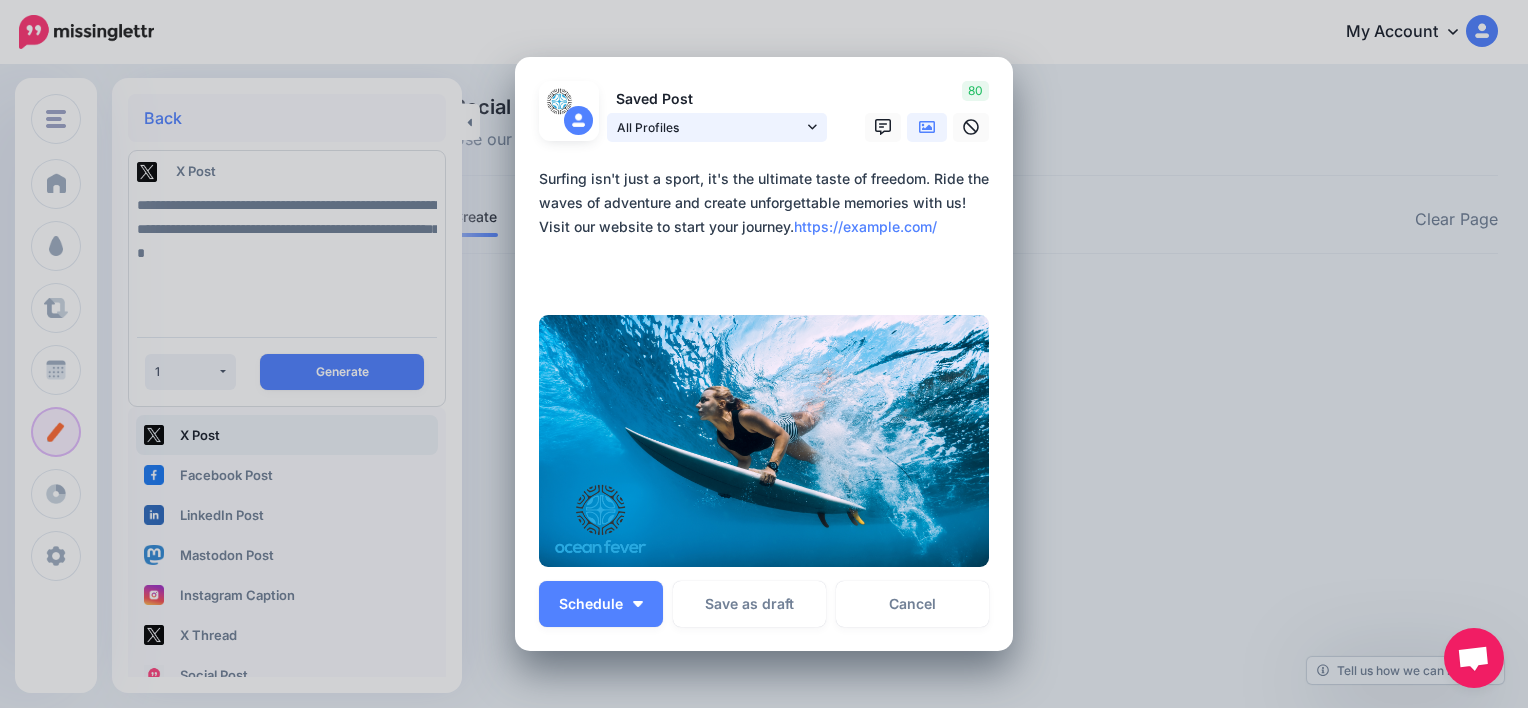 click on "All
Profiles" at bounding box center (717, 127) 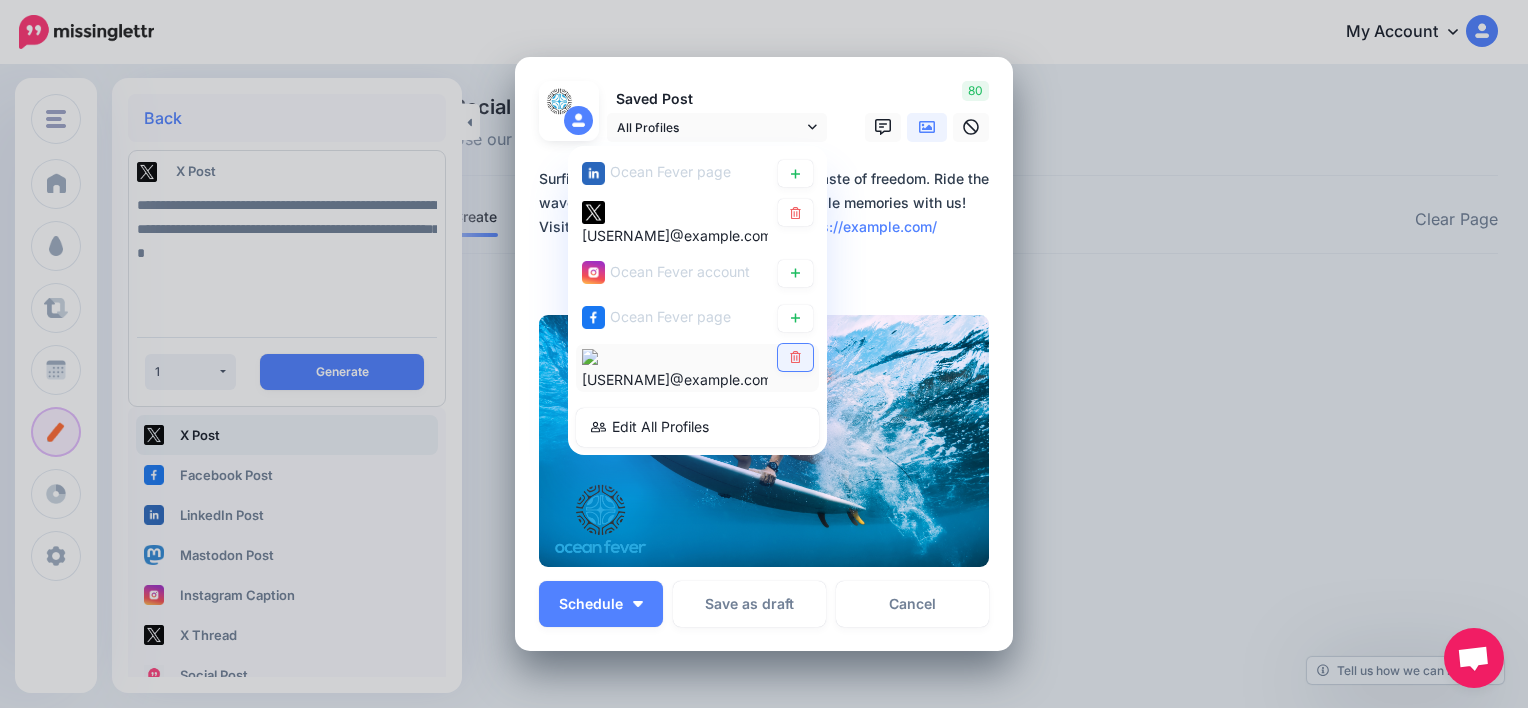 click 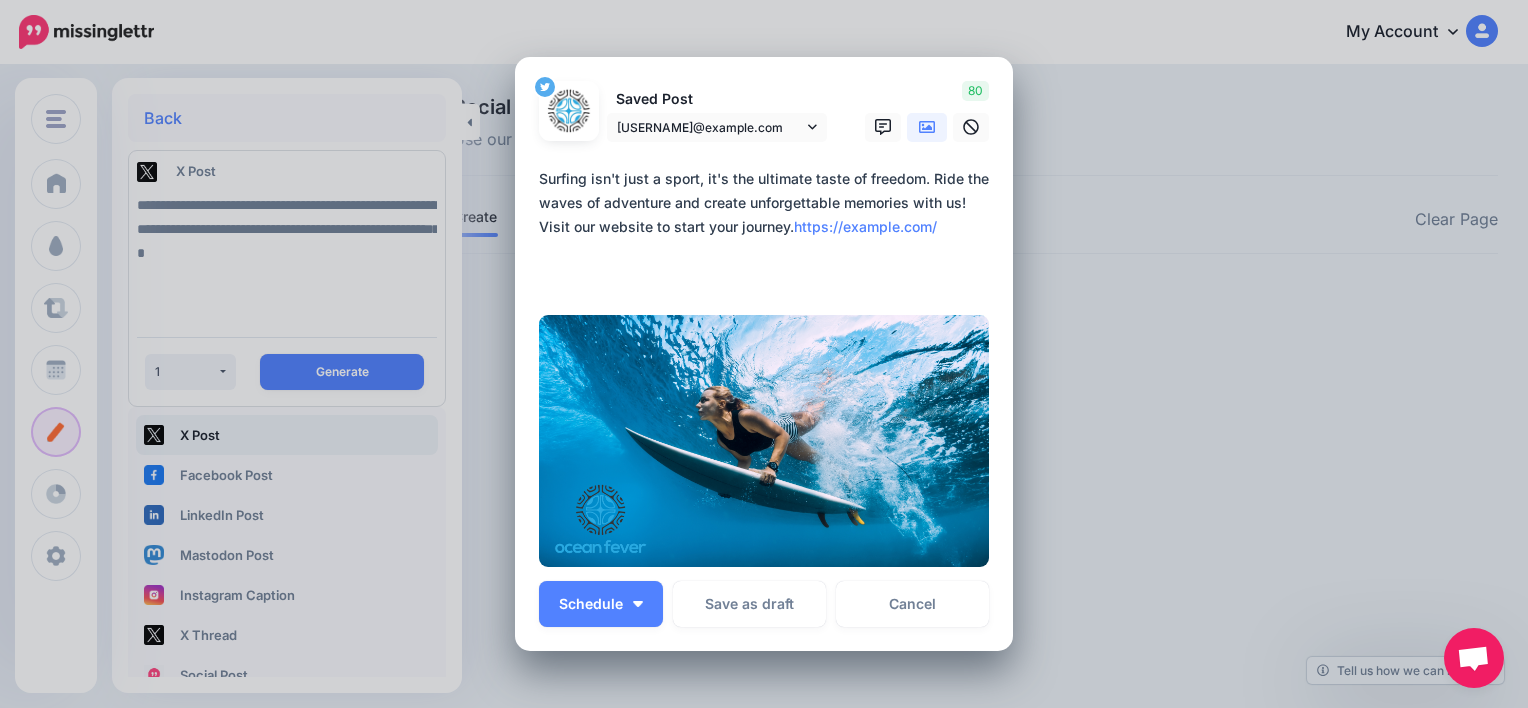 click on "**********" at bounding box center (769, 227) 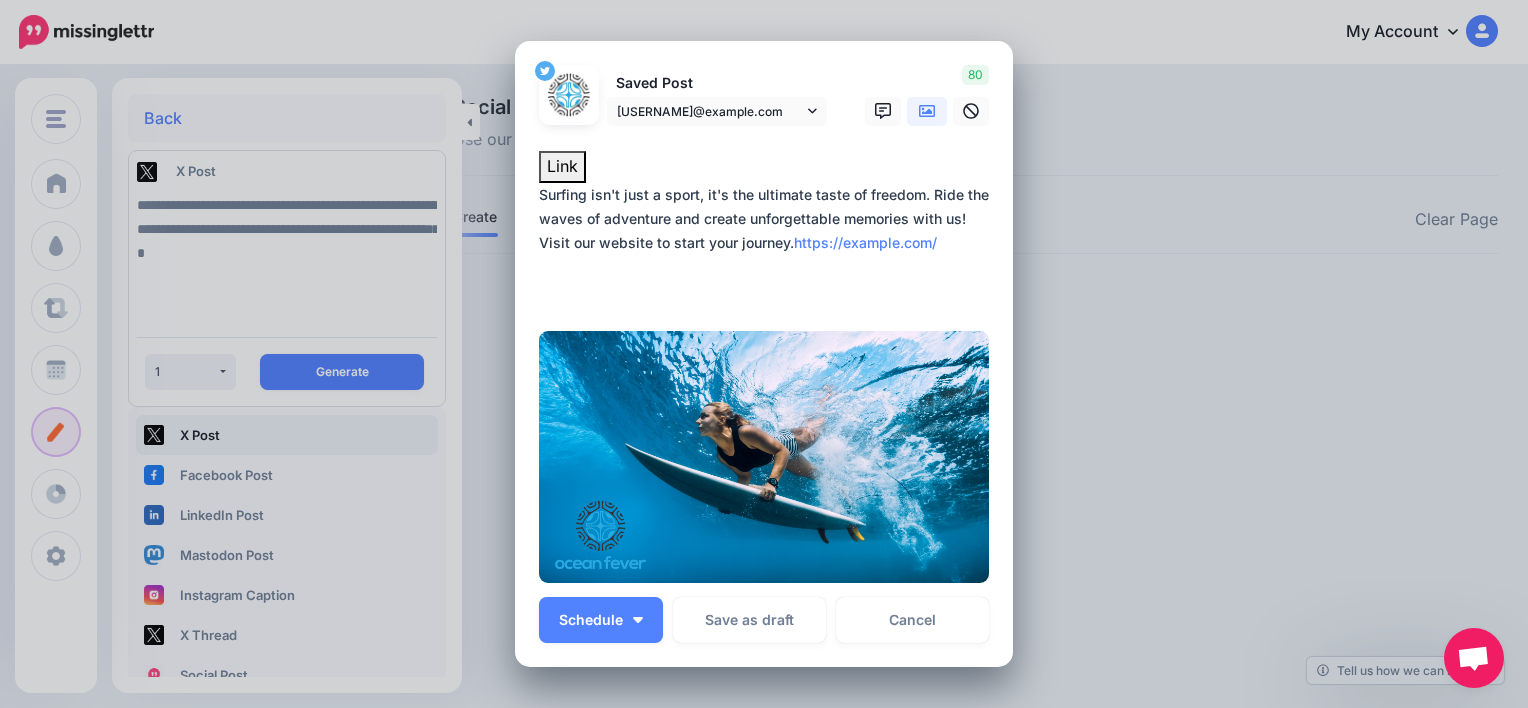 click on "**********" at bounding box center (769, 243) 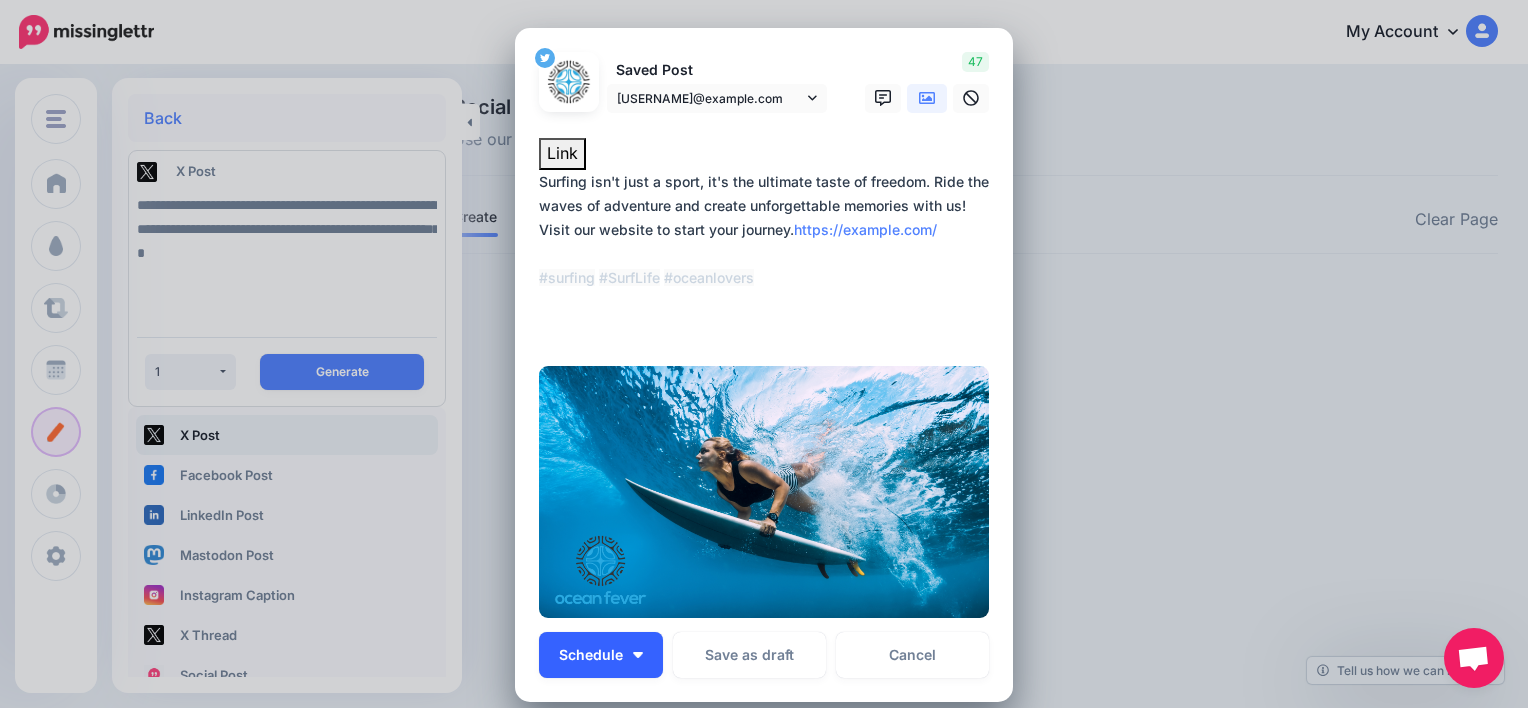 type on "**********" 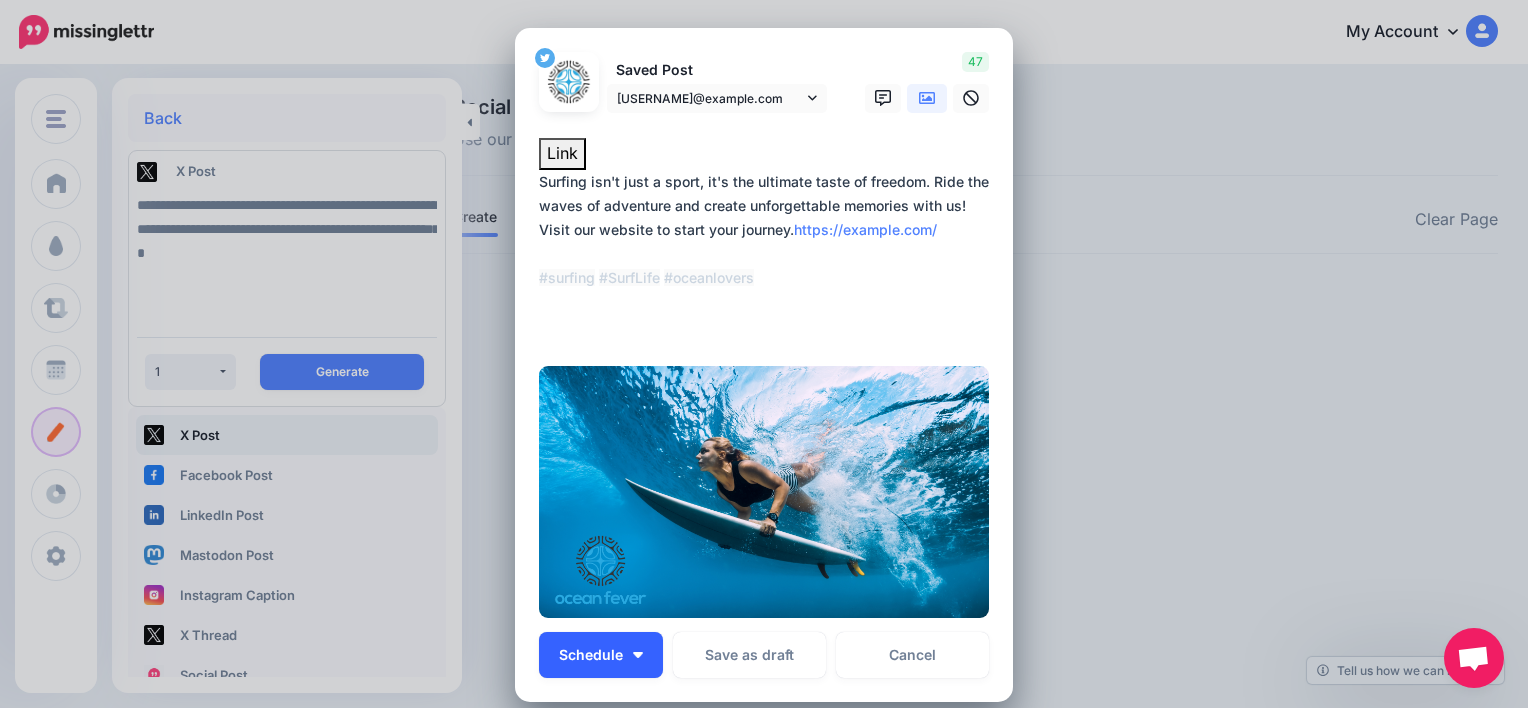 click on "Schedule" at bounding box center (601, 655) 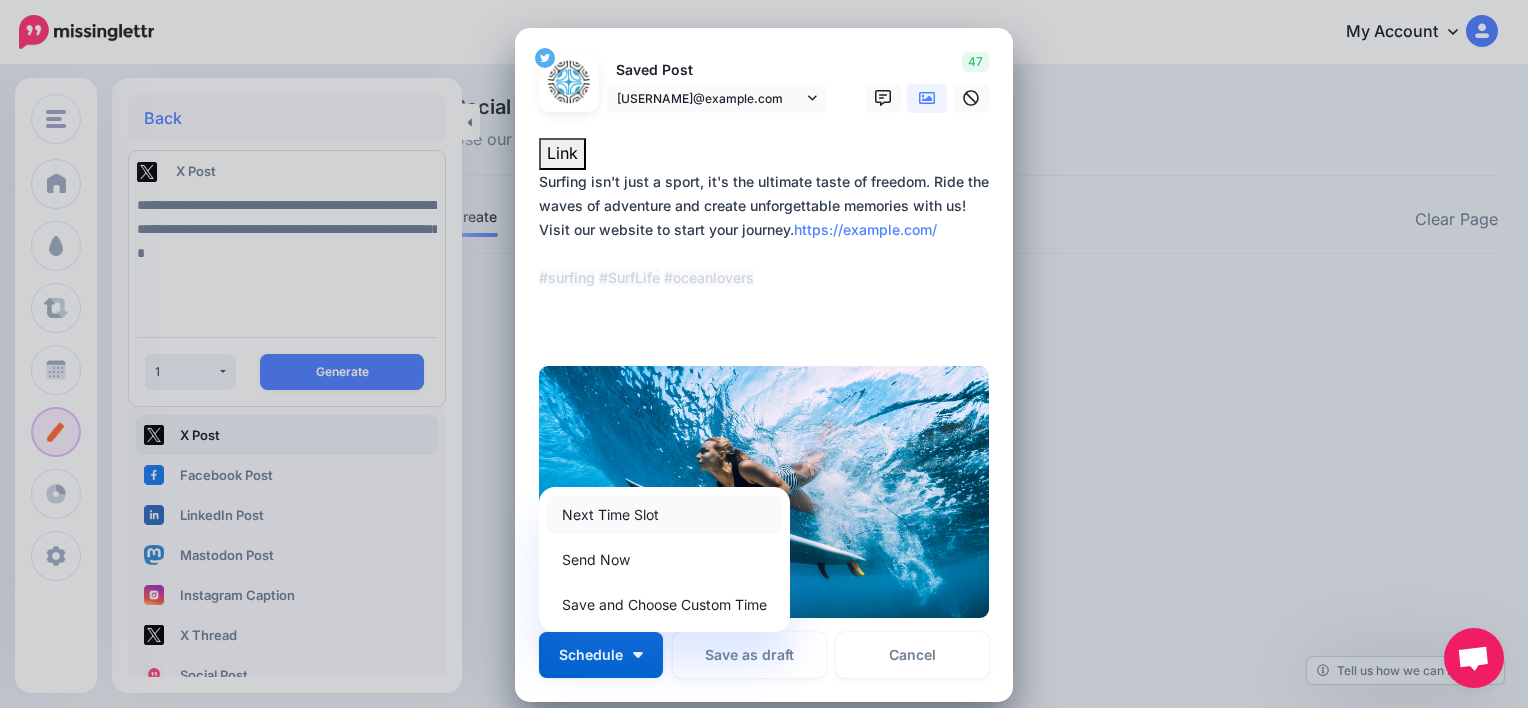 click on "Next Time Slot" at bounding box center [664, 514] 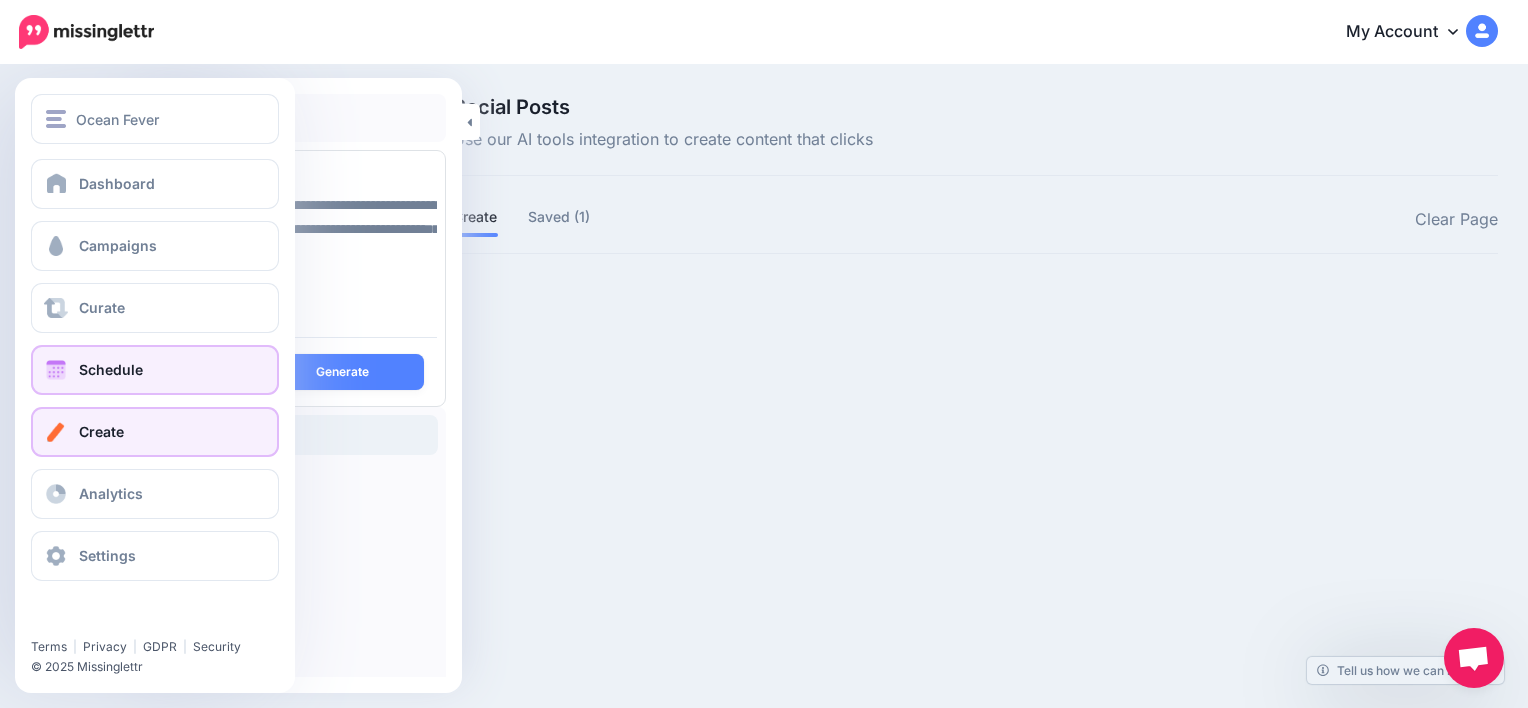 click on "Schedule" at bounding box center [155, 370] 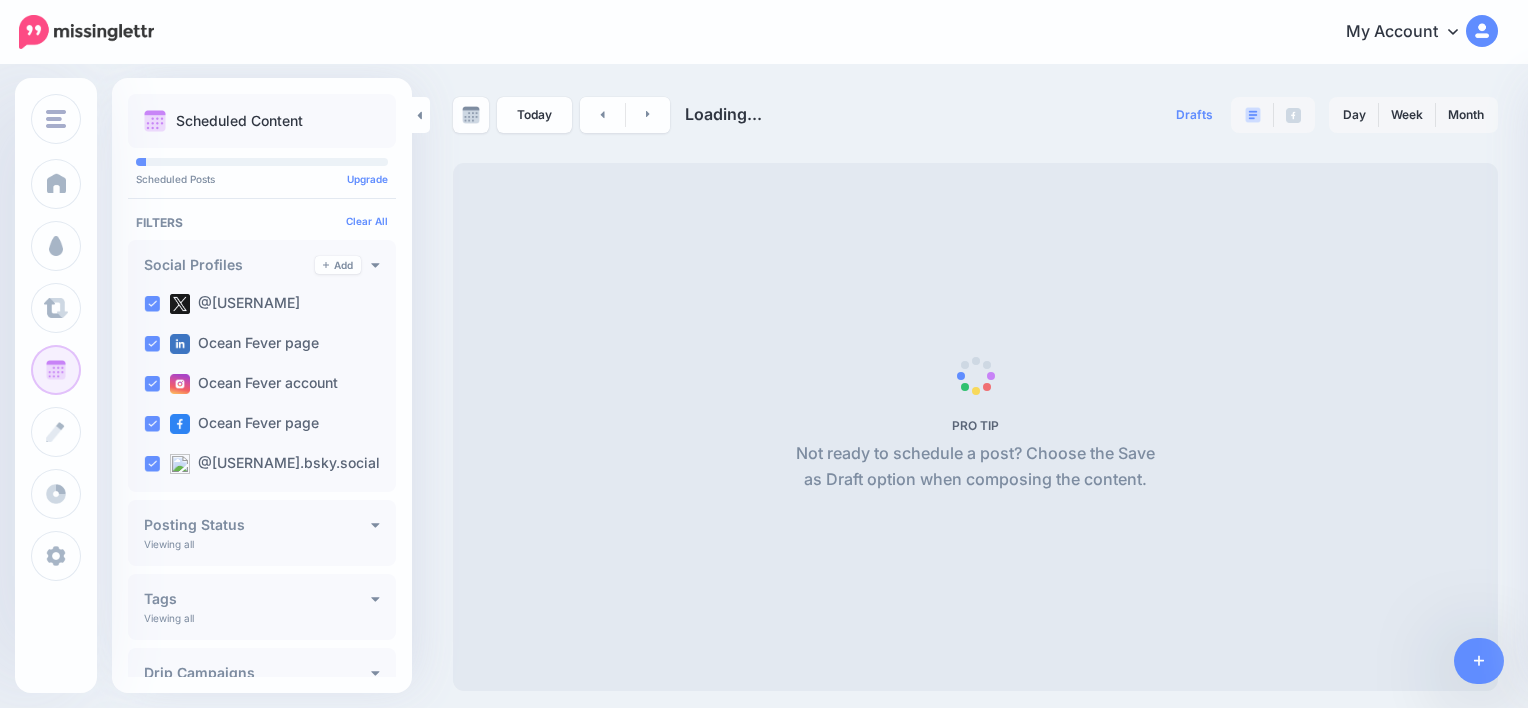 scroll, scrollTop: 0, scrollLeft: 0, axis: both 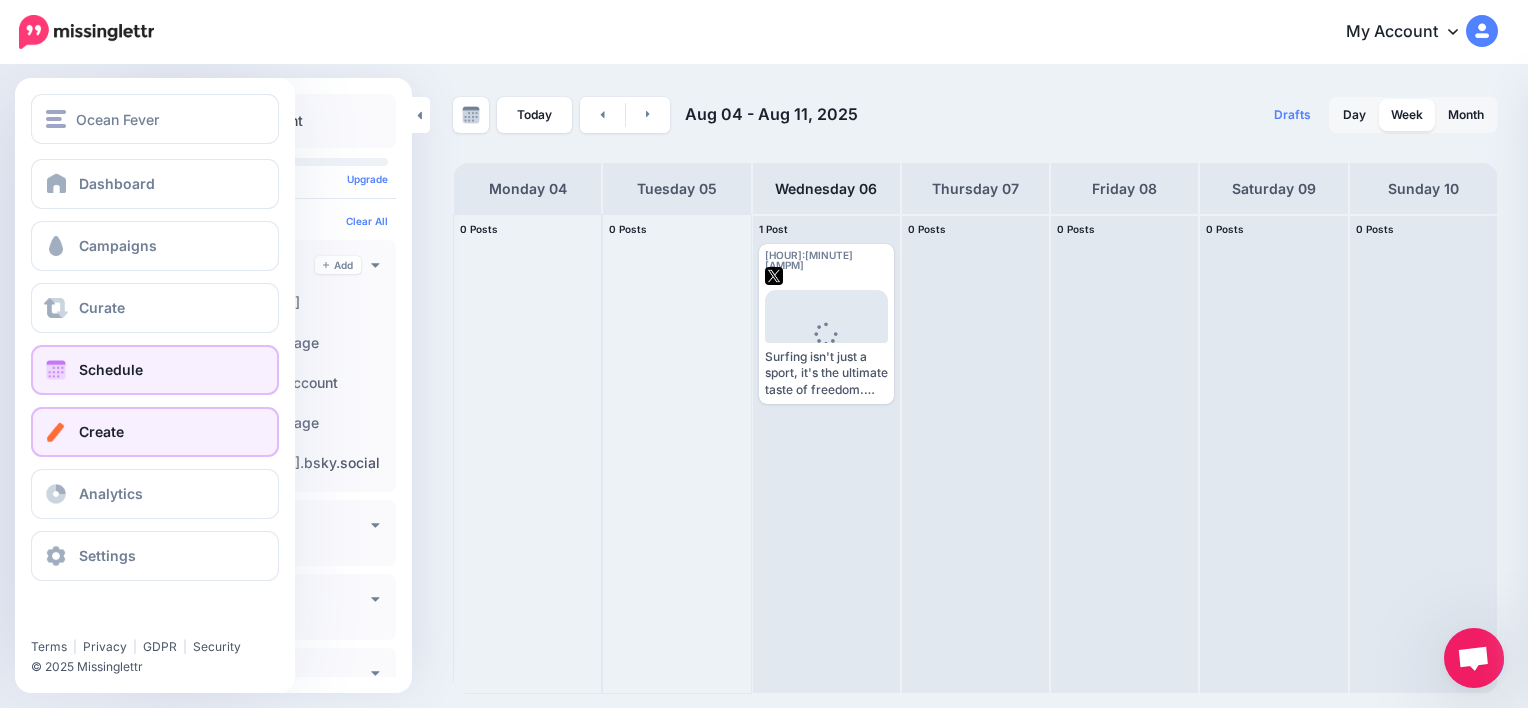 click on "Create" at bounding box center (101, 431) 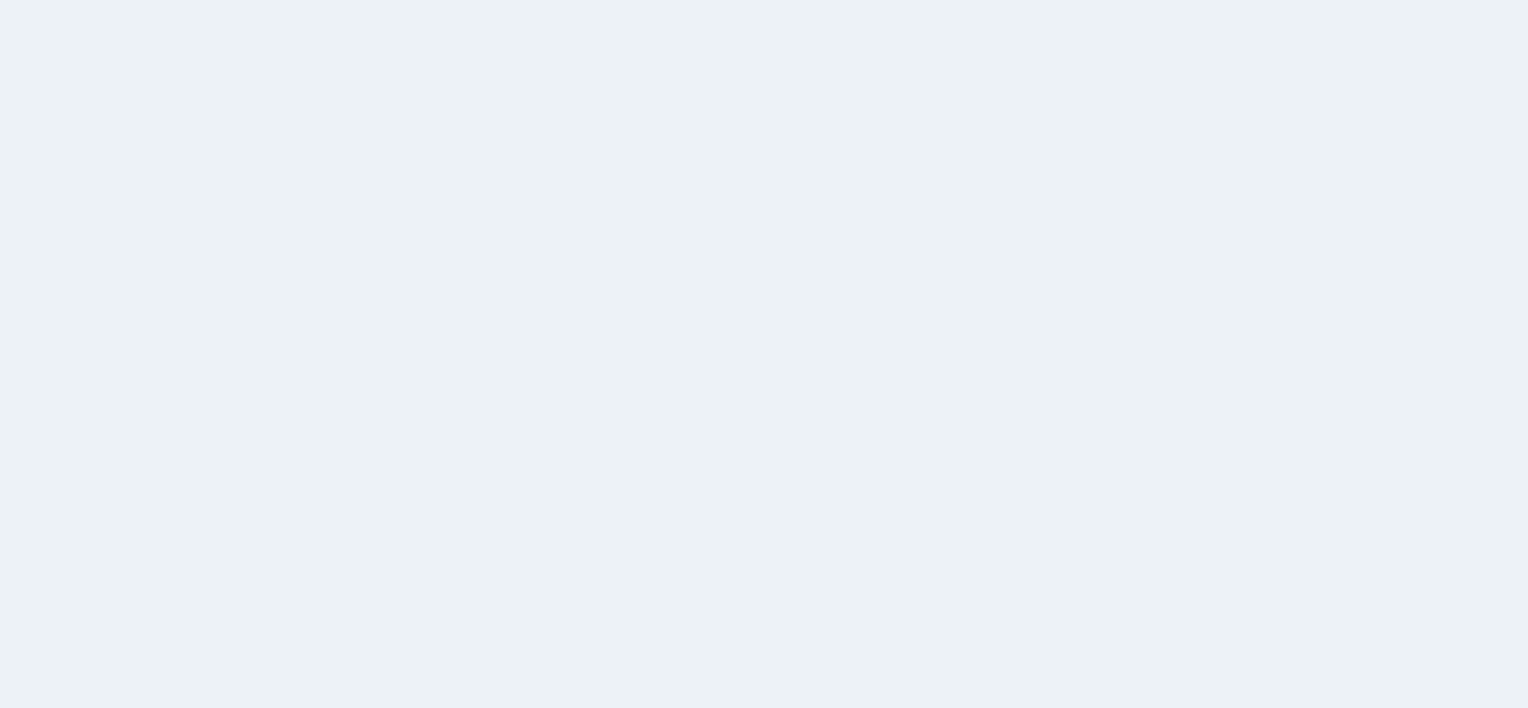 scroll, scrollTop: 0, scrollLeft: 0, axis: both 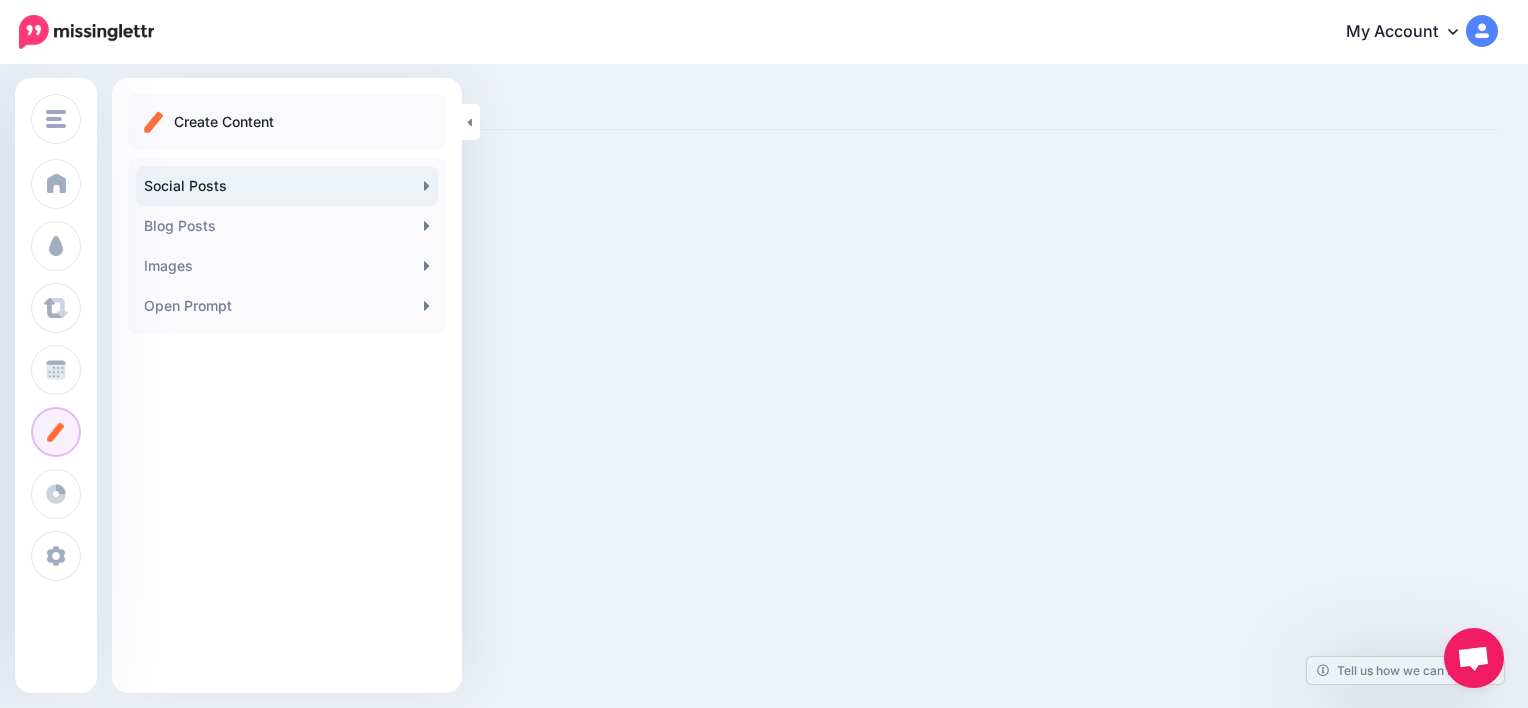 click on "Social Posts" at bounding box center (287, 186) 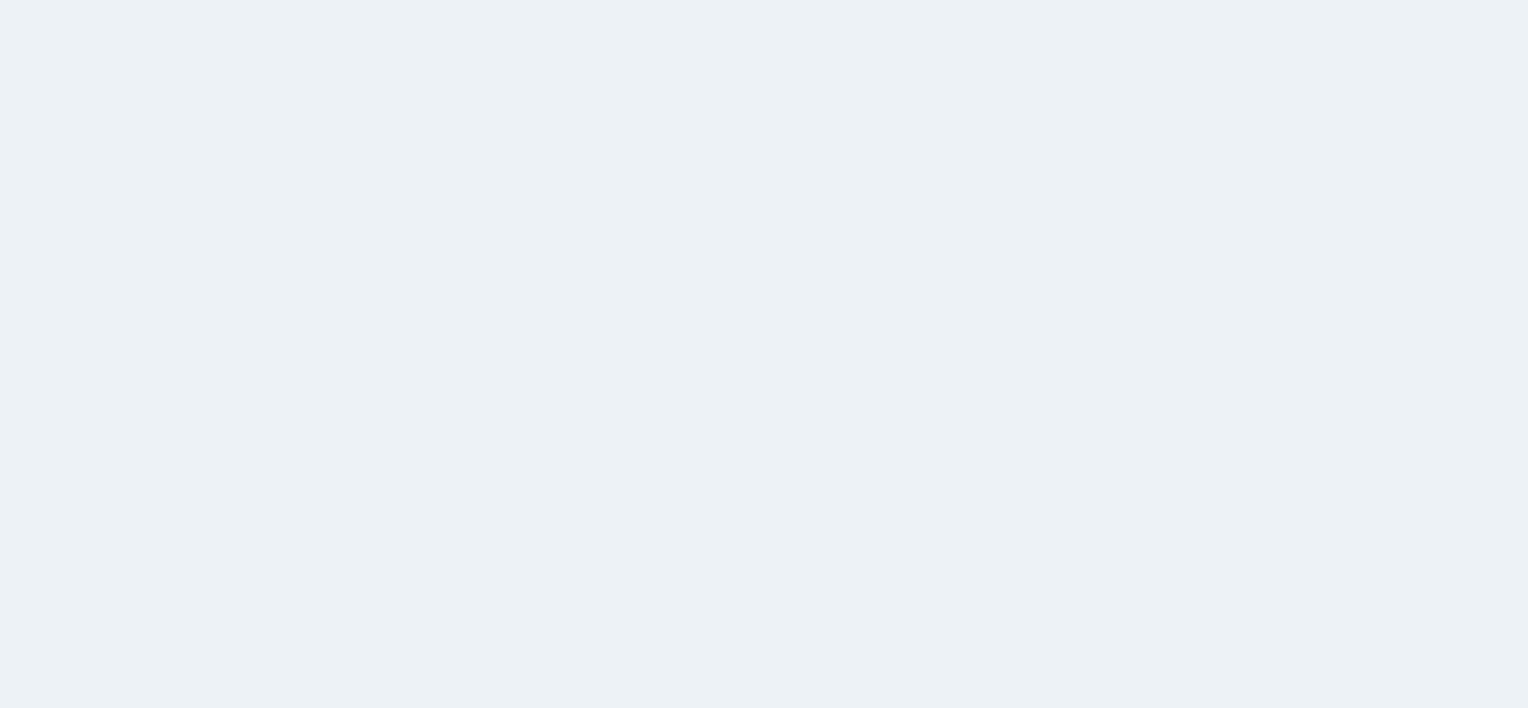 scroll, scrollTop: 0, scrollLeft: 0, axis: both 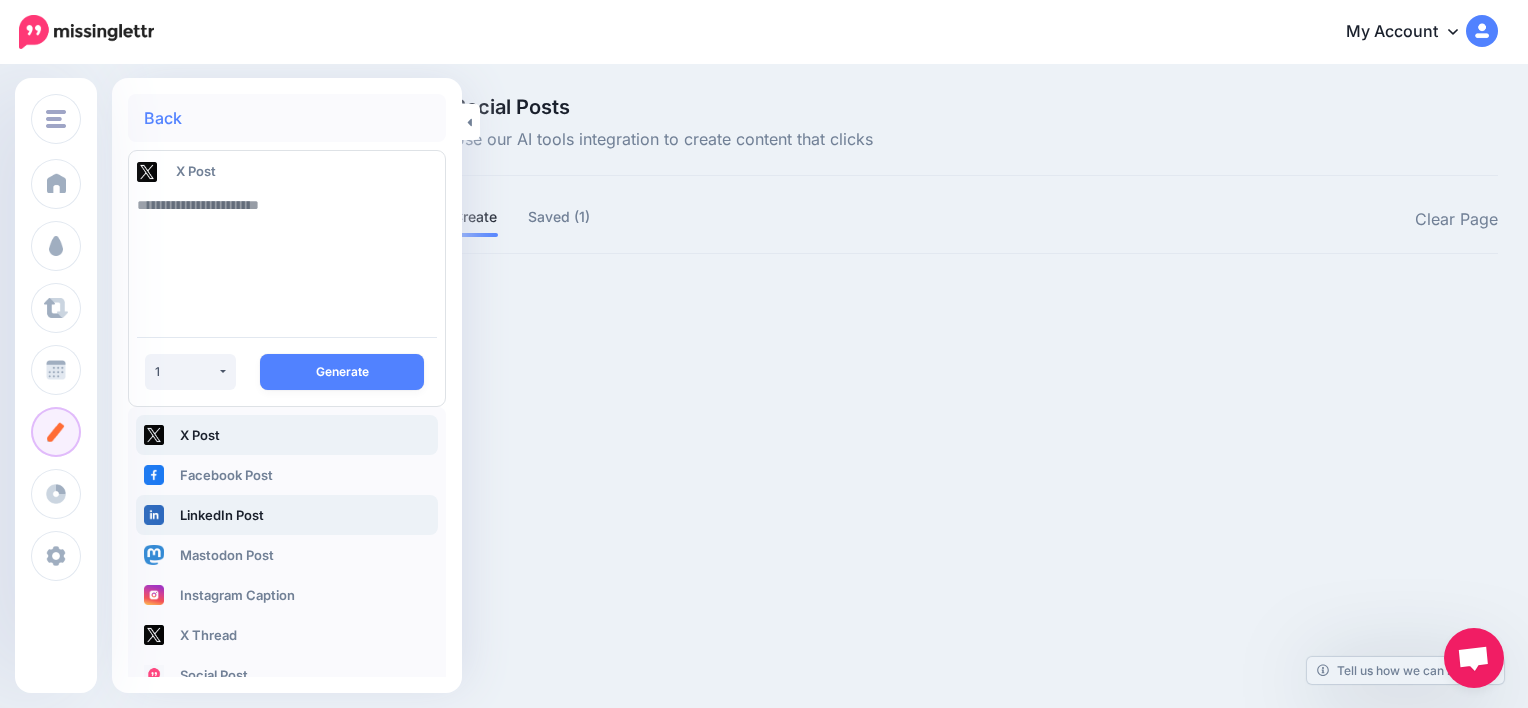 click on "LinkedIn Post" at bounding box center [287, 515] 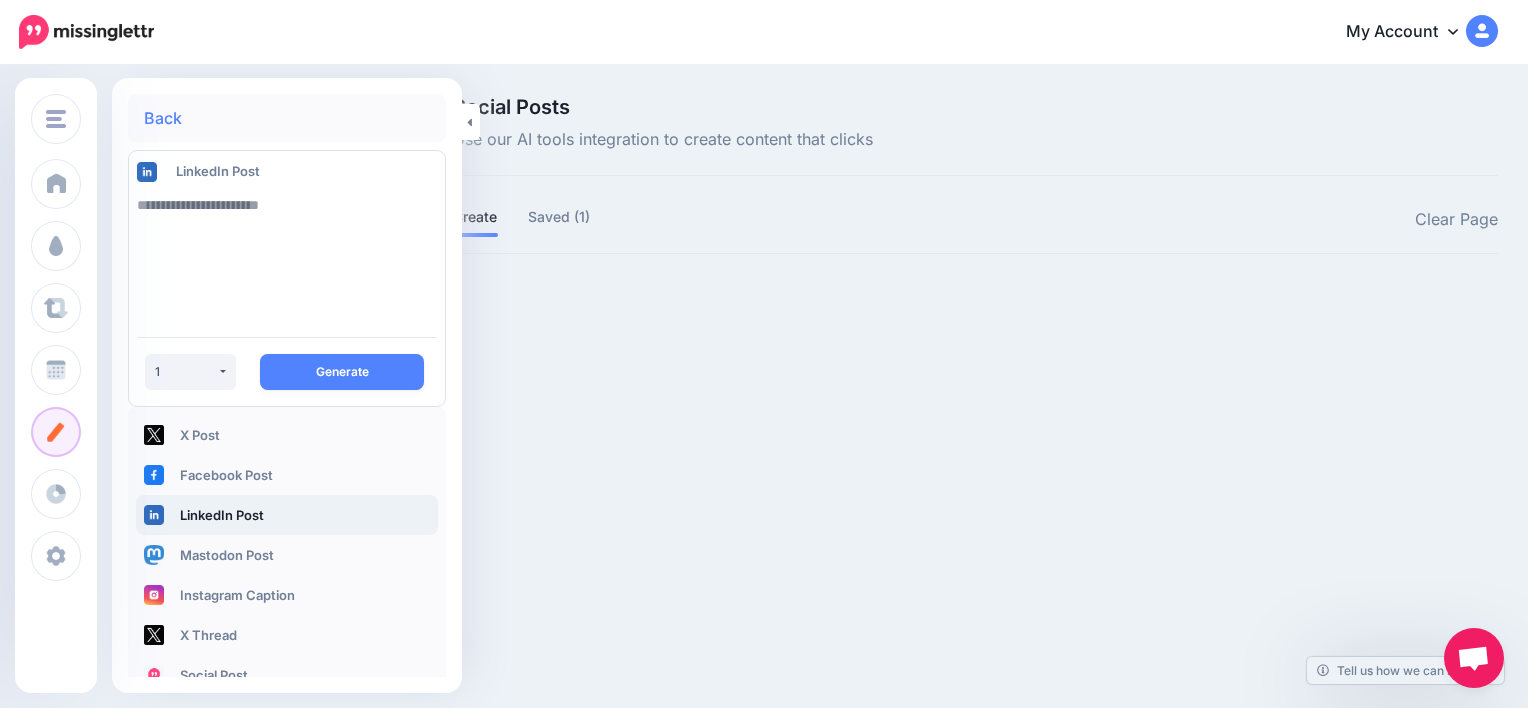 click at bounding box center (287, 253) 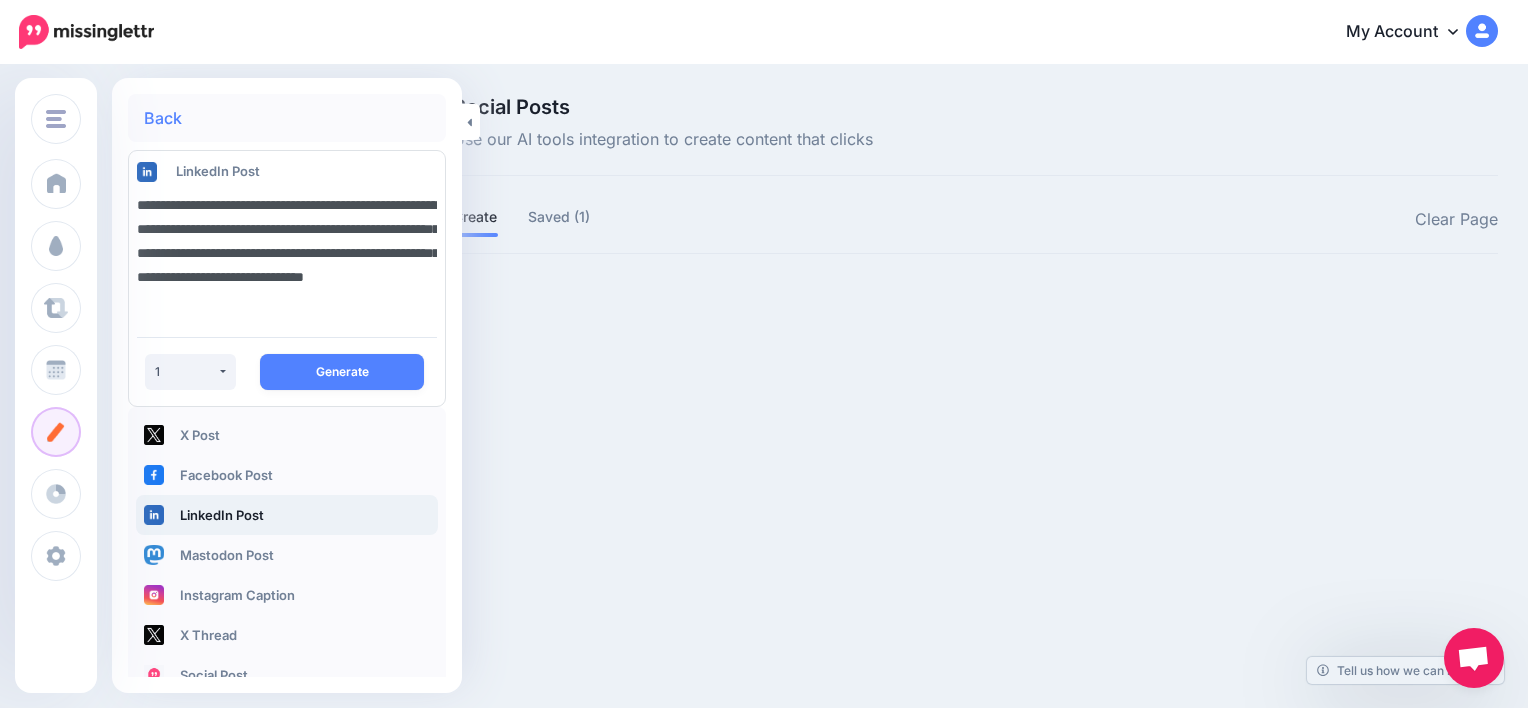 scroll, scrollTop: 12, scrollLeft: 0, axis: vertical 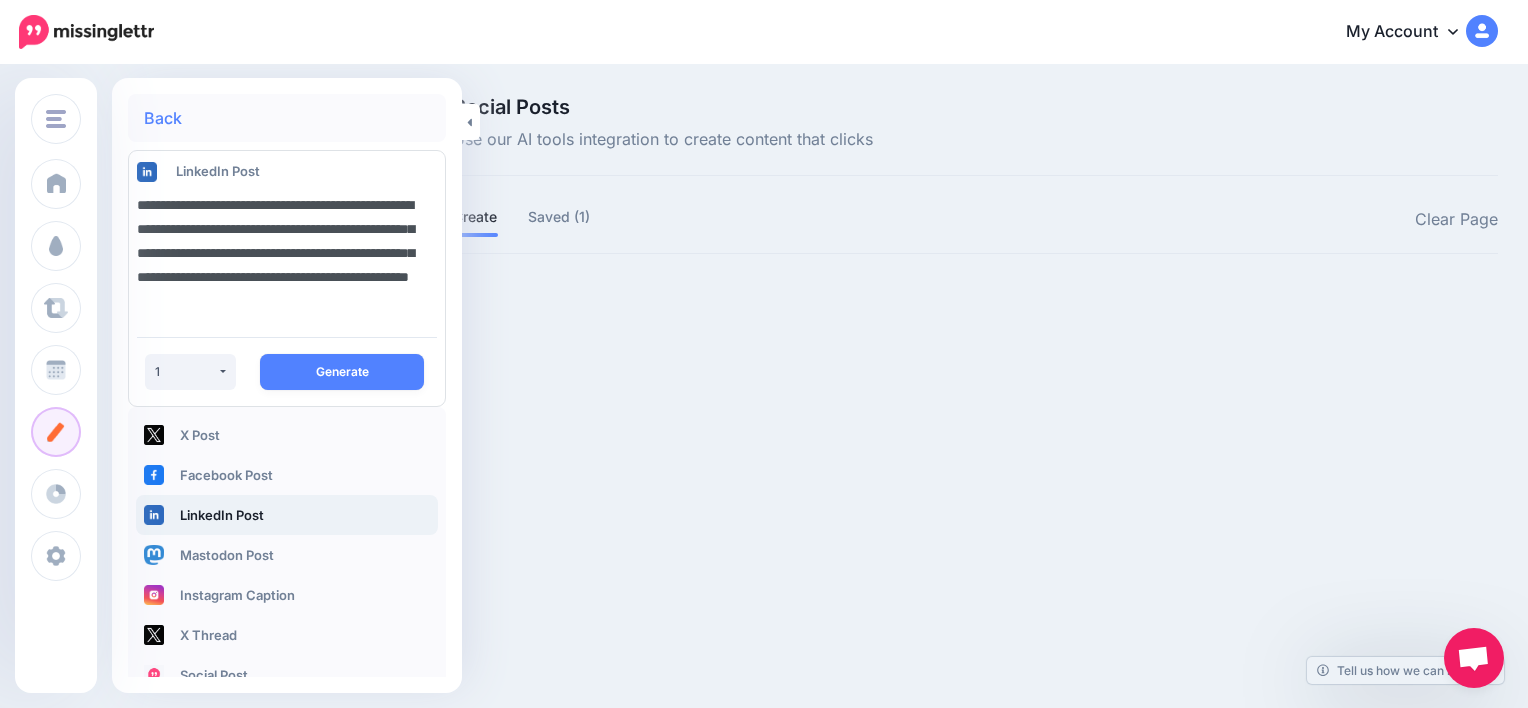 click on "**********" at bounding box center [282, 253] 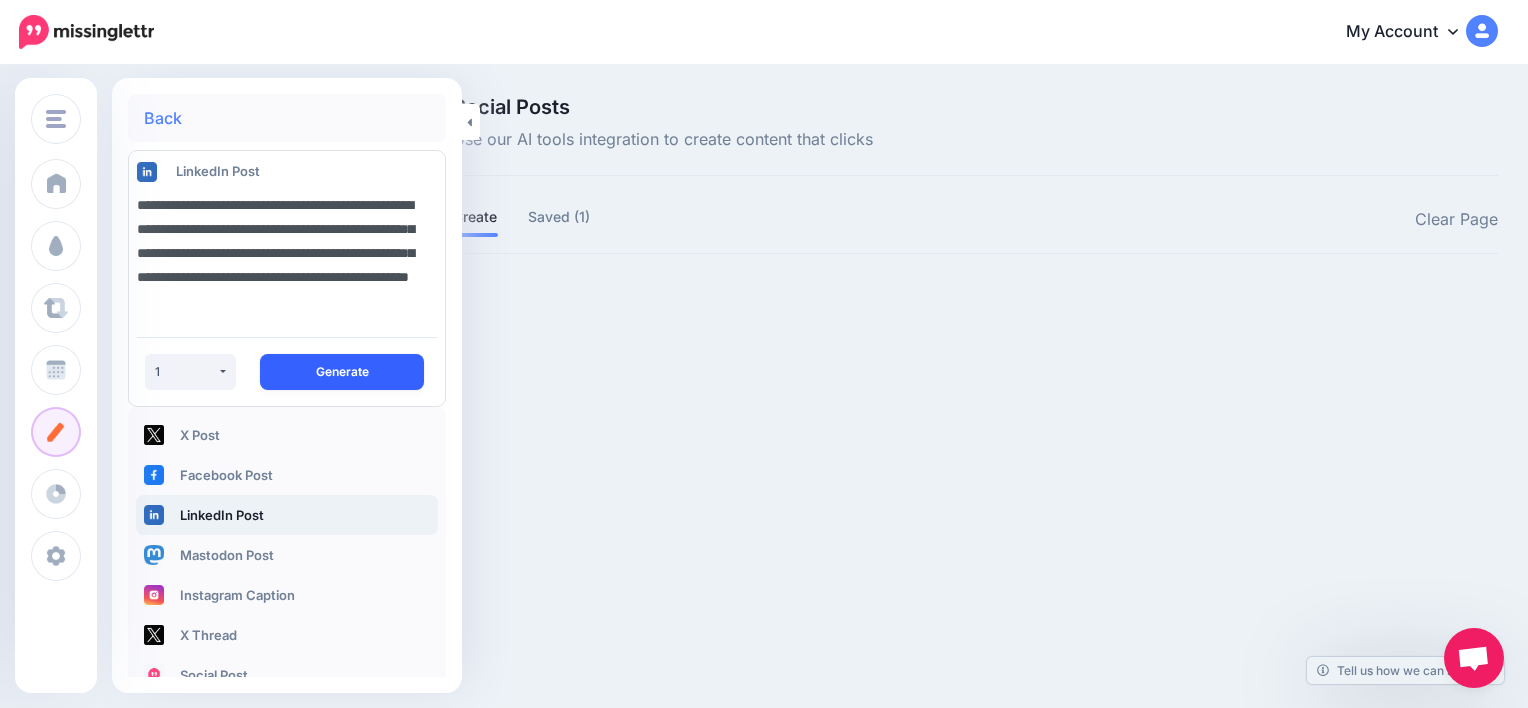 type on "**********" 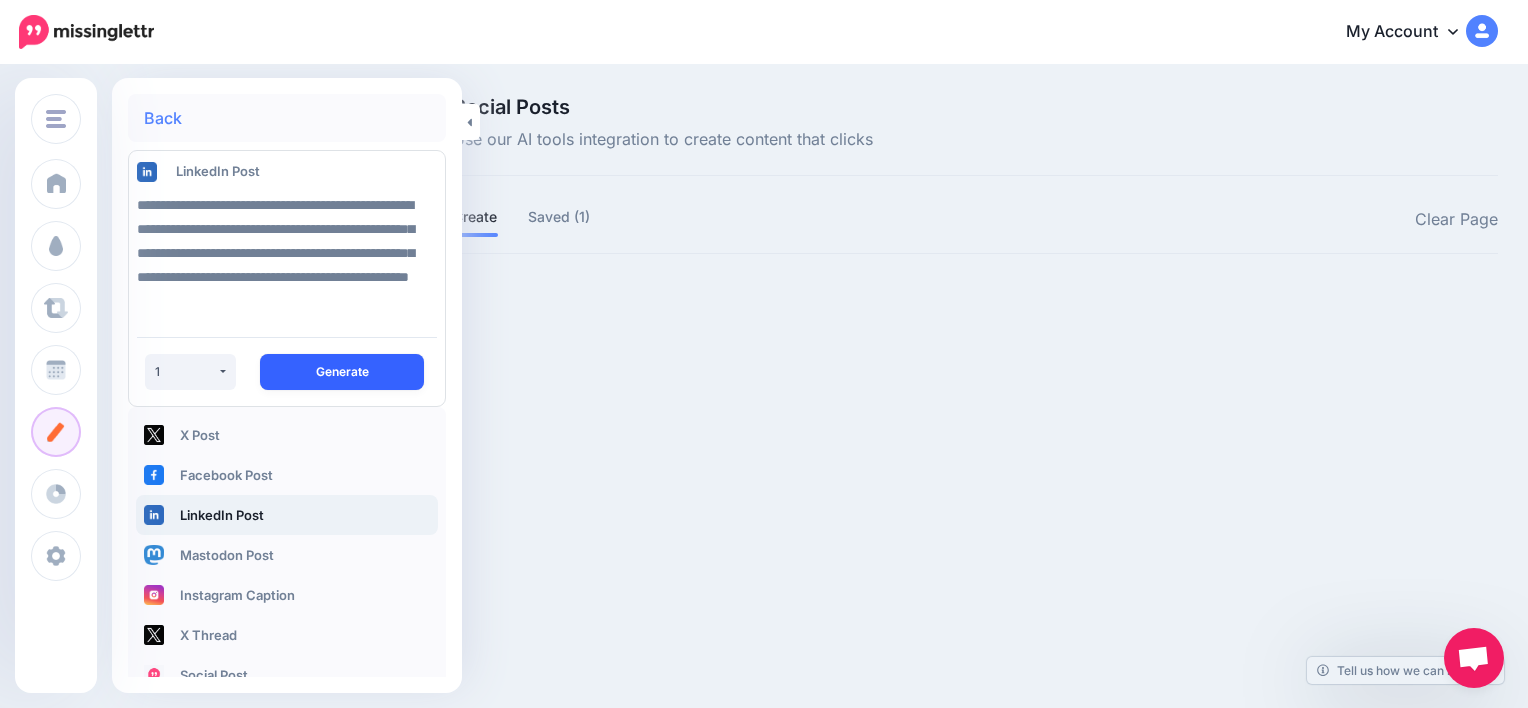 click on "Generate" at bounding box center (342, 372) 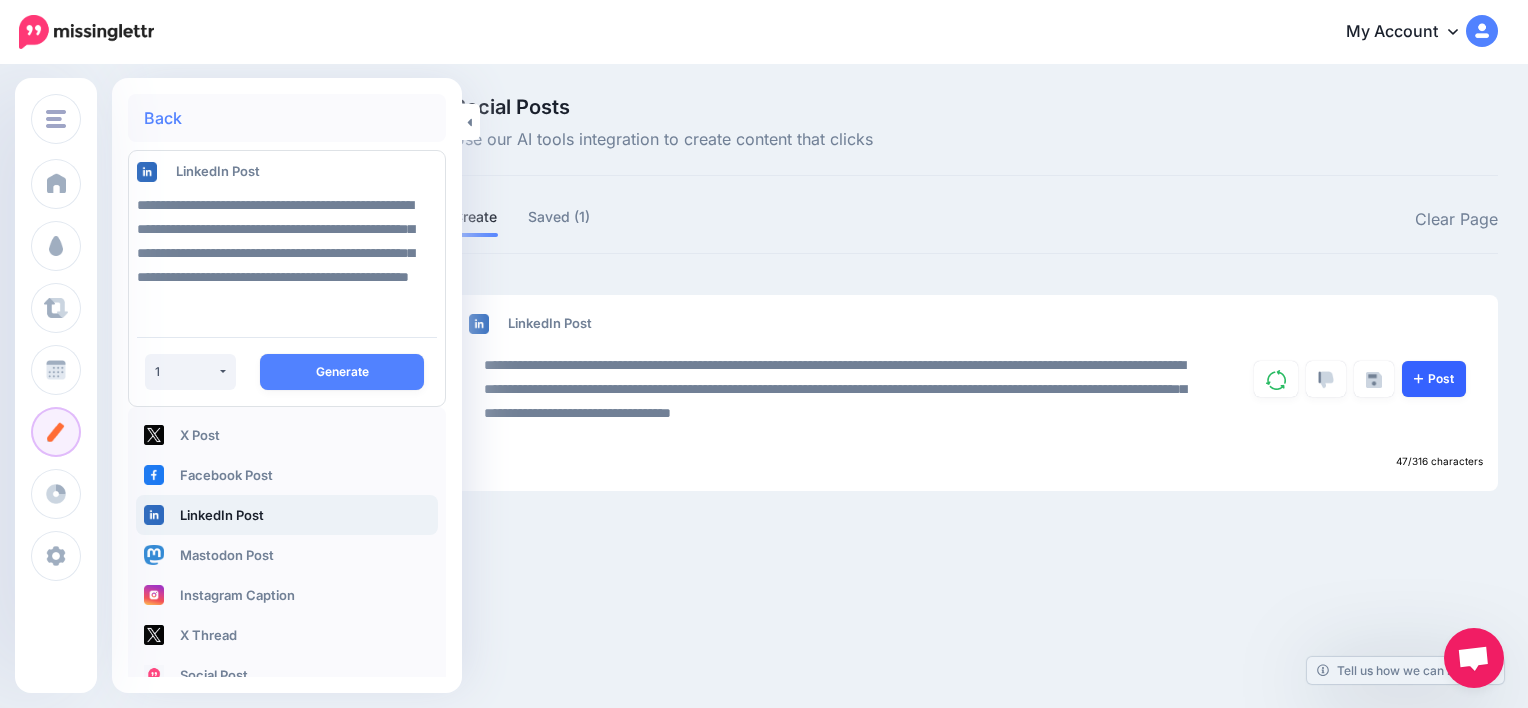 click on "Post" at bounding box center (1434, 379) 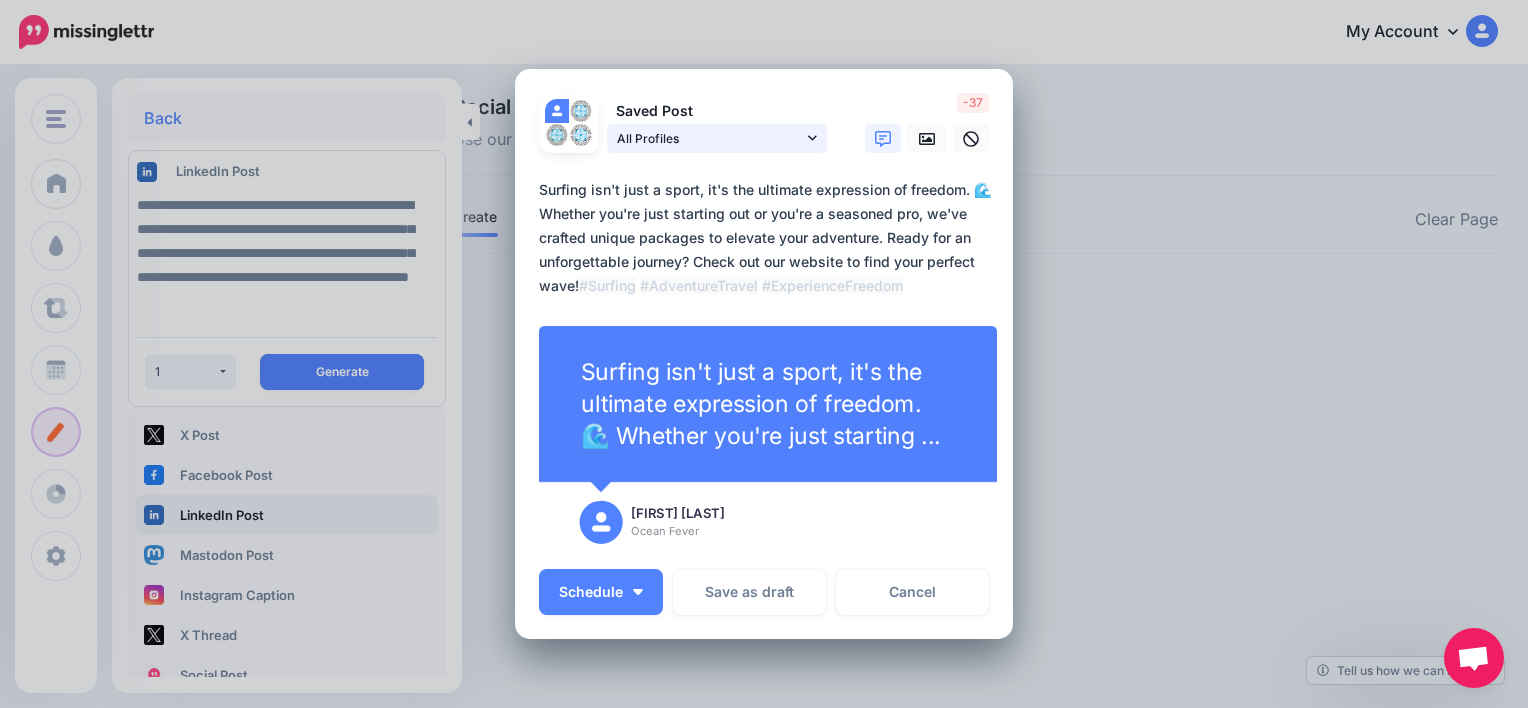 click 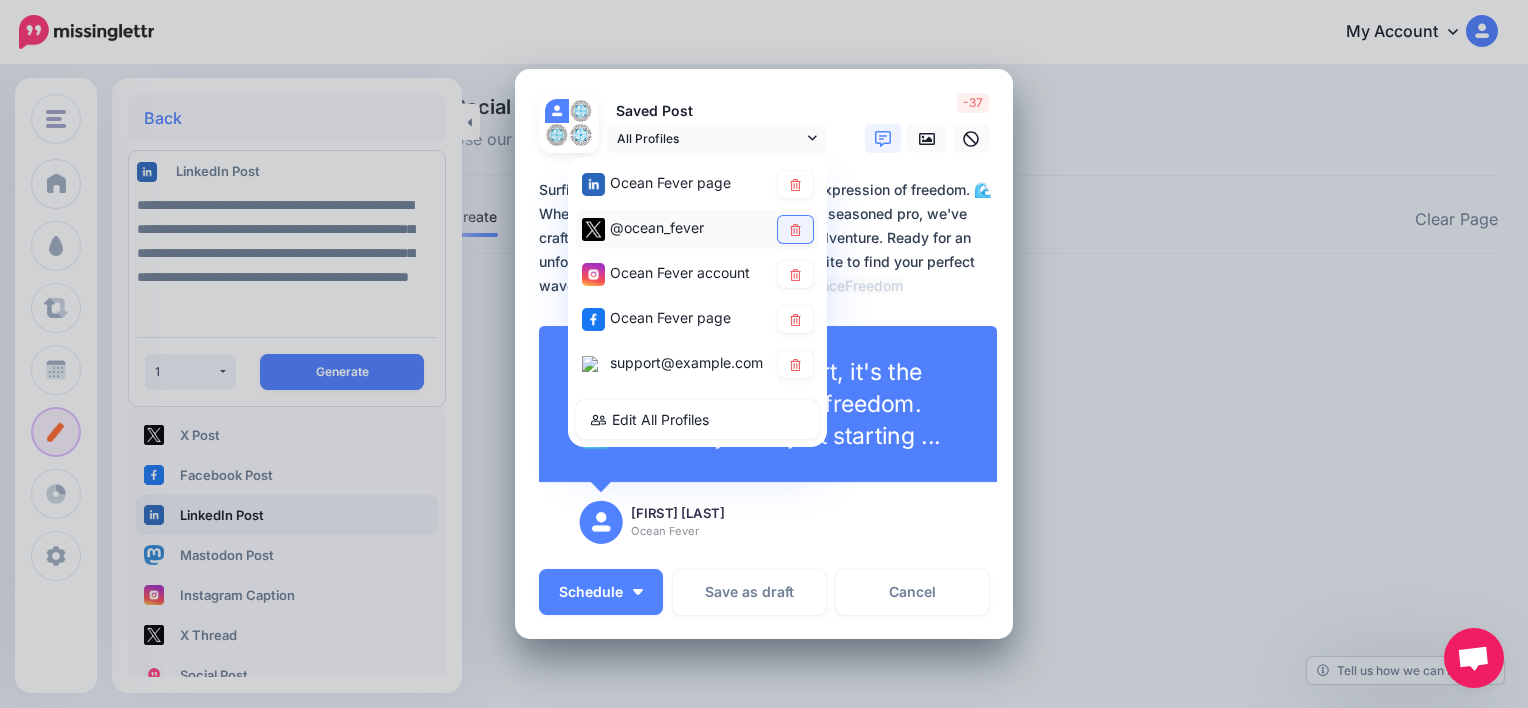 click 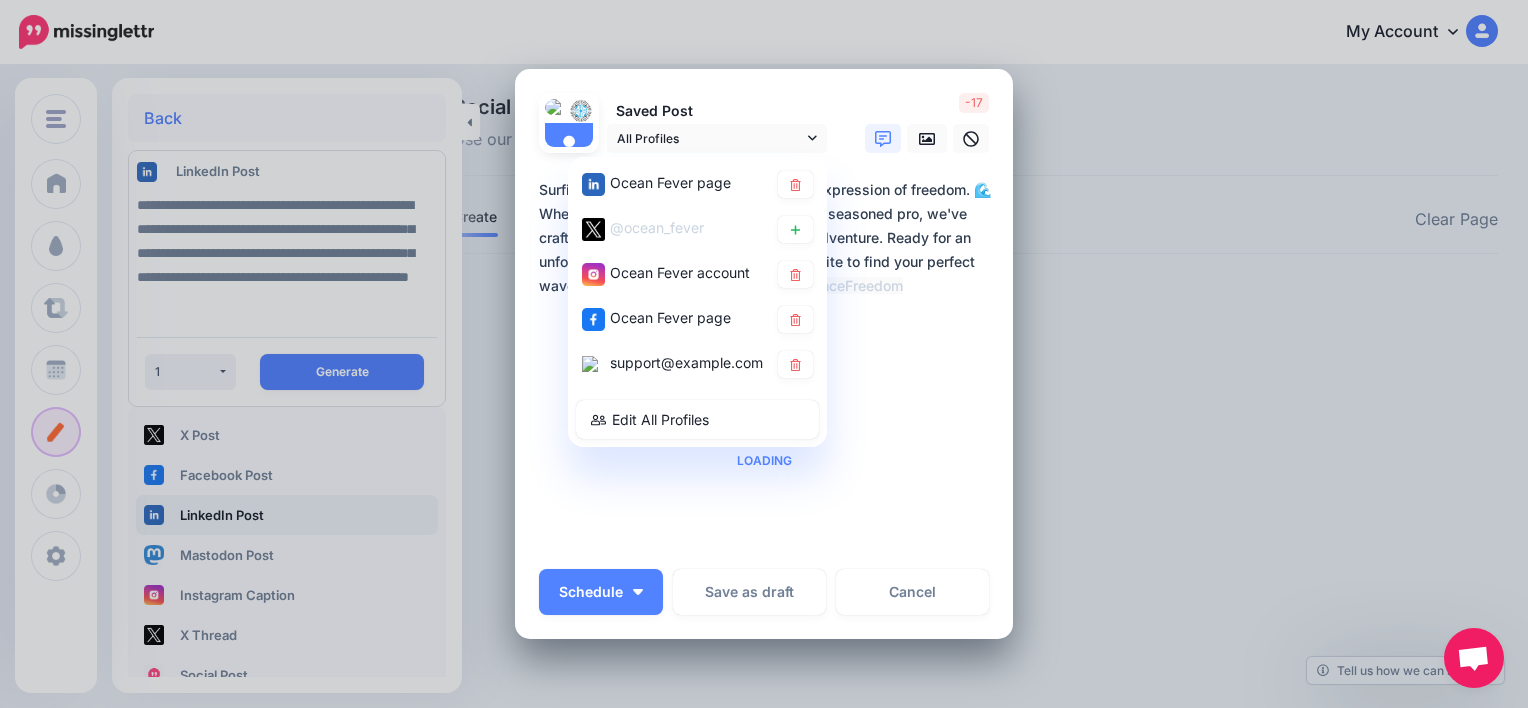 click 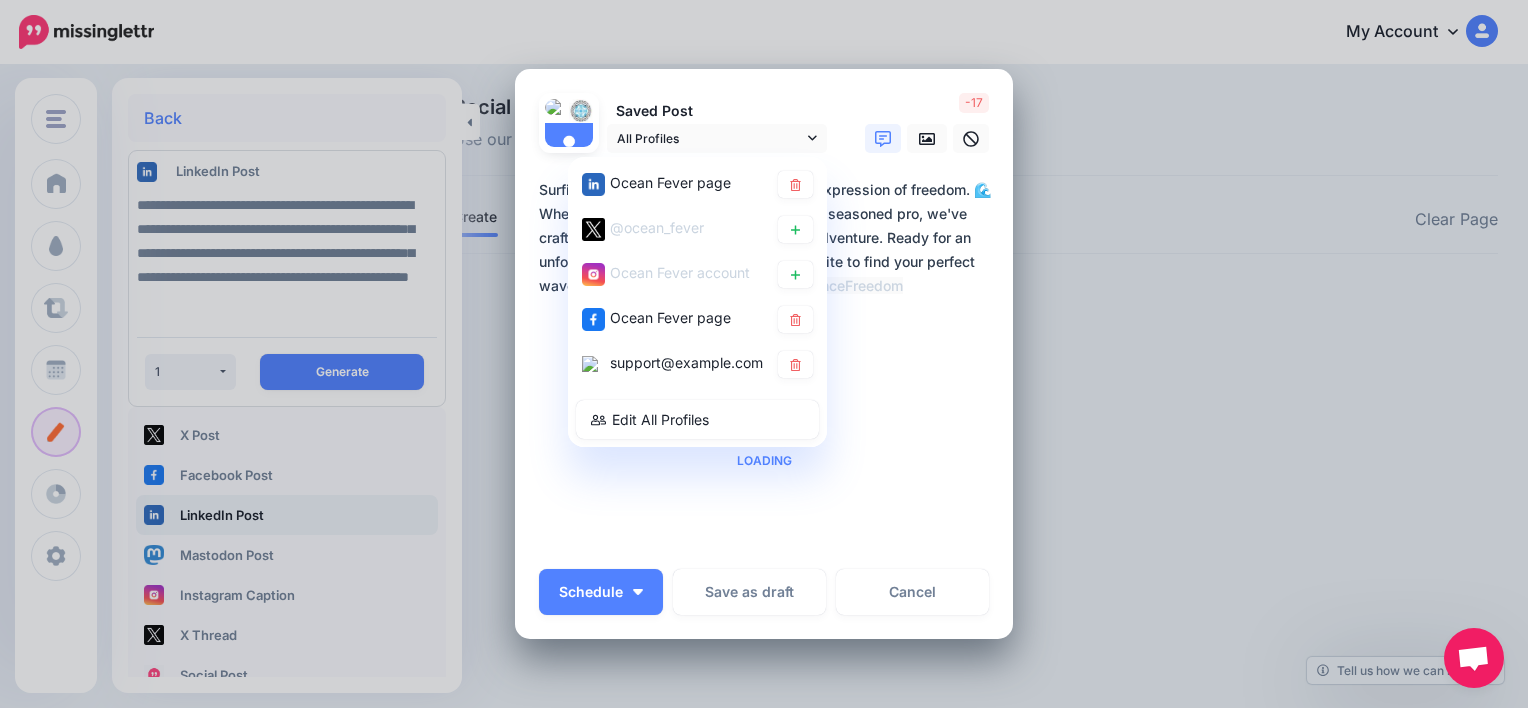 click 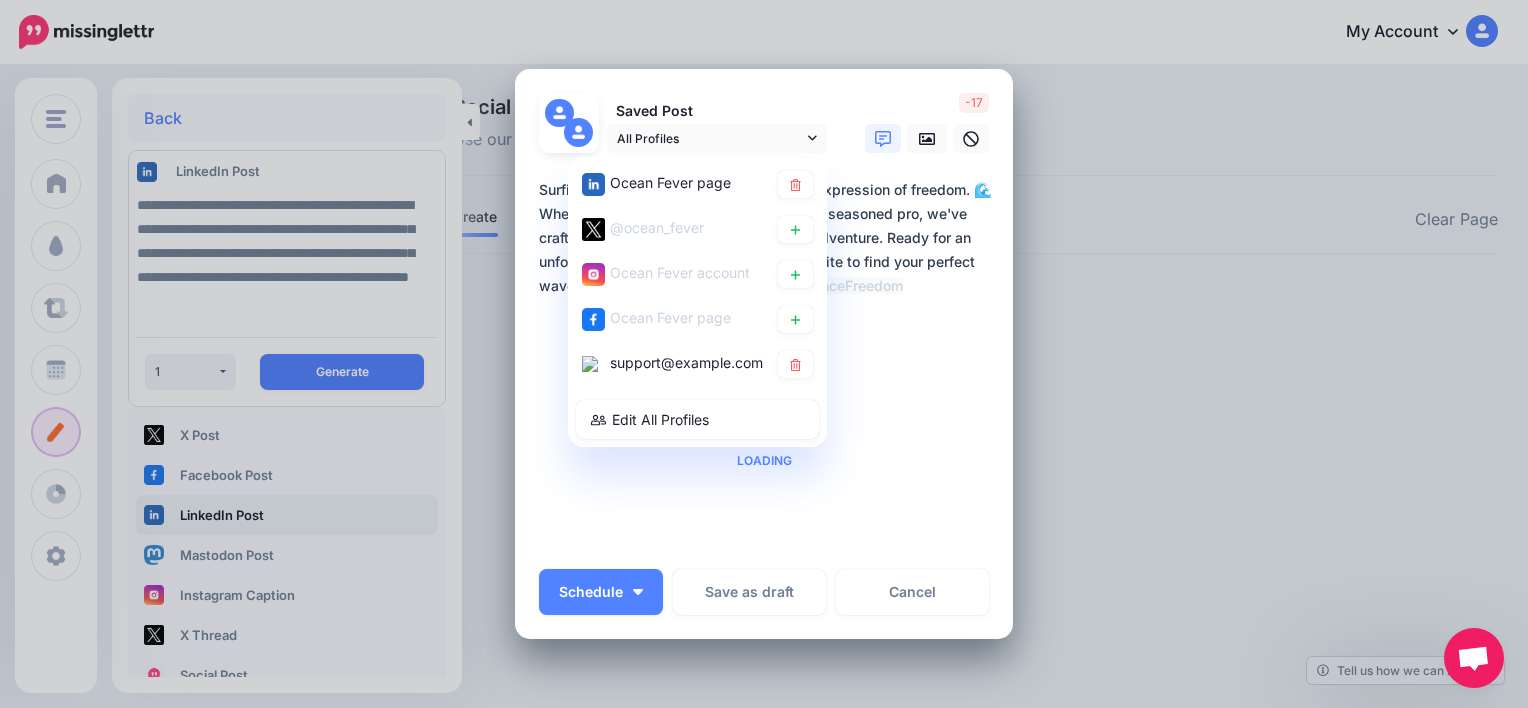 click at bounding box center (795, 364) 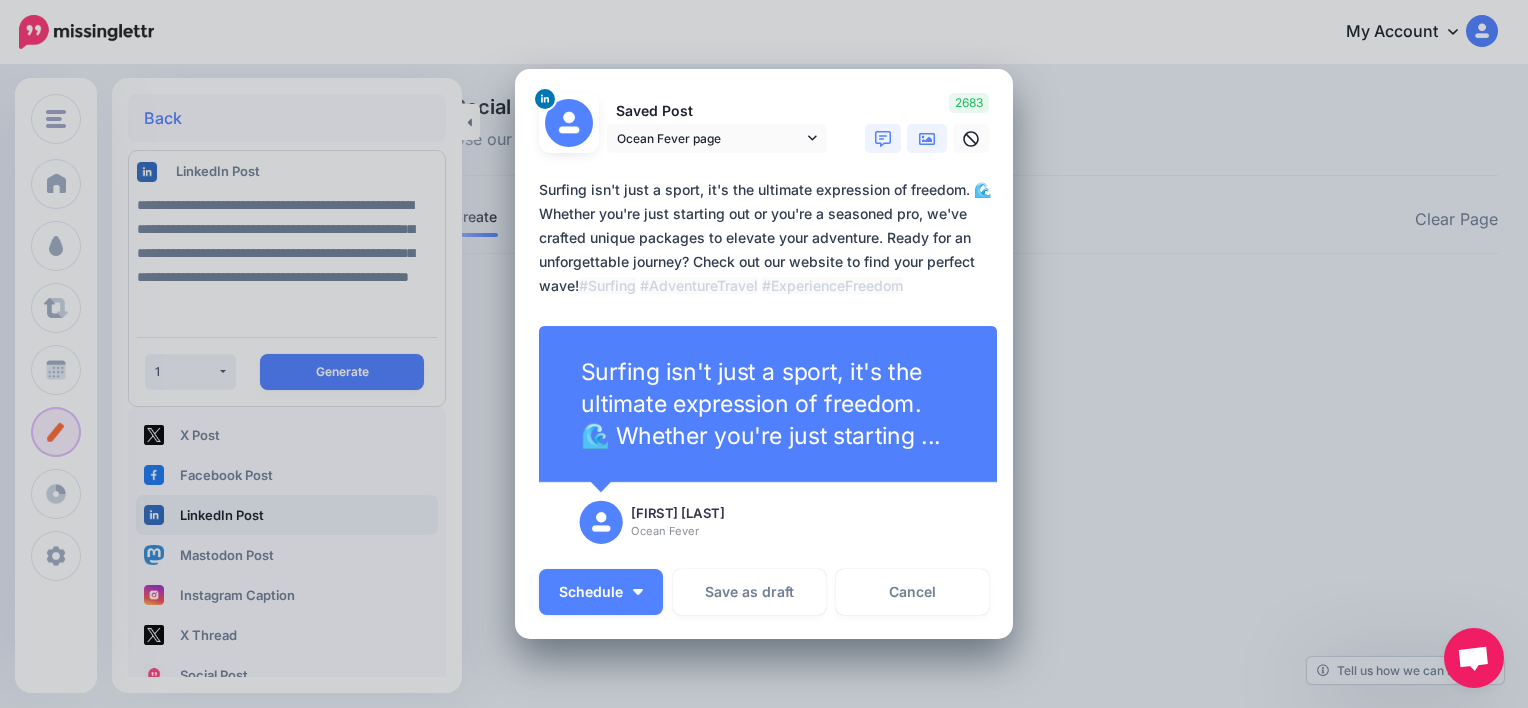 click at bounding box center (927, 138) 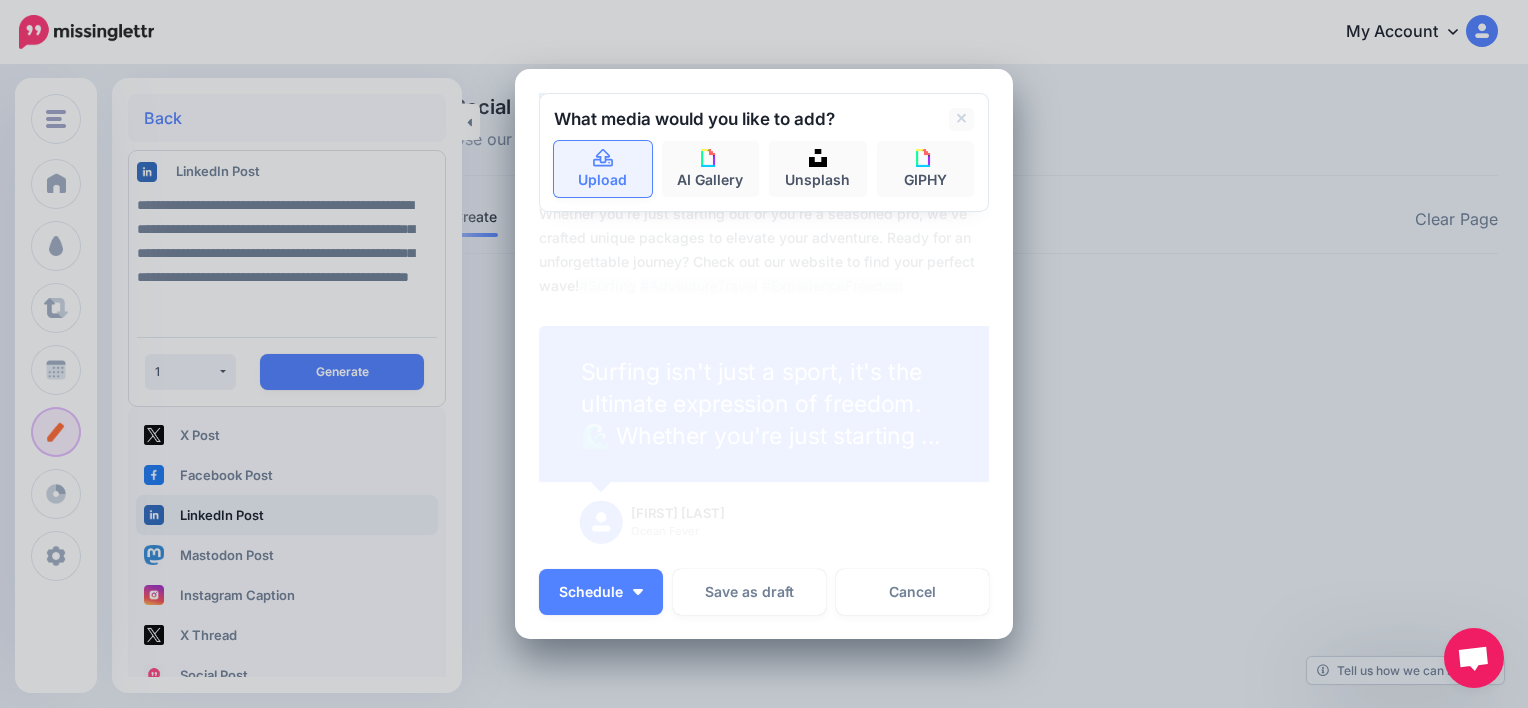 click on "Upload" at bounding box center [603, 169] 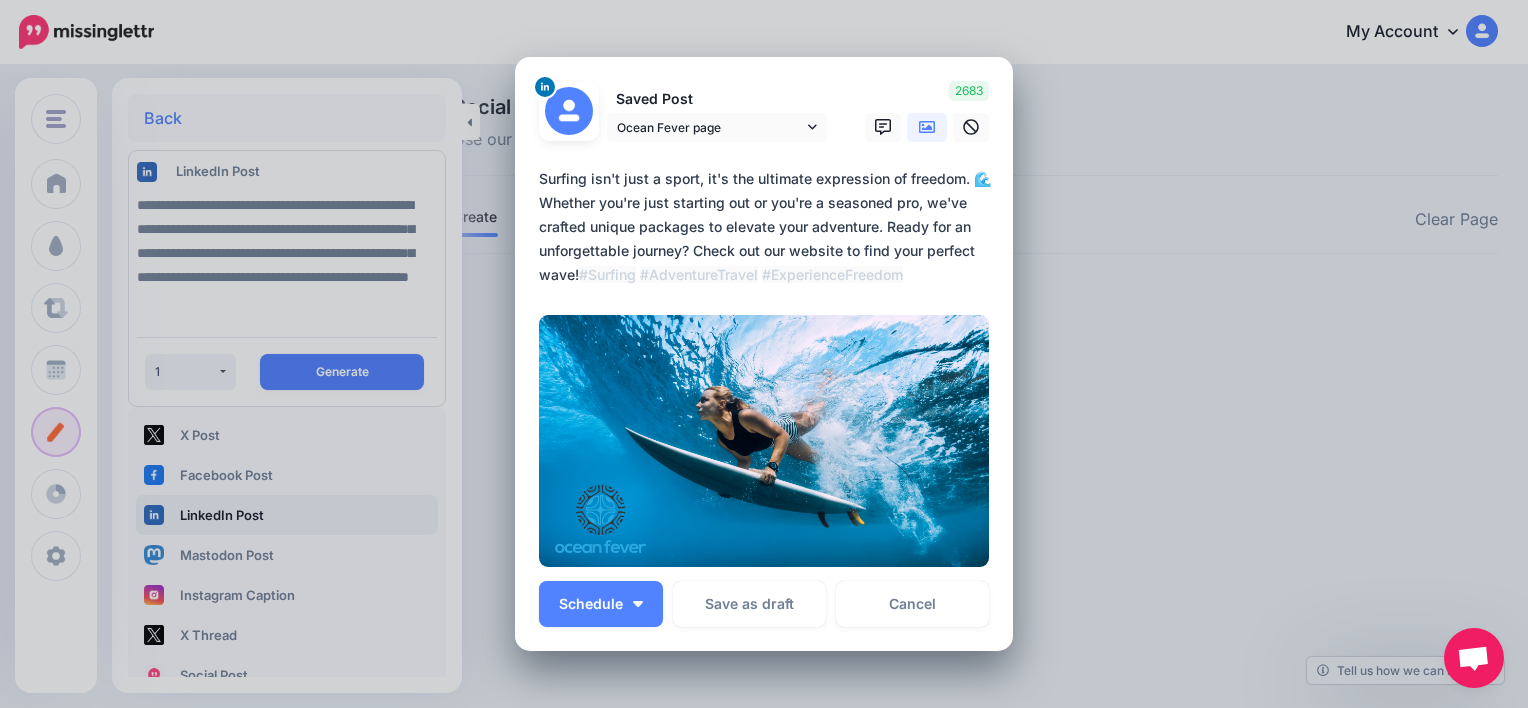 click on "**********" at bounding box center [769, 227] 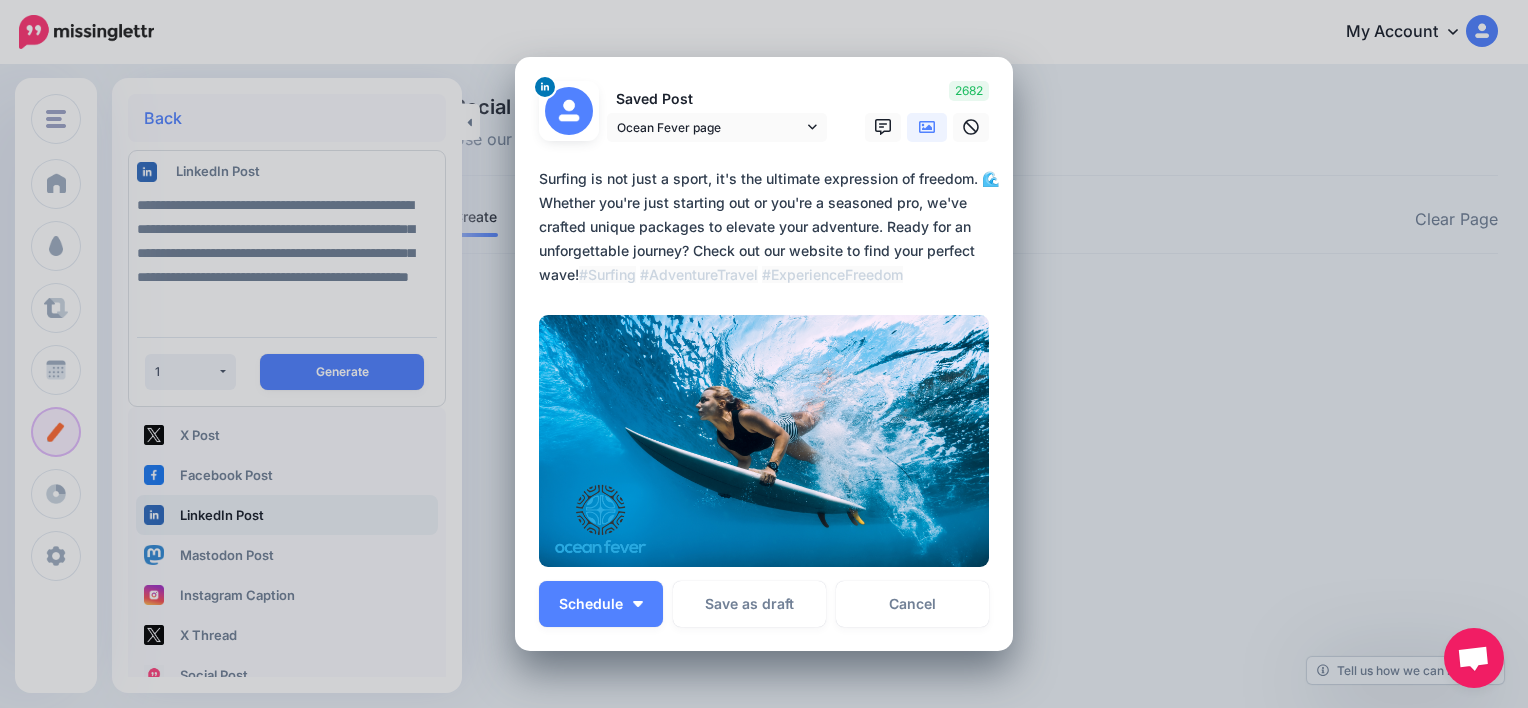 click on "**********" at bounding box center [769, 227] 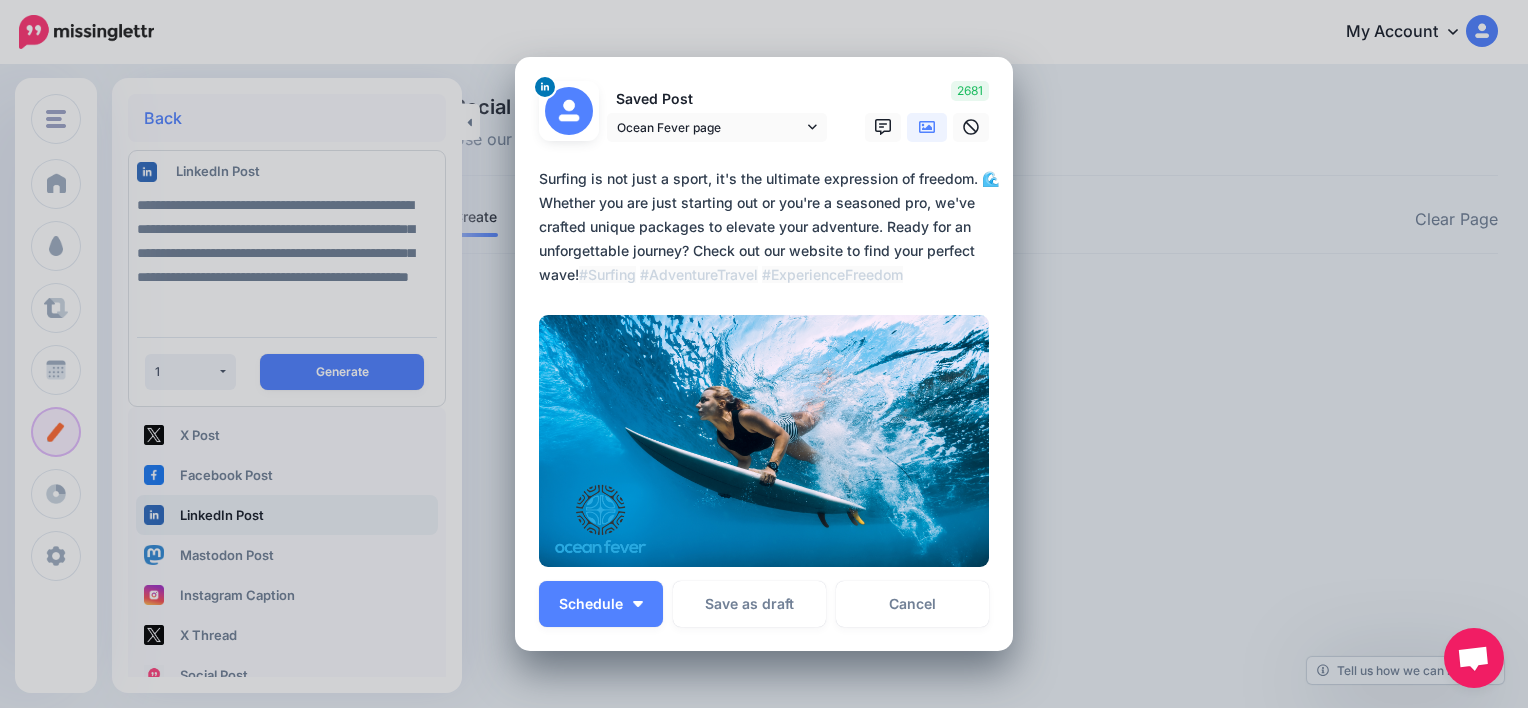 click on "**********" at bounding box center [769, 227] 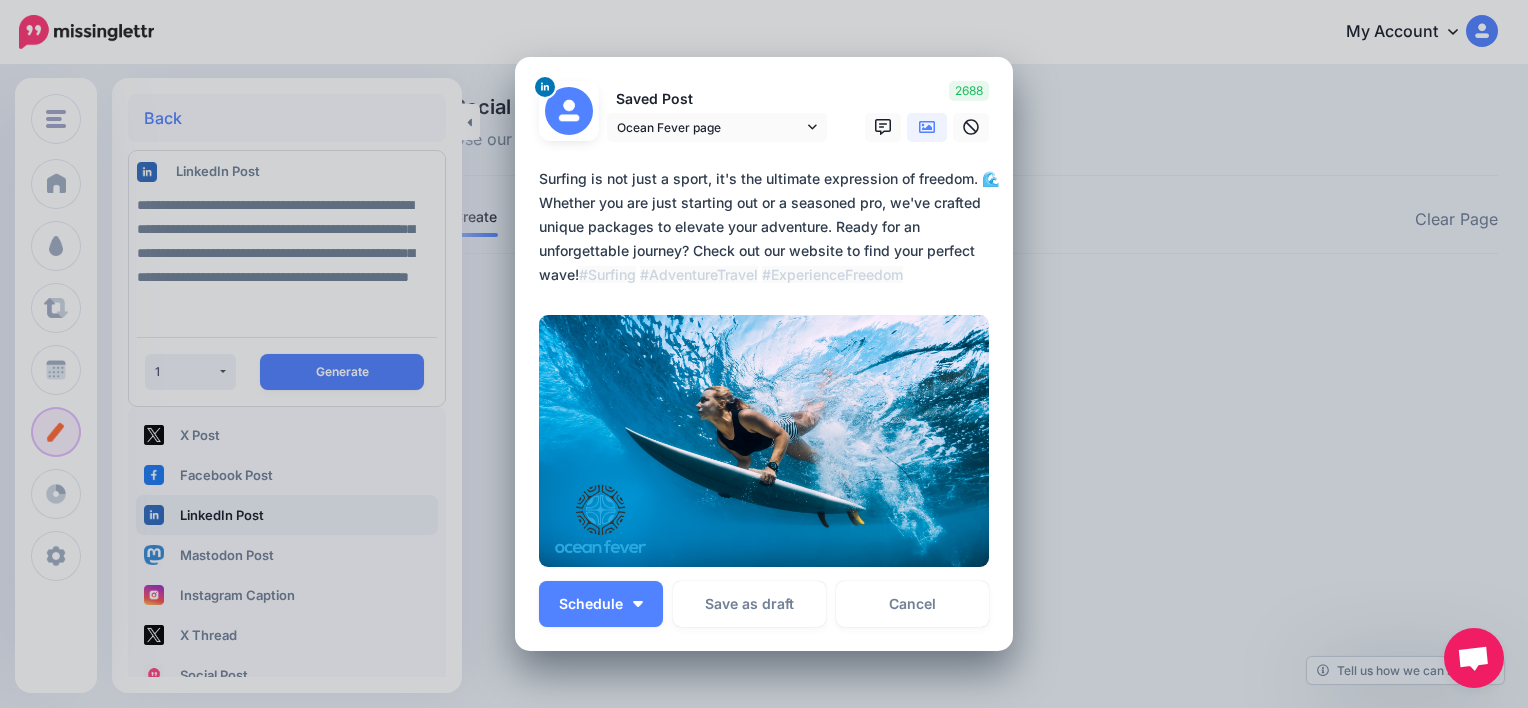 click on "**********" at bounding box center (769, 227) 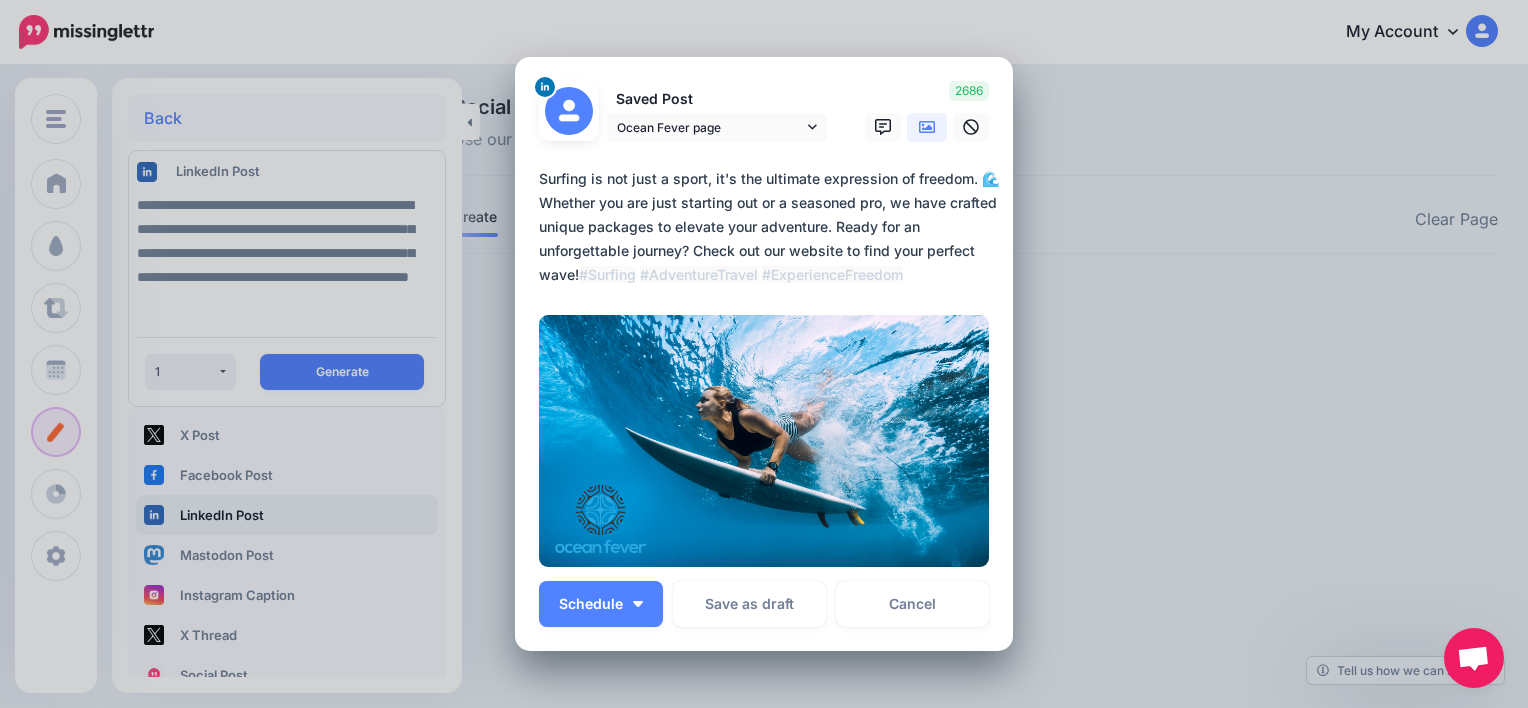 click on "**********" at bounding box center (769, 227) 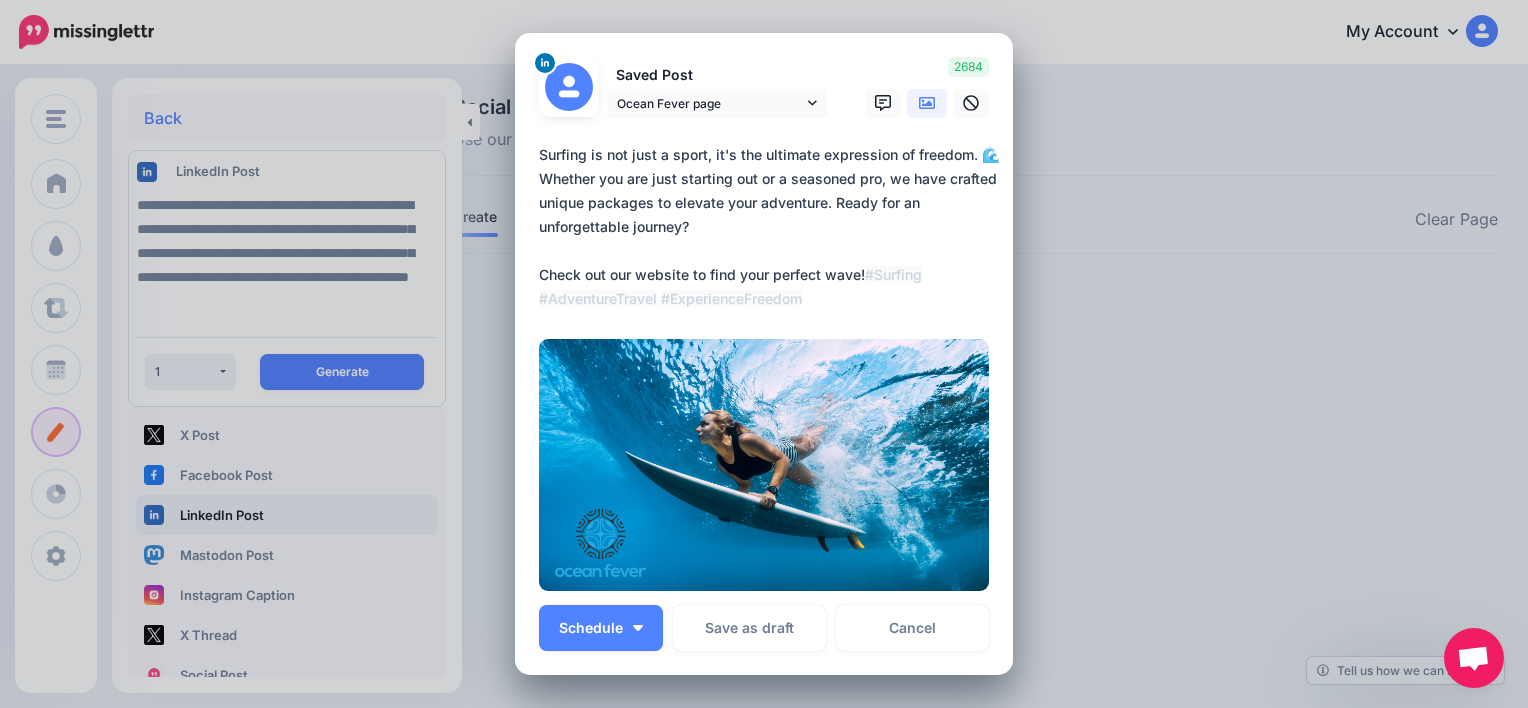 click on "**********" at bounding box center (769, 227) 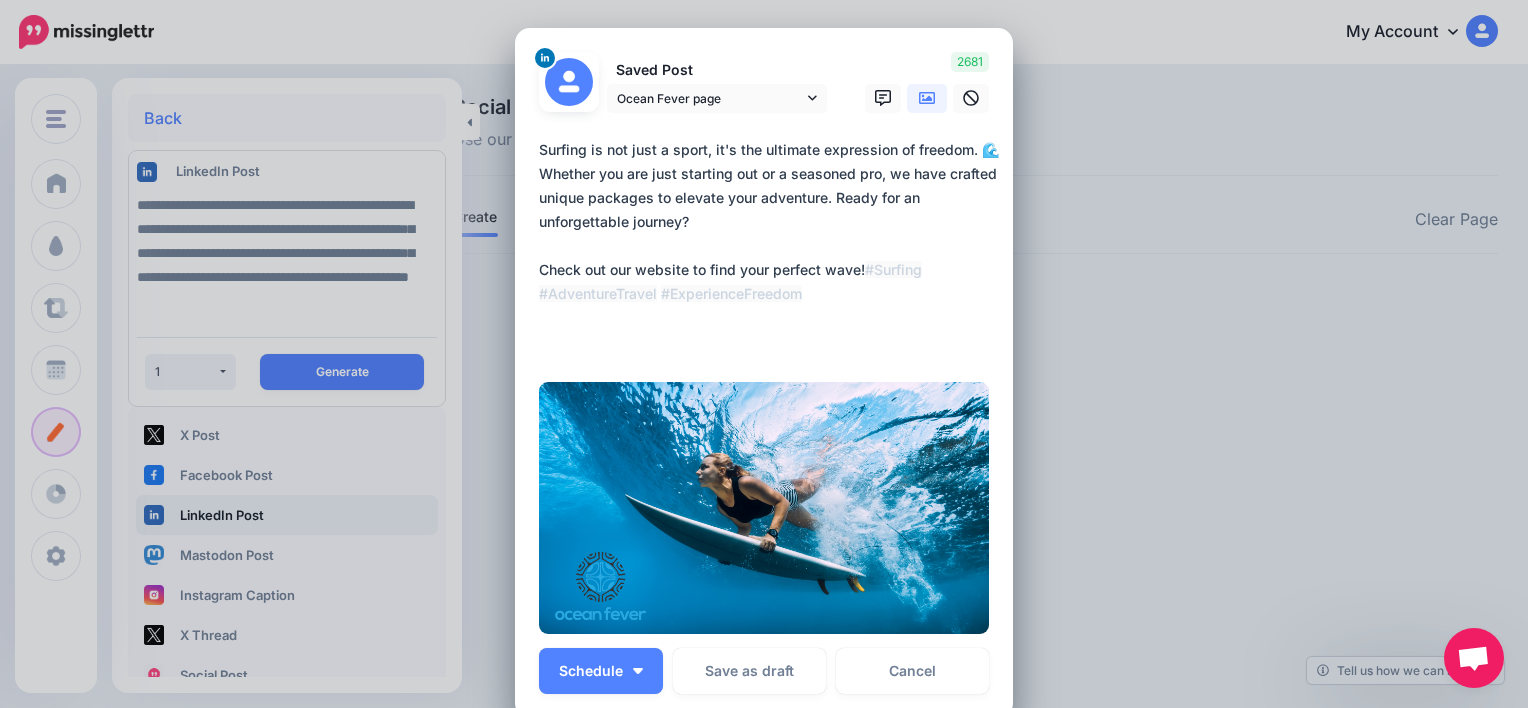 click on "**********" at bounding box center (769, 246) 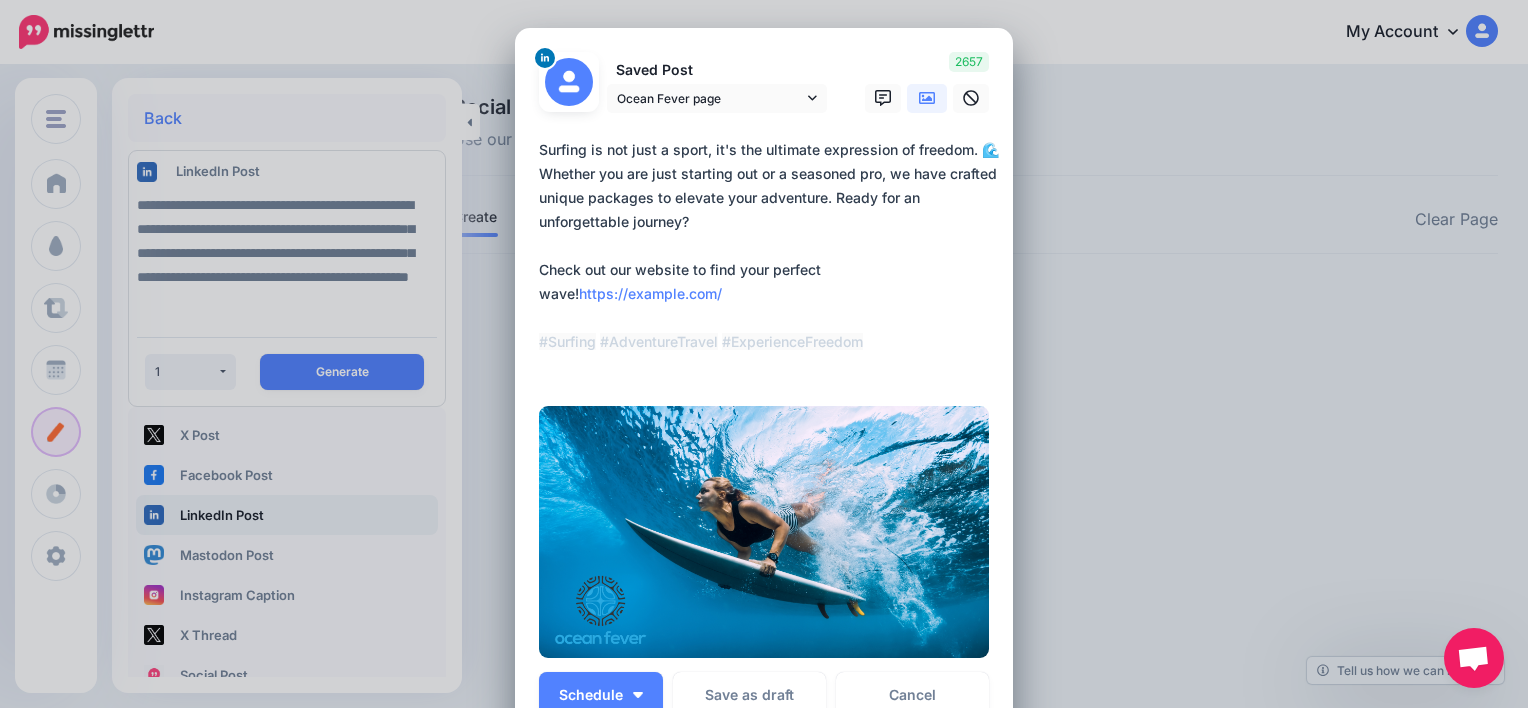 type on "**********" 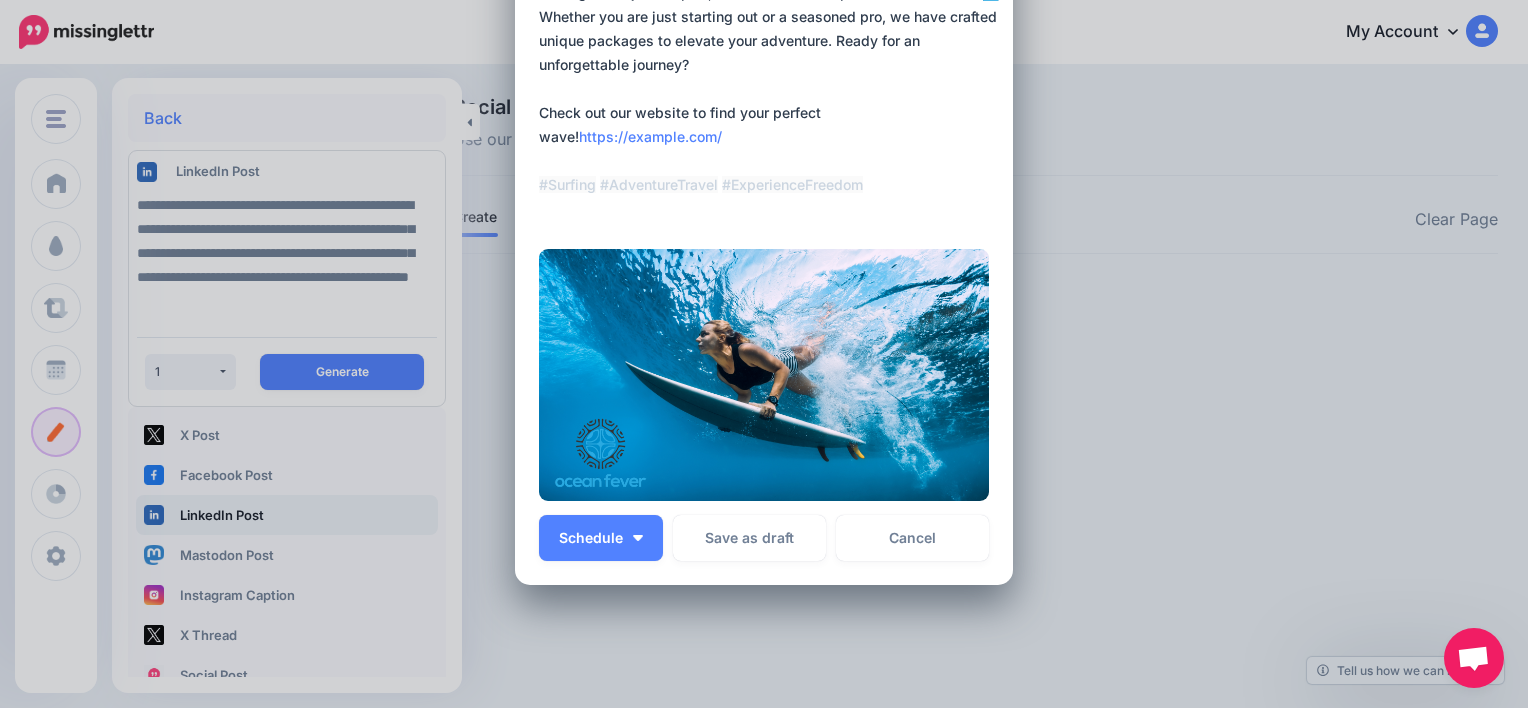 scroll, scrollTop: 248, scrollLeft: 0, axis: vertical 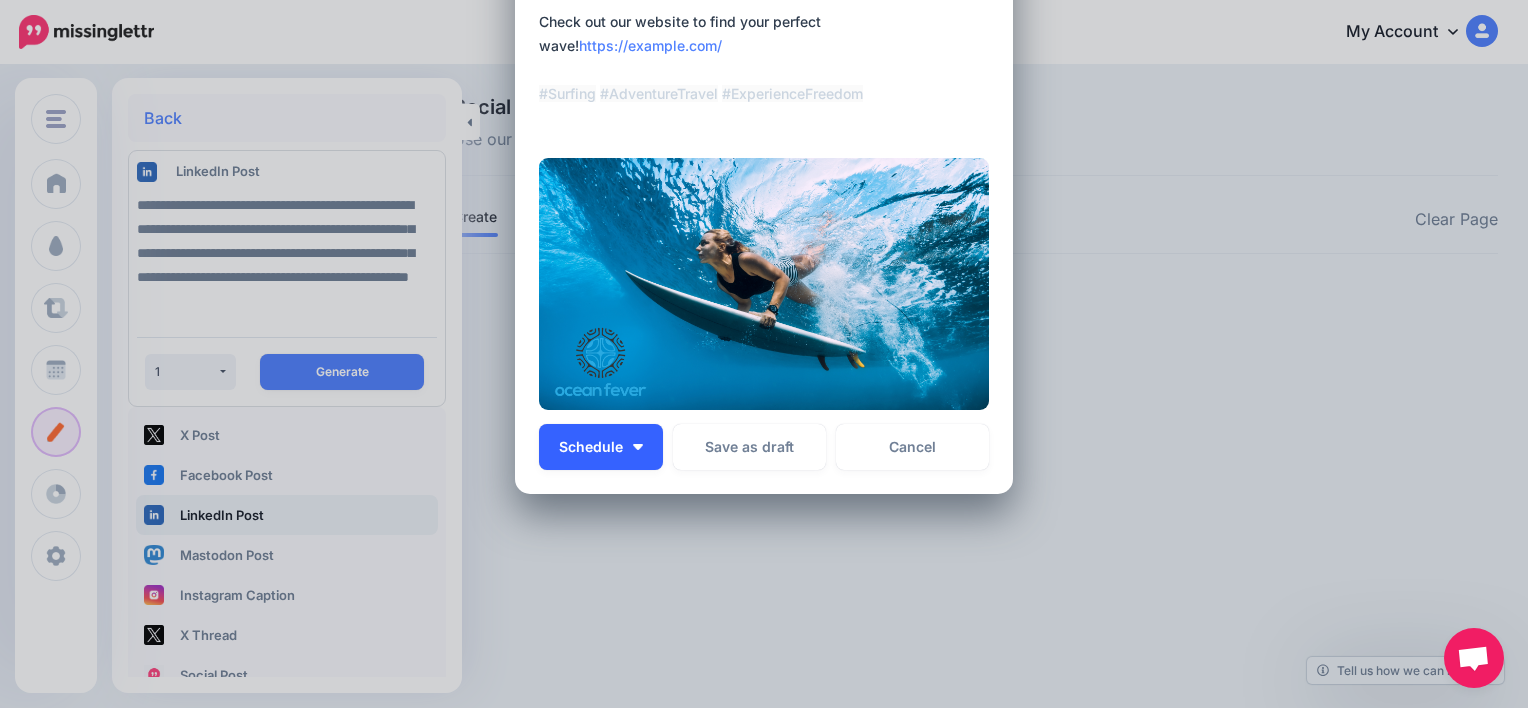 click at bounding box center [638, 447] 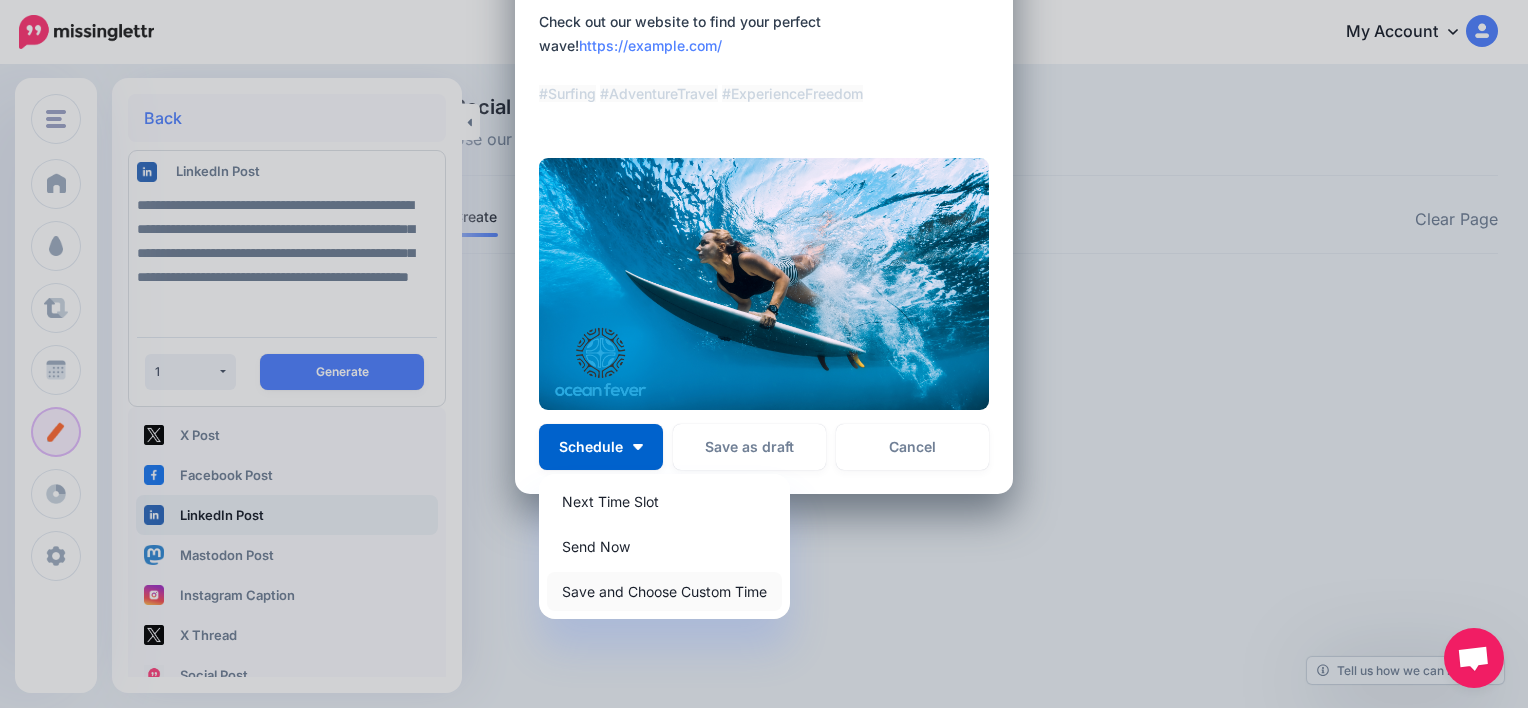 click on "Save and Choose Custom Time" at bounding box center [664, 591] 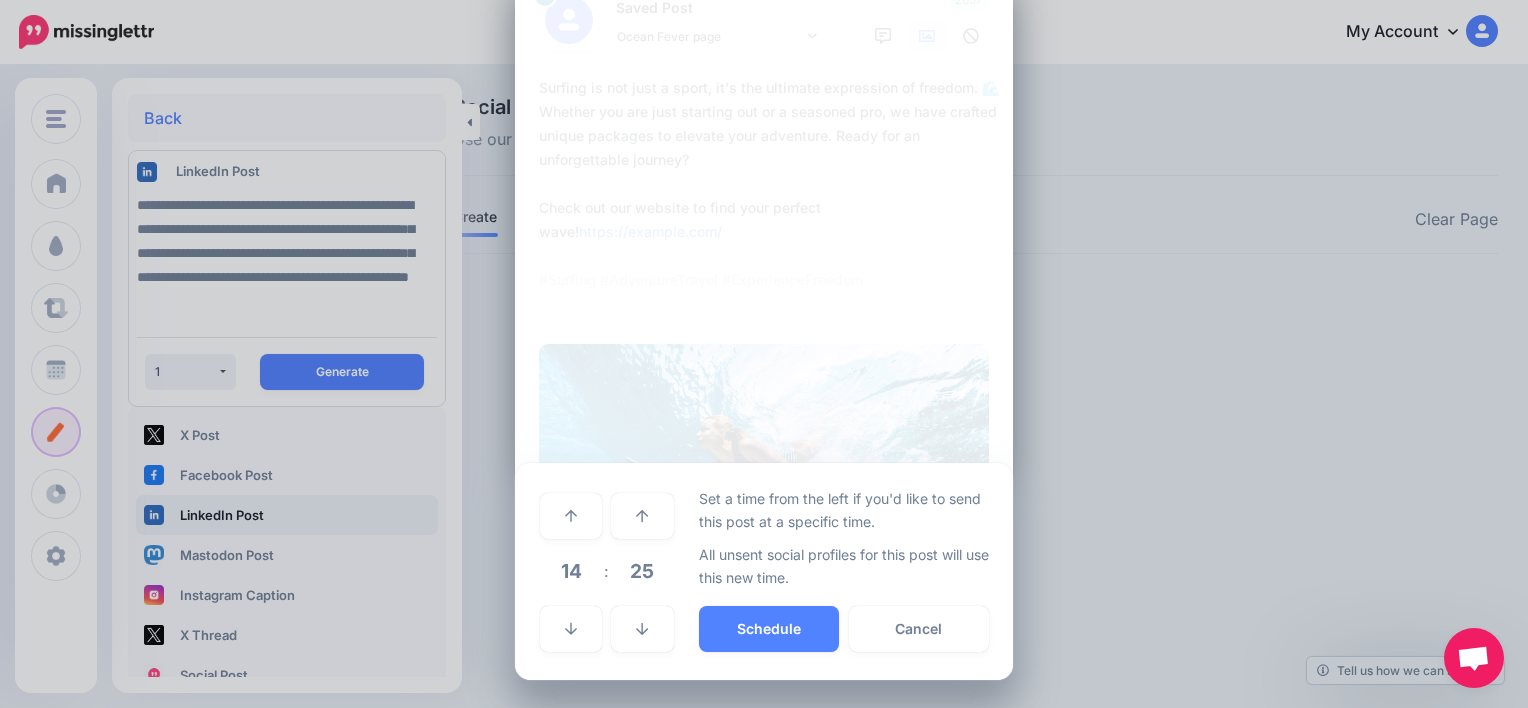 scroll, scrollTop: 61, scrollLeft: 0, axis: vertical 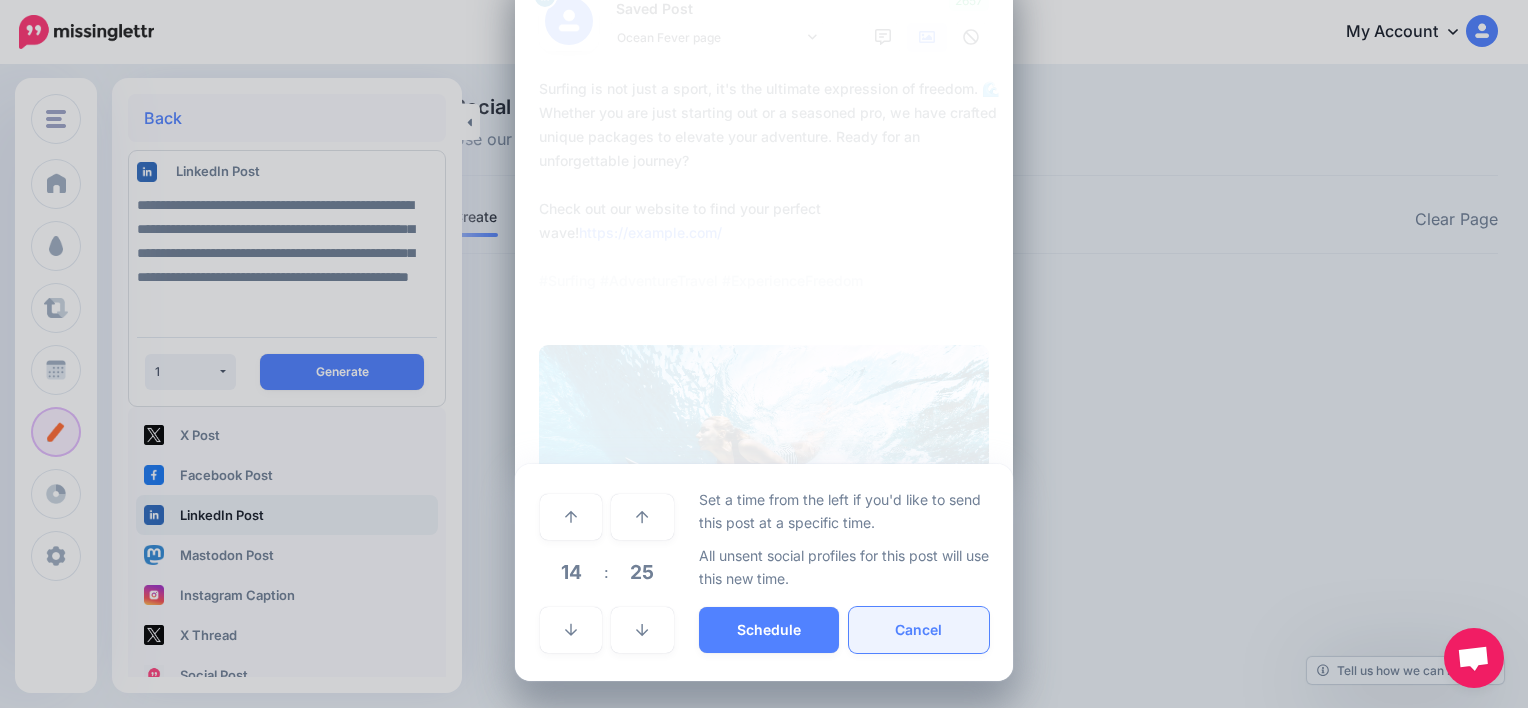 click on "Cancel" at bounding box center [919, 630] 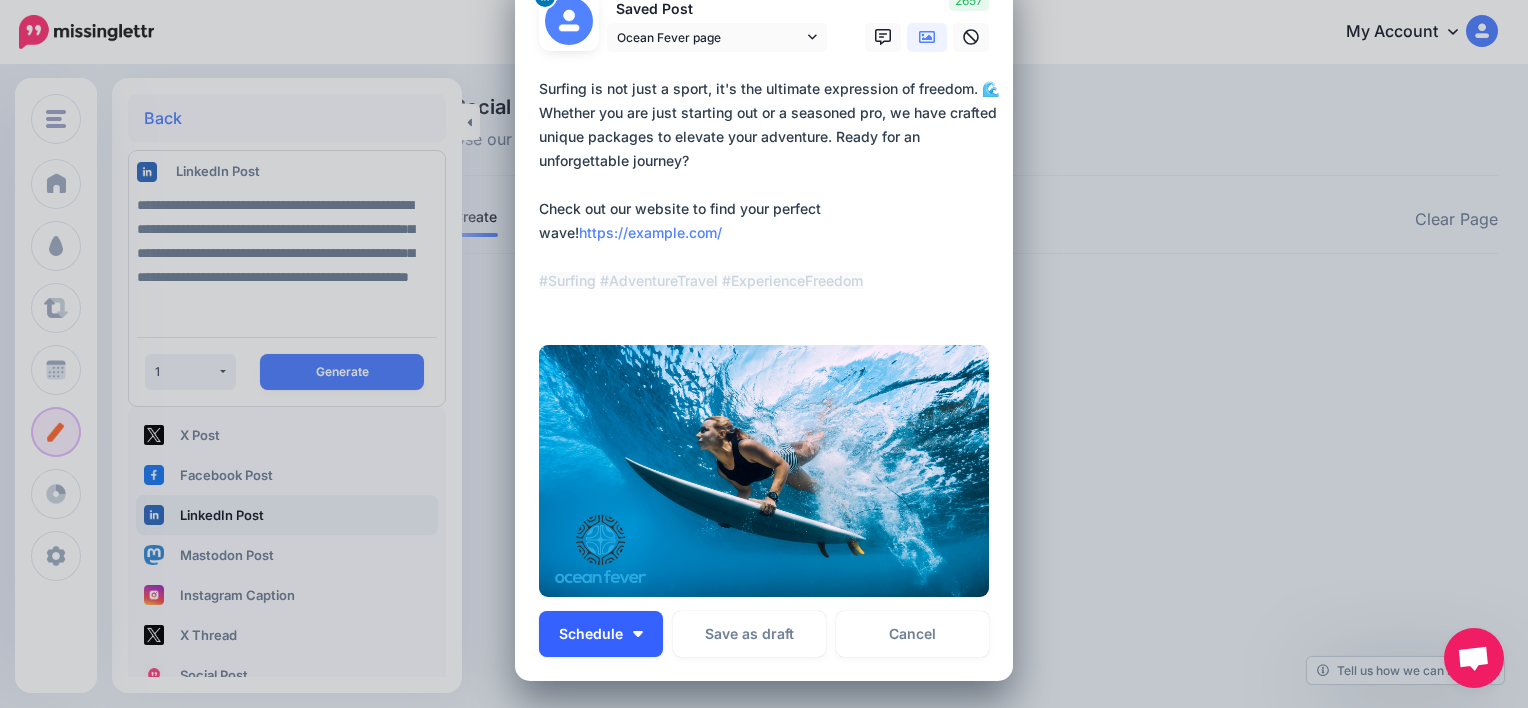 click on "Schedule" at bounding box center [601, 634] 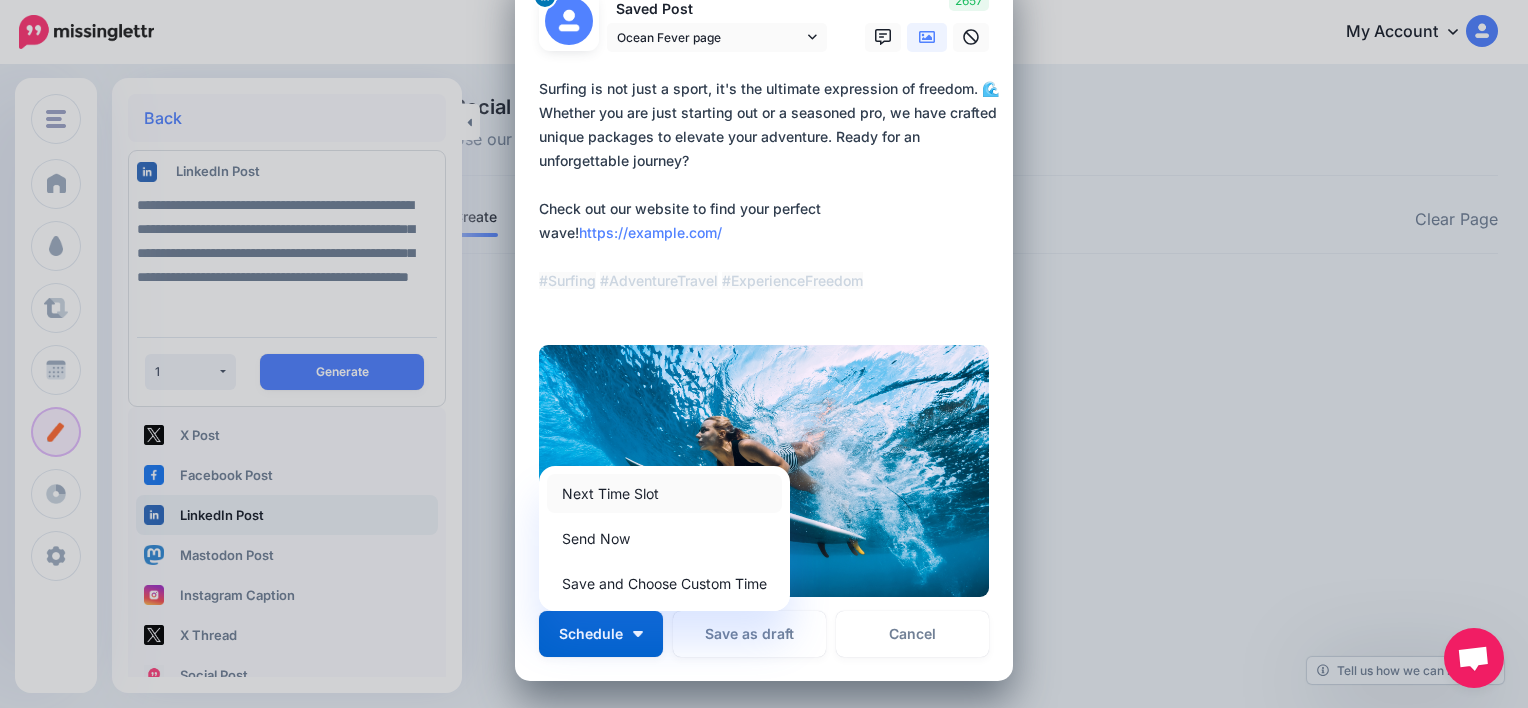 click on "Next Time Slot" at bounding box center (664, 493) 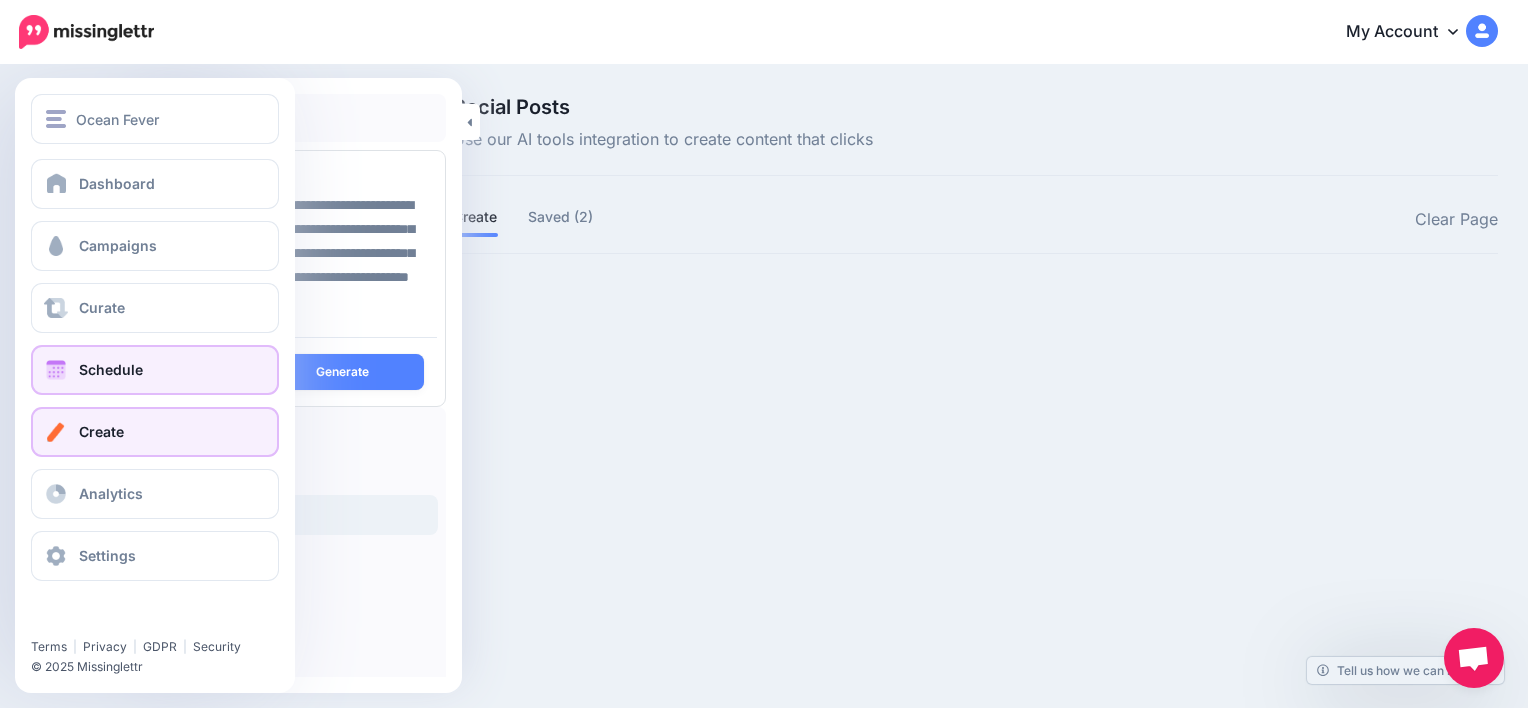 click on "Schedule" at bounding box center [155, 370] 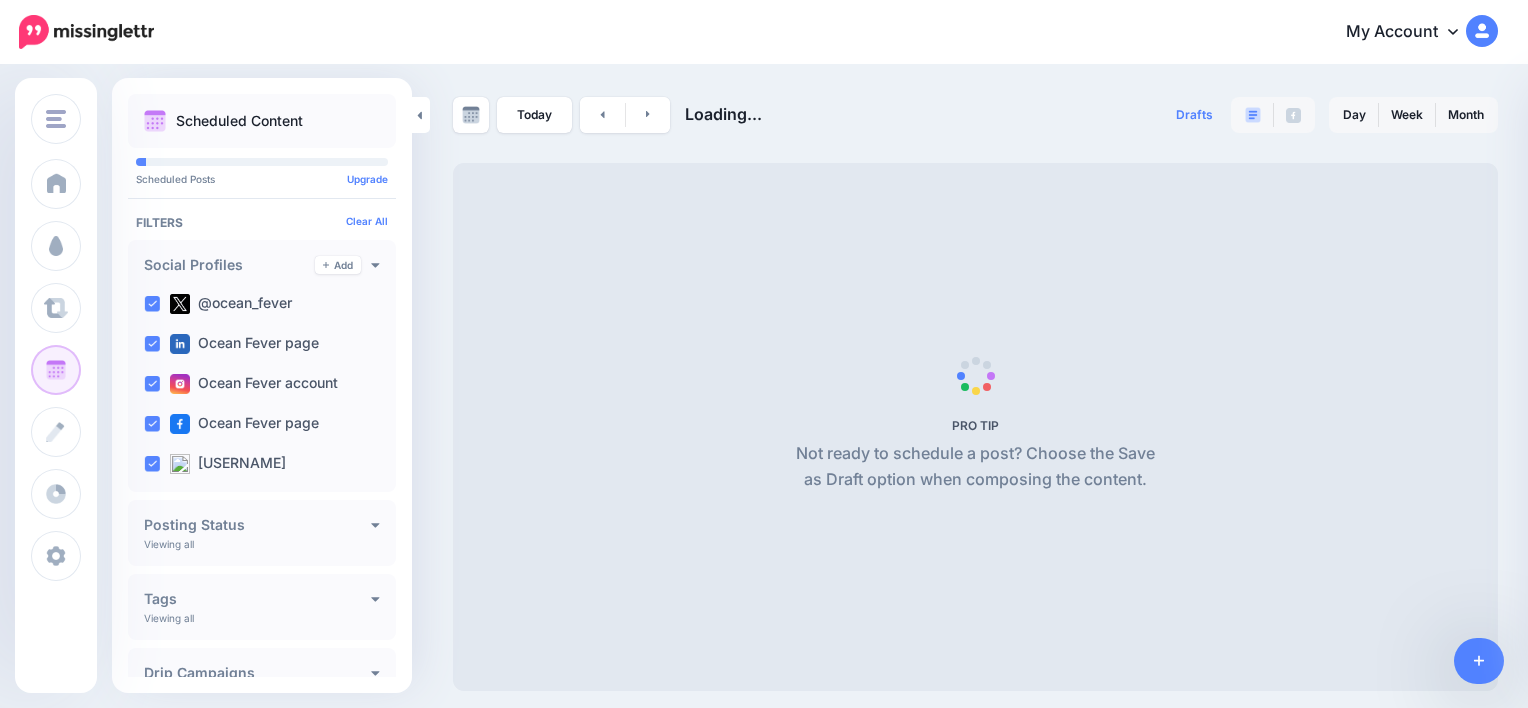 scroll, scrollTop: 0, scrollLeft: 0, axis: both 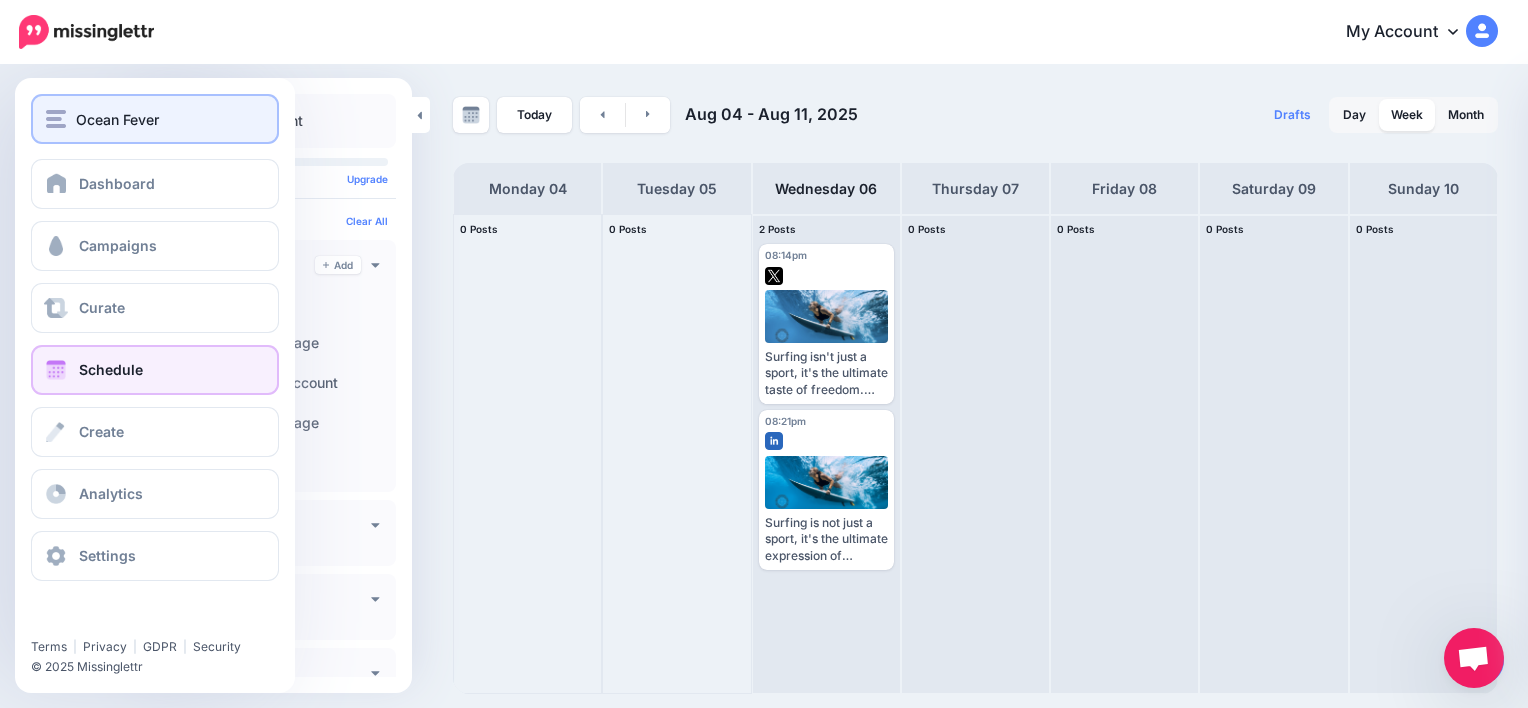 click on "Ocean Fever" at bounding box center [155, 119] 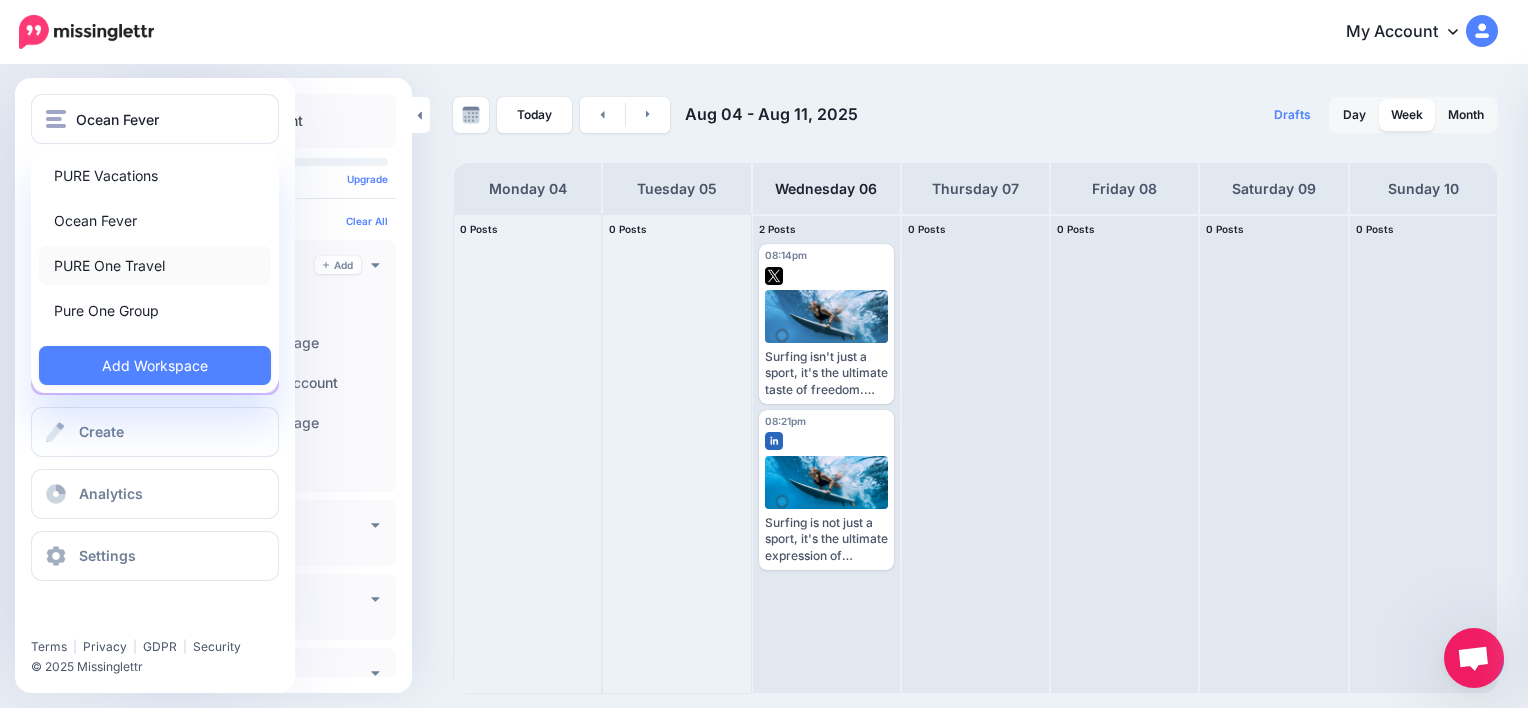 click on "PURE One Travel" at bounding box center (155, 265) 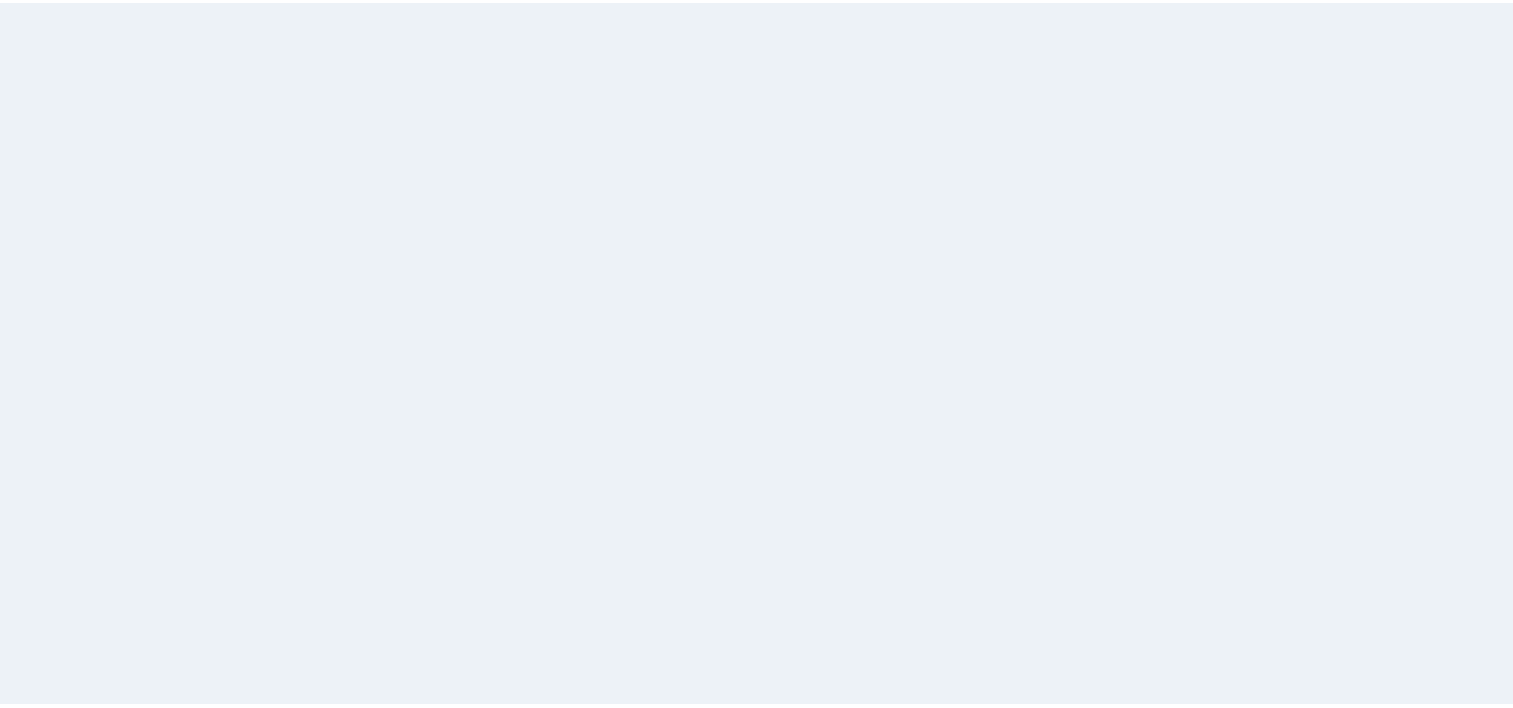 scroll, scrollTop: 0, scrollLeft: 0, axis: both 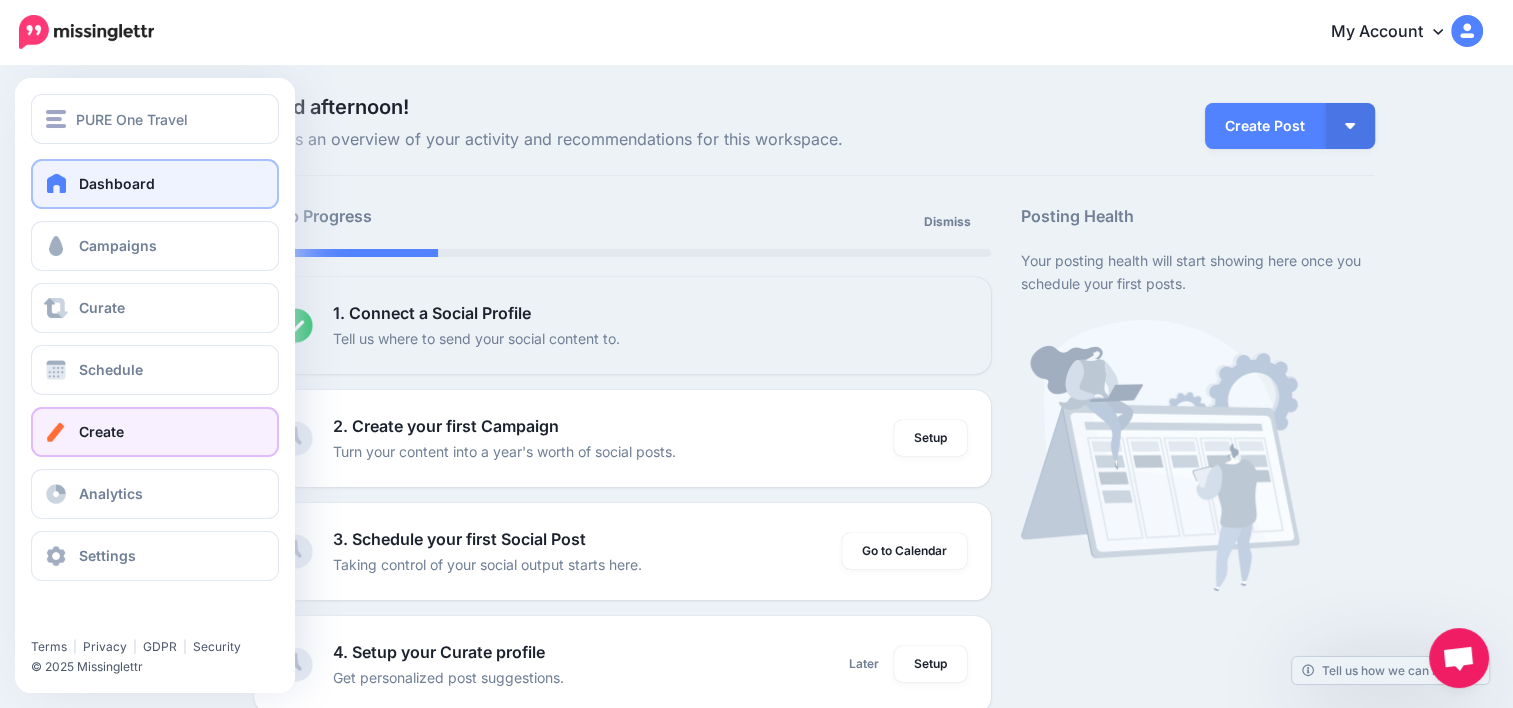 click on "Create" at bounding box center (155, 432) 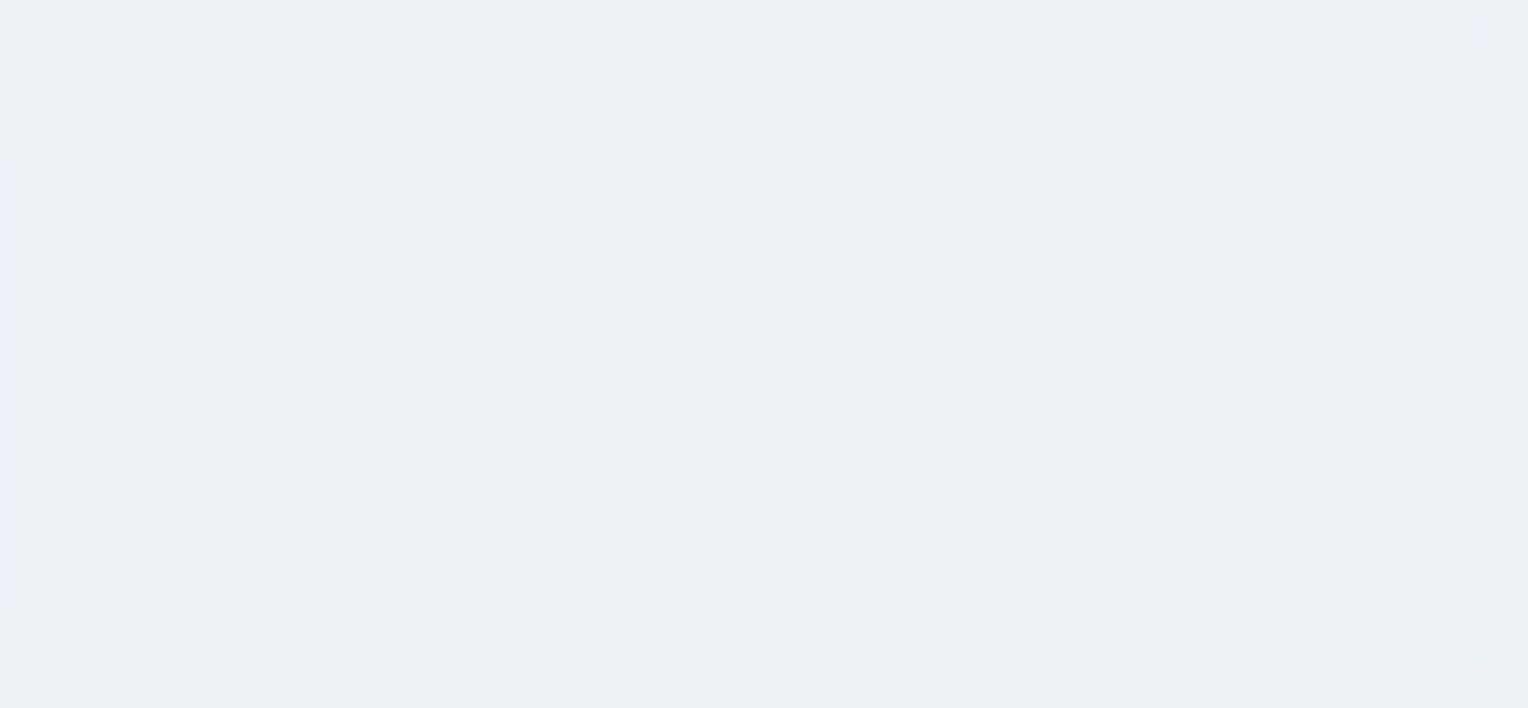 scroll, scrollTop: 0, scrollLeft: 0, axis: both 